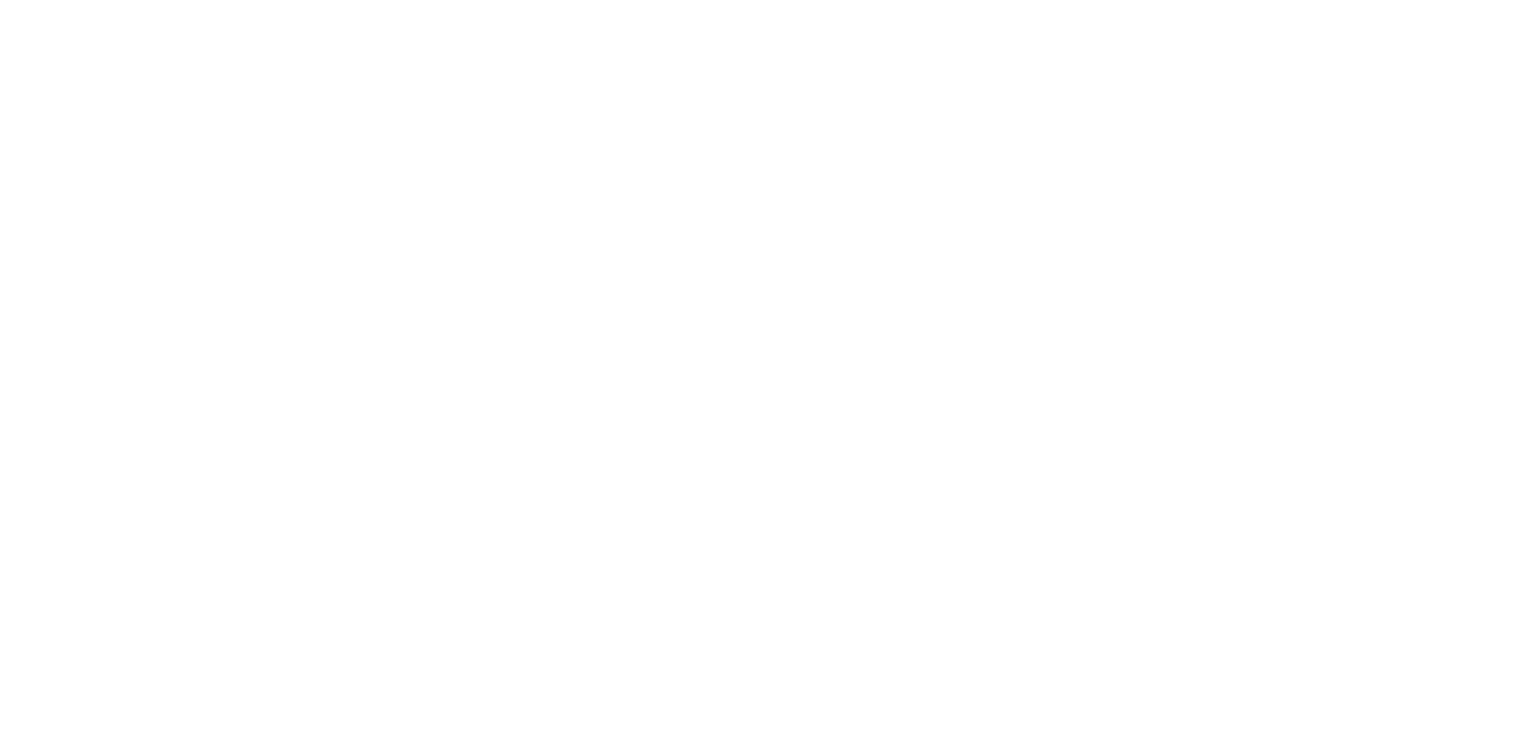 scroll, scrollTop: 0, scrollLeft: 0, axis: both 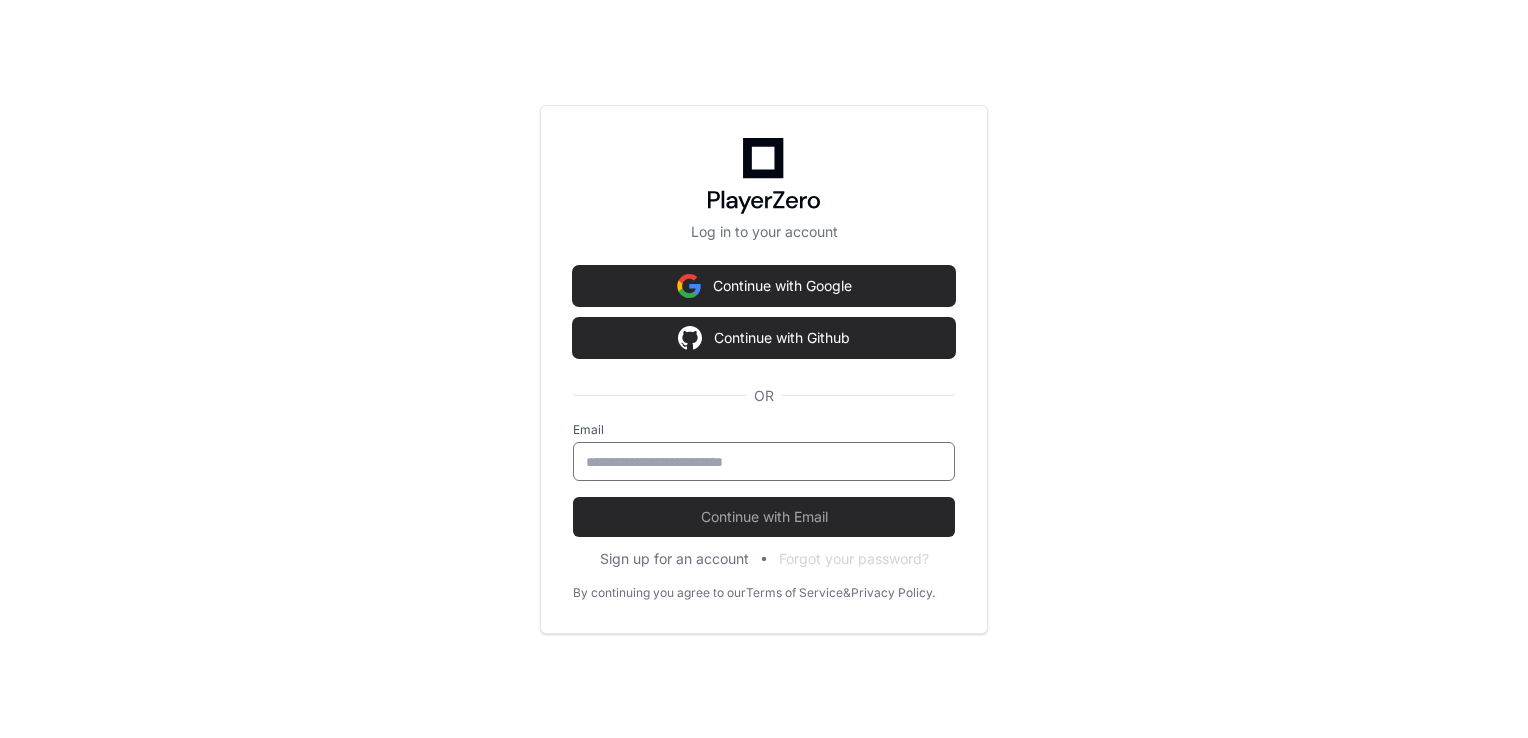 click at bounding box center (764, 462) 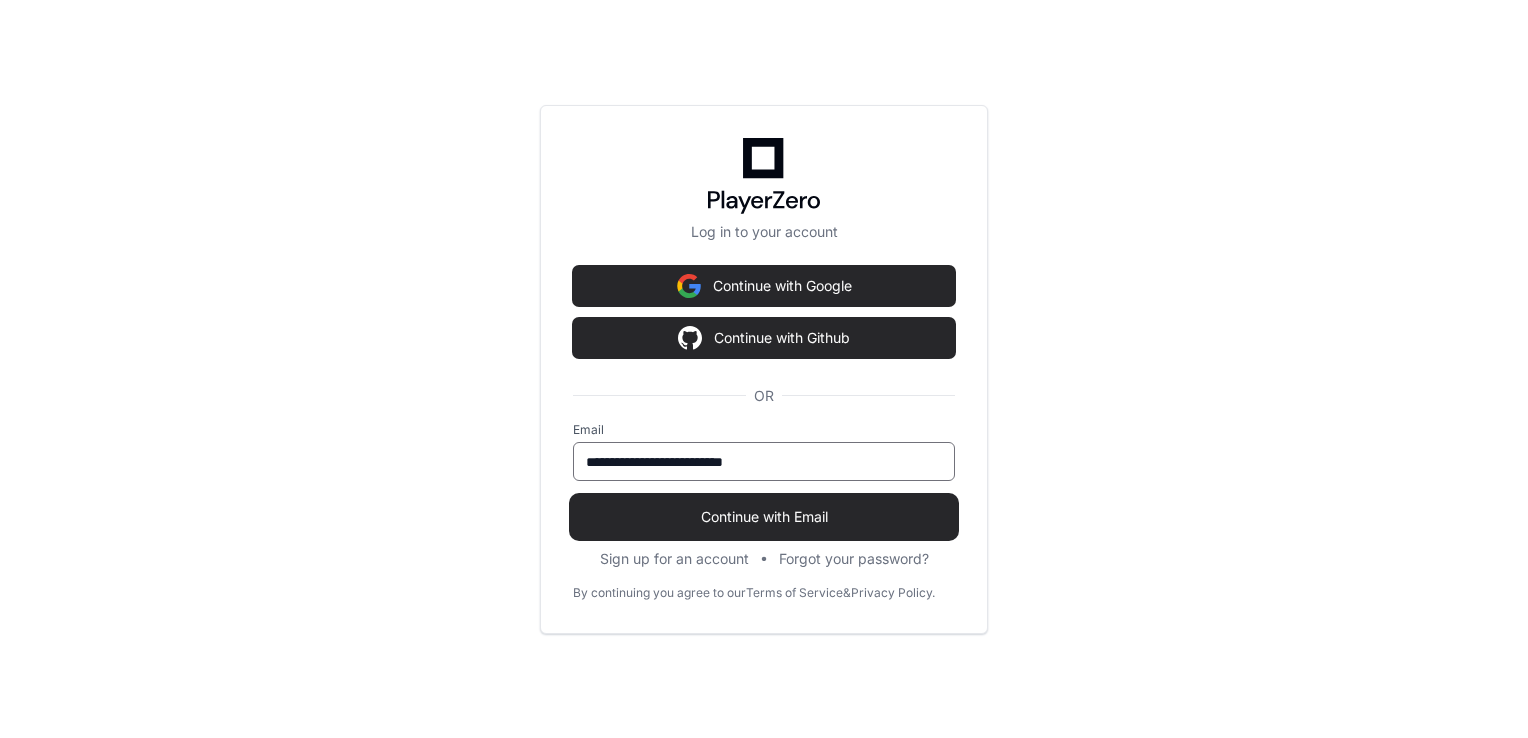 type on "**********" 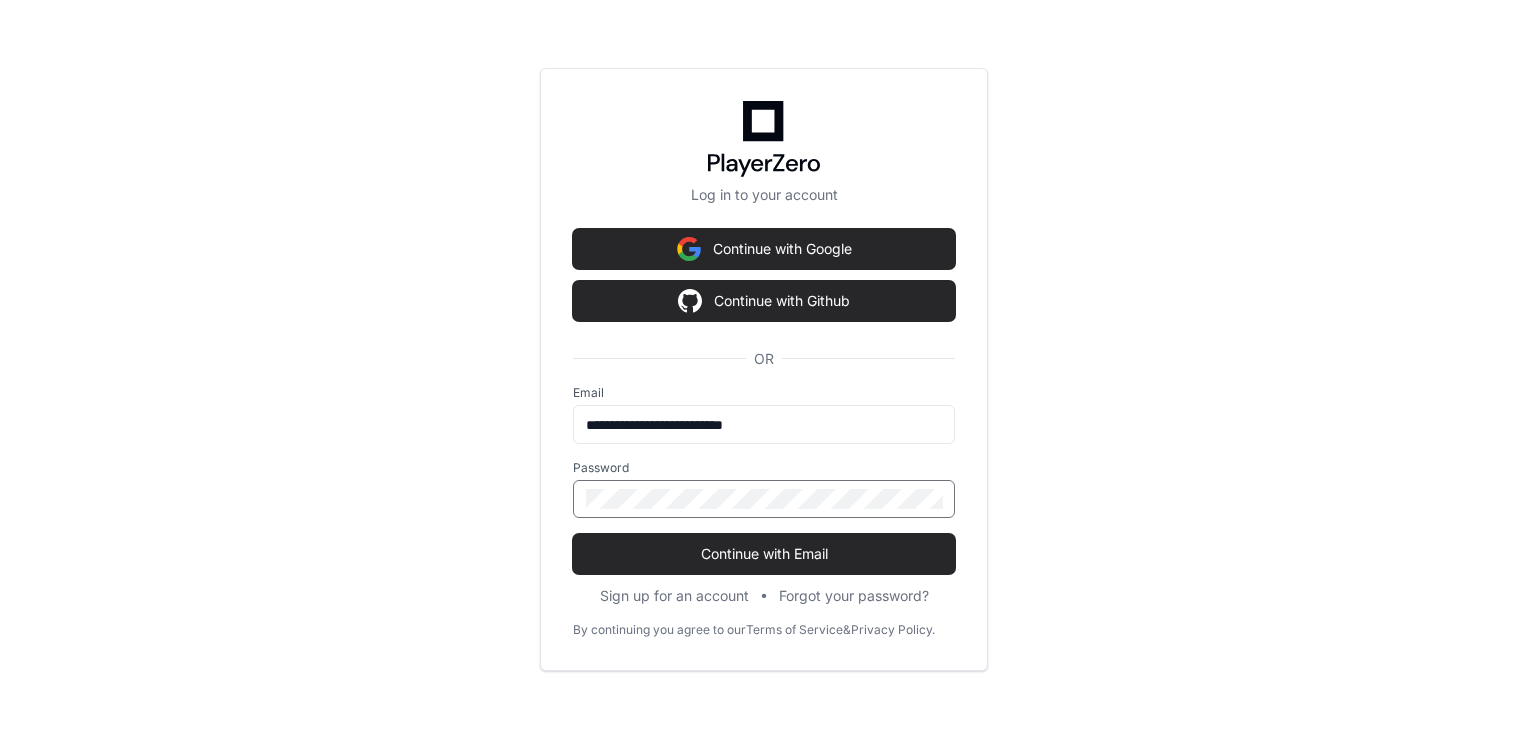 click on "Continue with Email" at bounding box center [764, 554] 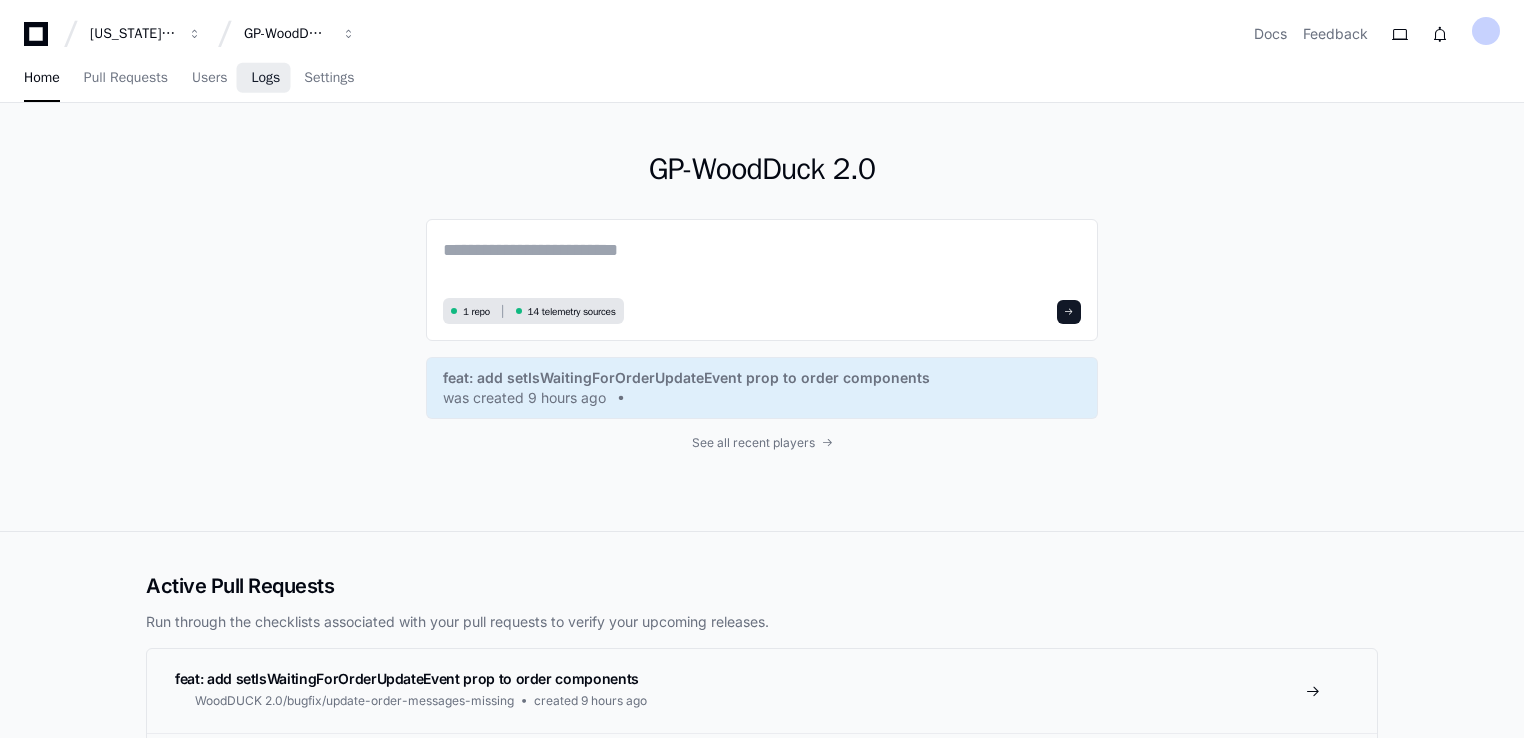 click on "Logs" at bounding box center (265, 78) 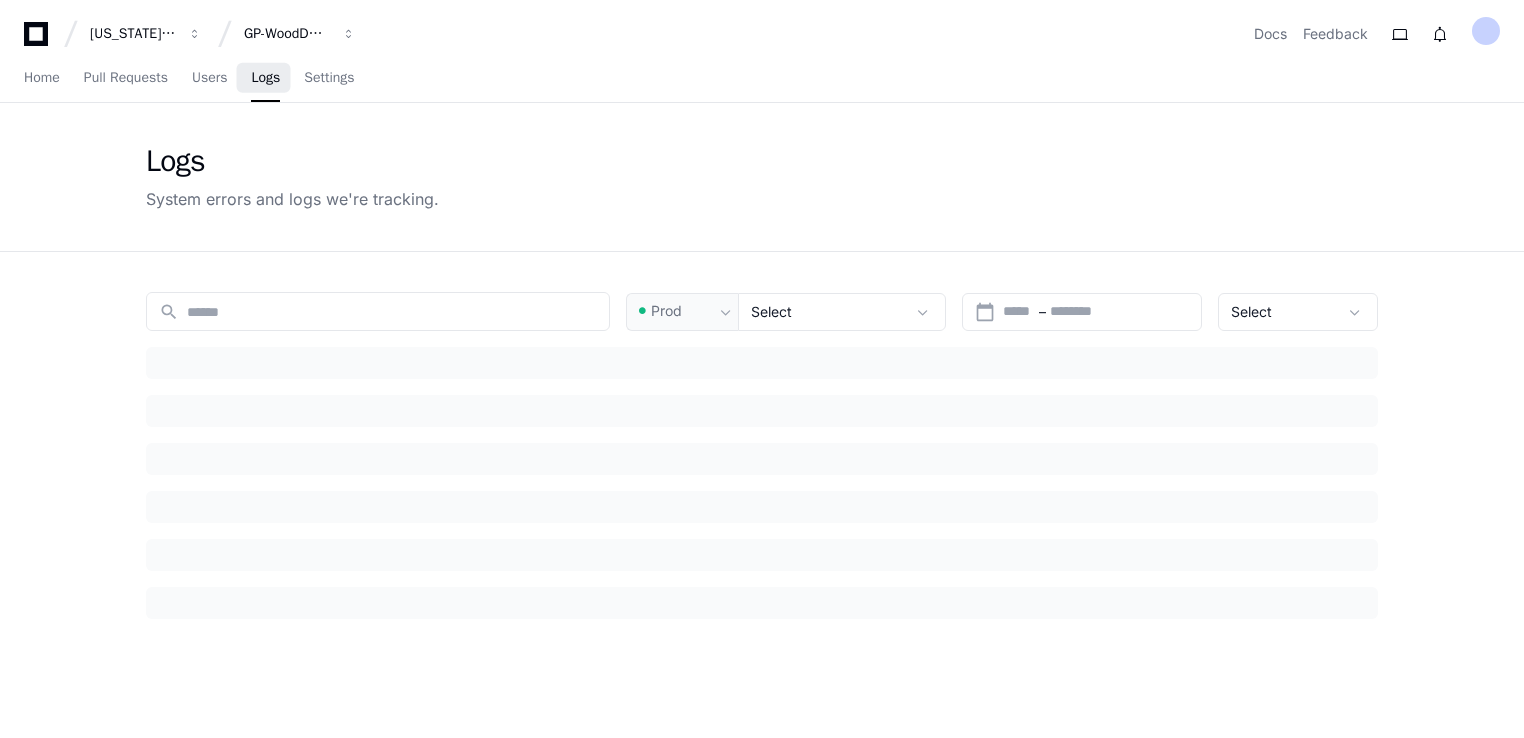 click on "Logs" at bounding box center (265, 78) 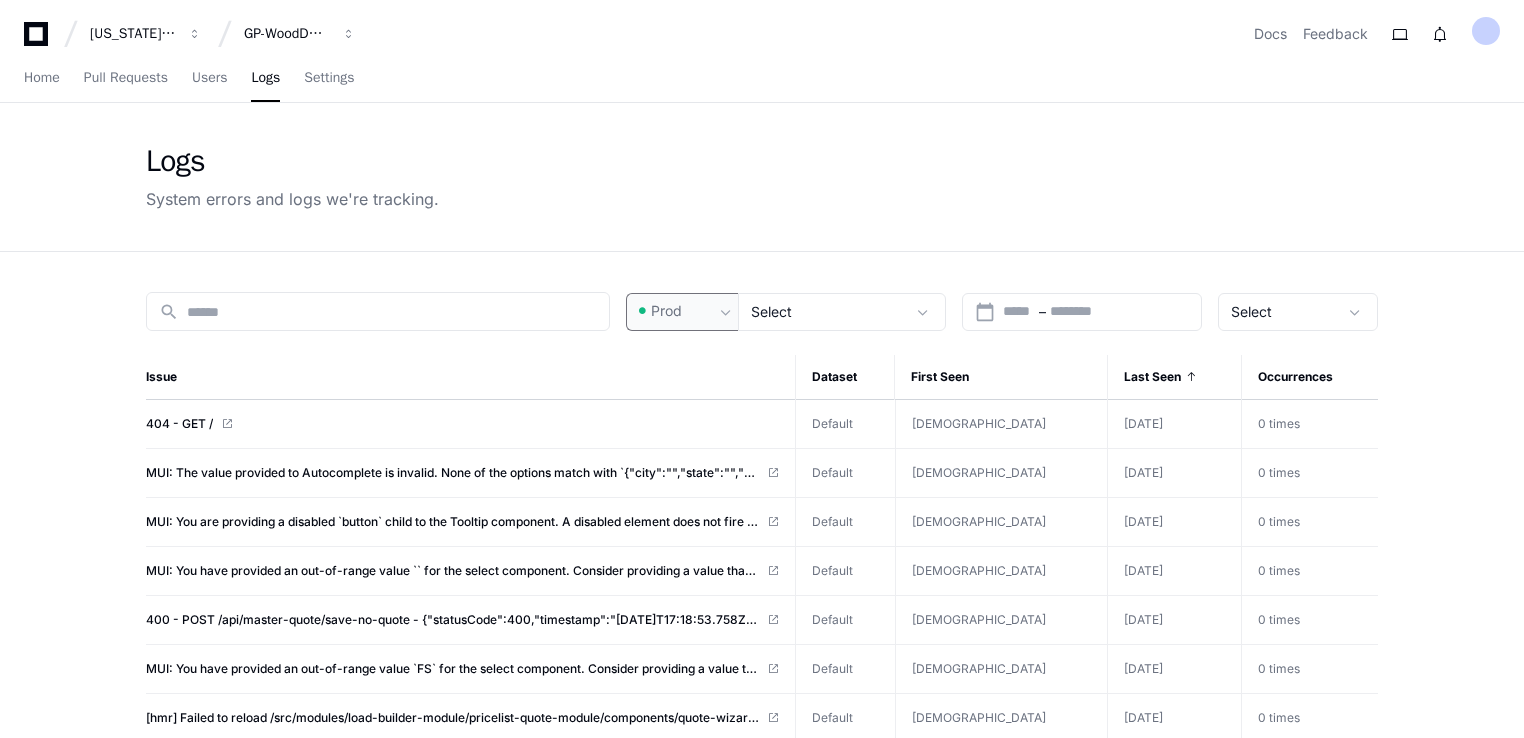 click on "Prod" at bounding box center (674, 311) 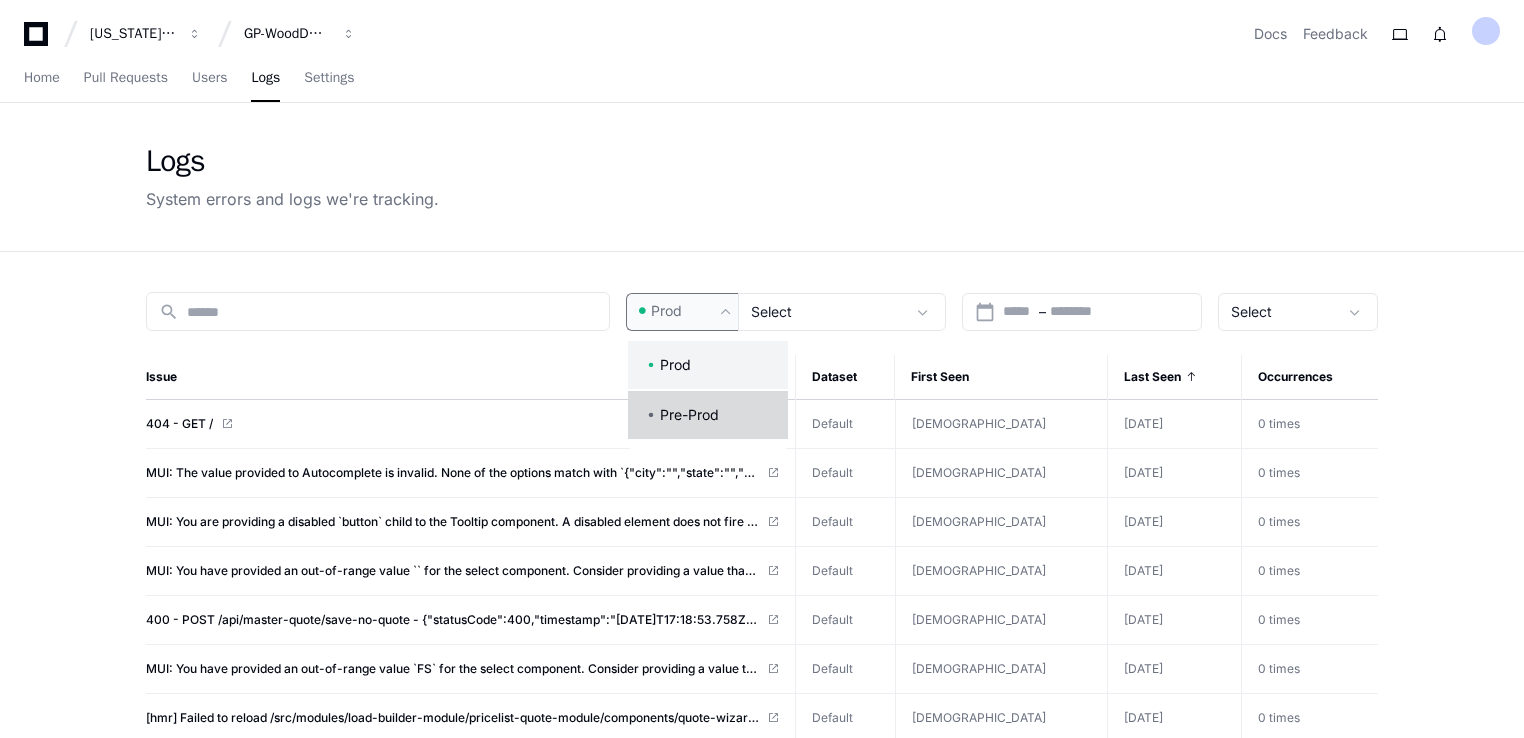 click on "Pre-Prod" at bounding box center (689, 415) 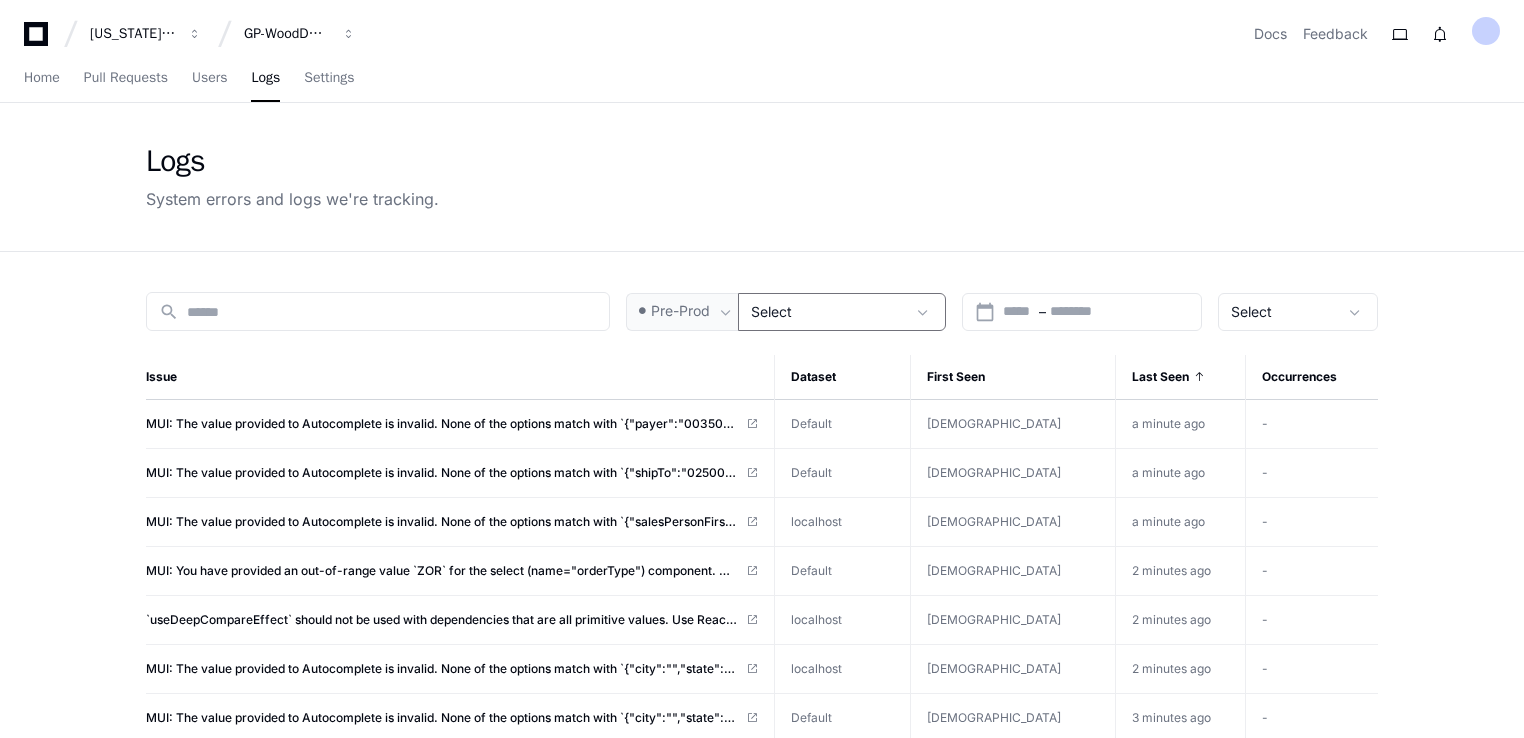 click on "Select" at bounding box center [828, 312] 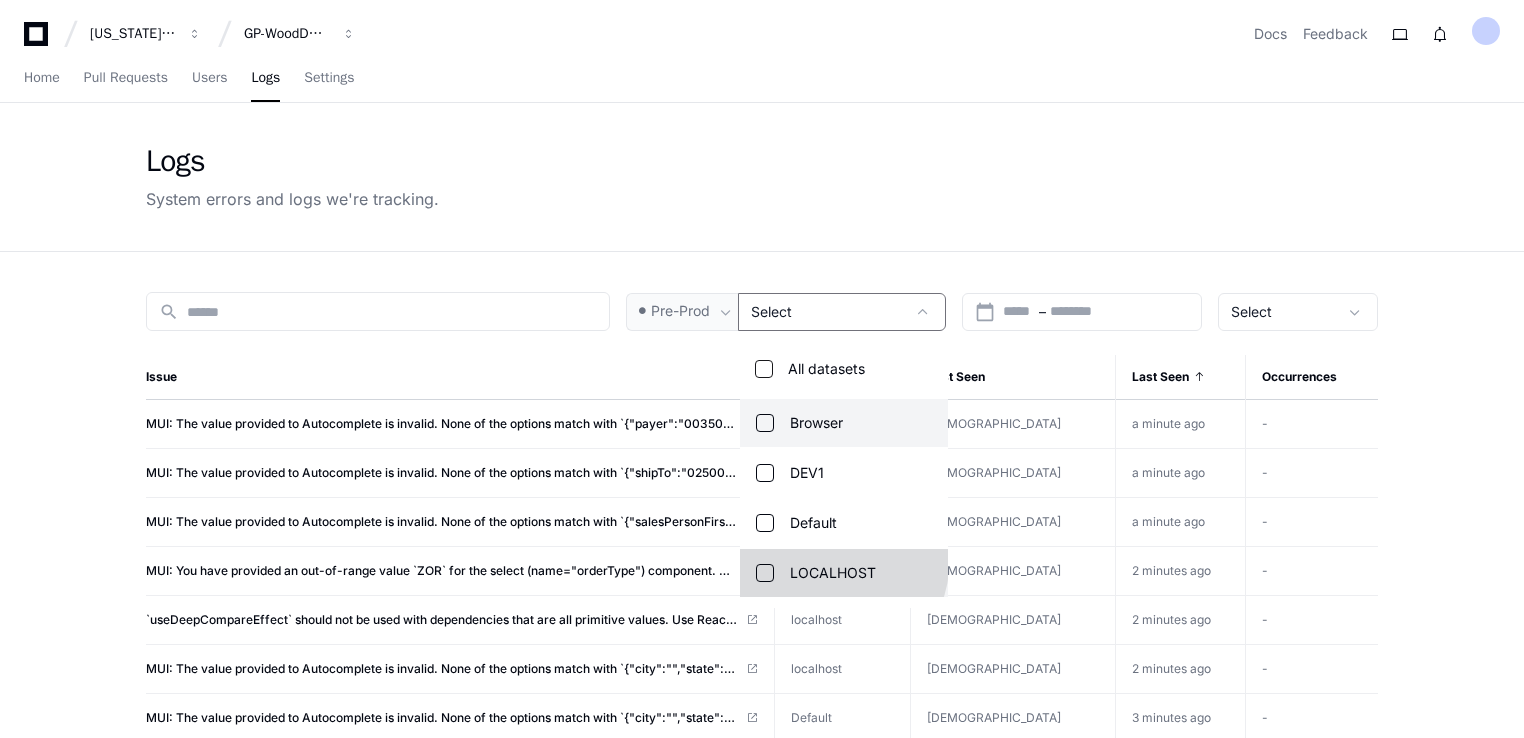click on "LOCALHOST" at bounding box center (844, 573) 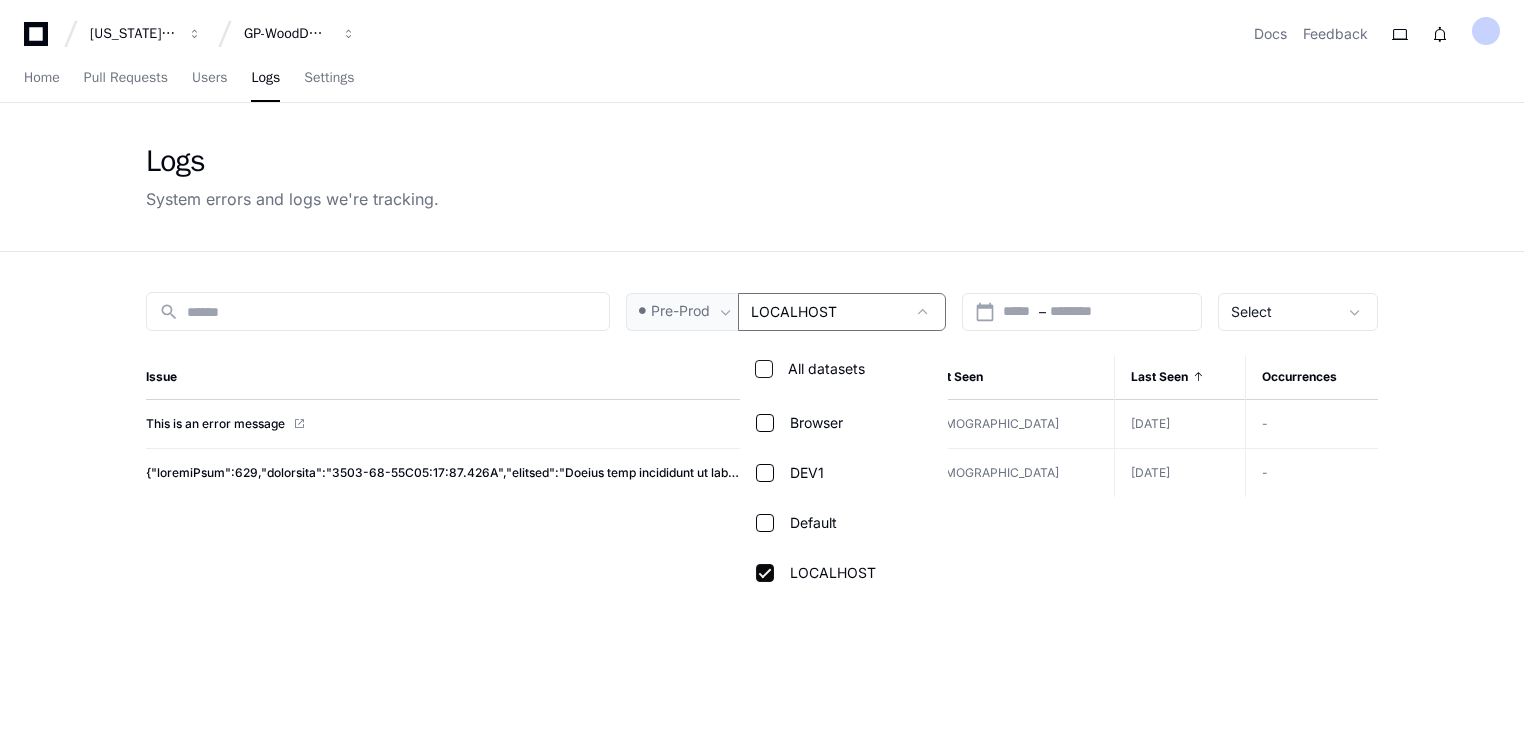 click at bounding box center (762, 369) 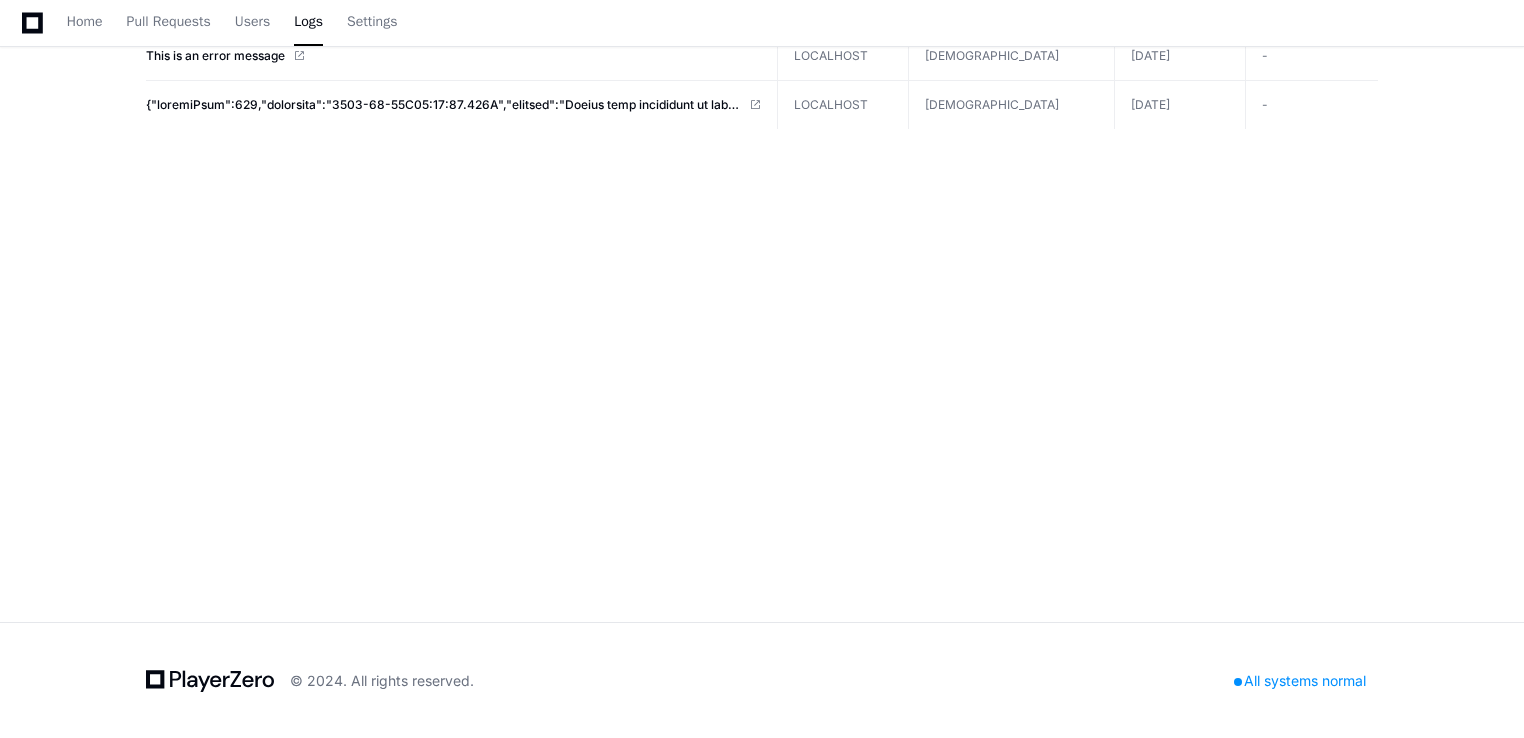 scroll, scrollTop: 0, scrollLeft: 0, axis: both 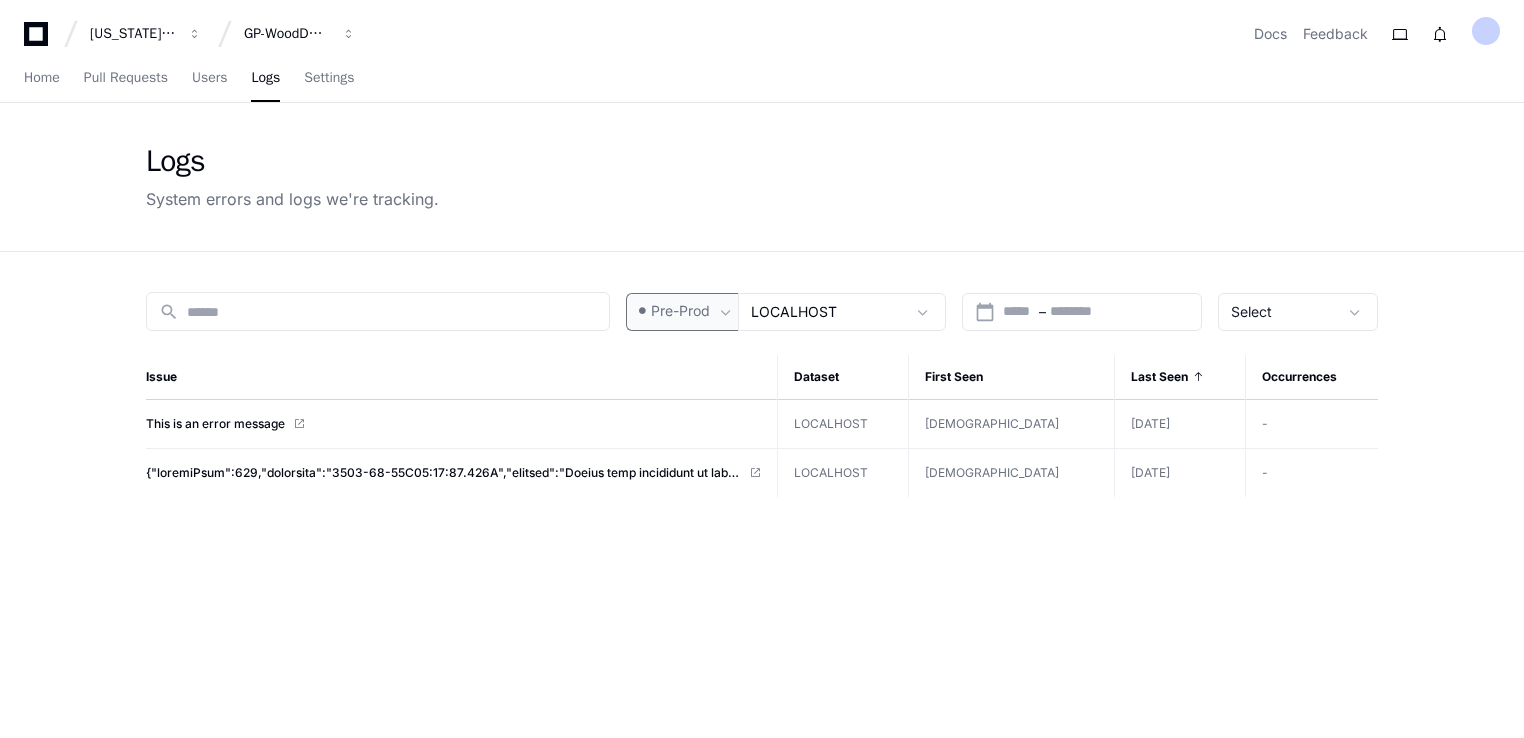 click on "Pre-Prod" at bounding box center (680, 311) 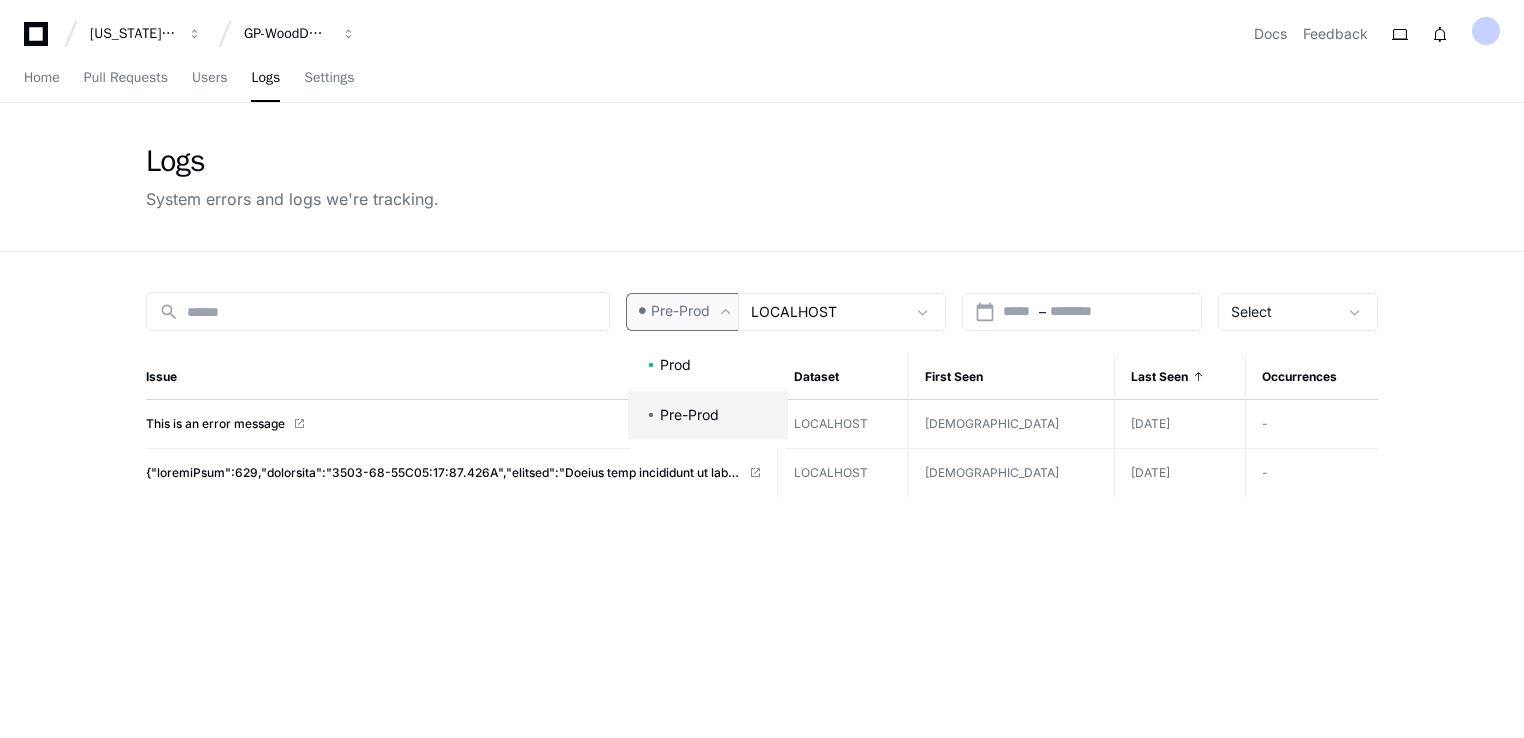 click at bounding box center (762, 369) 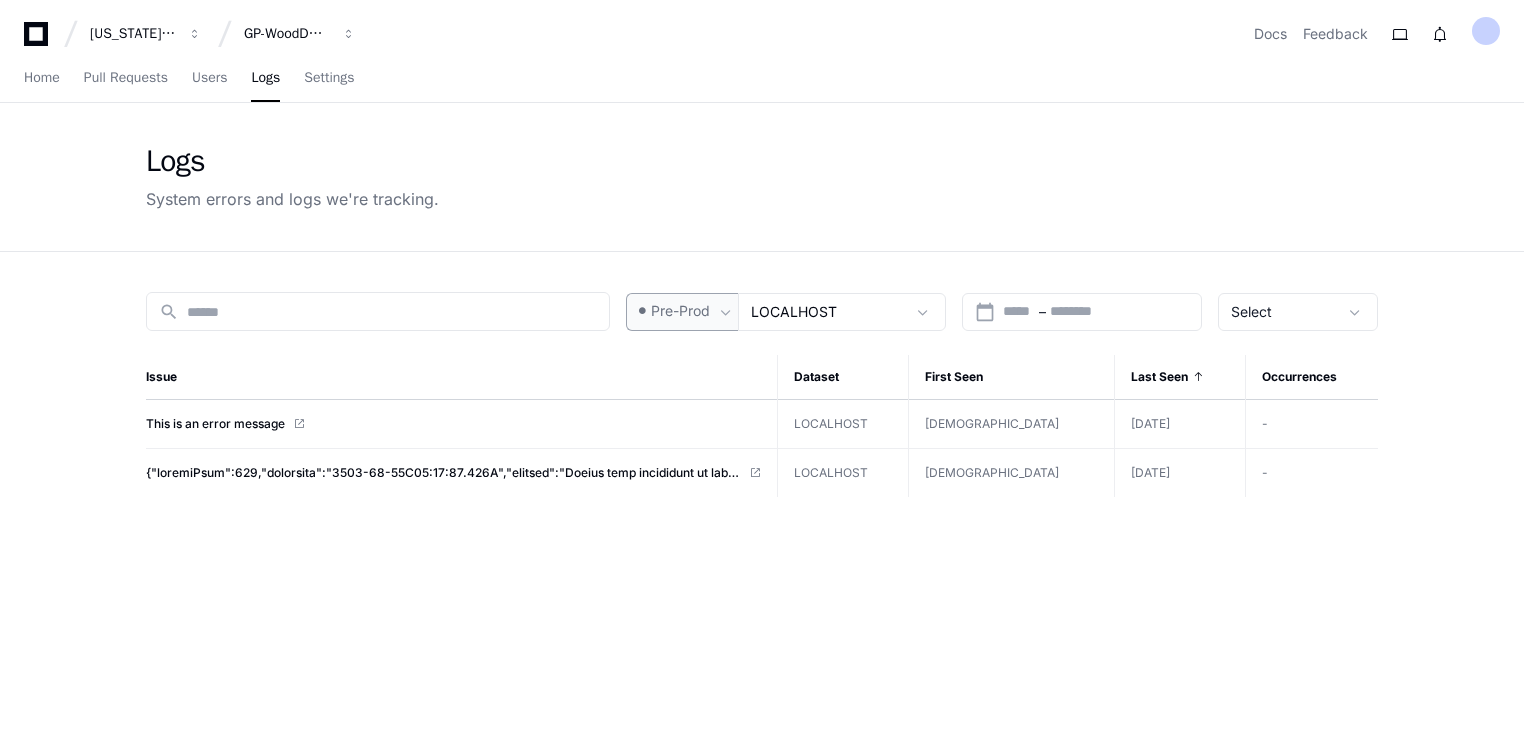 click 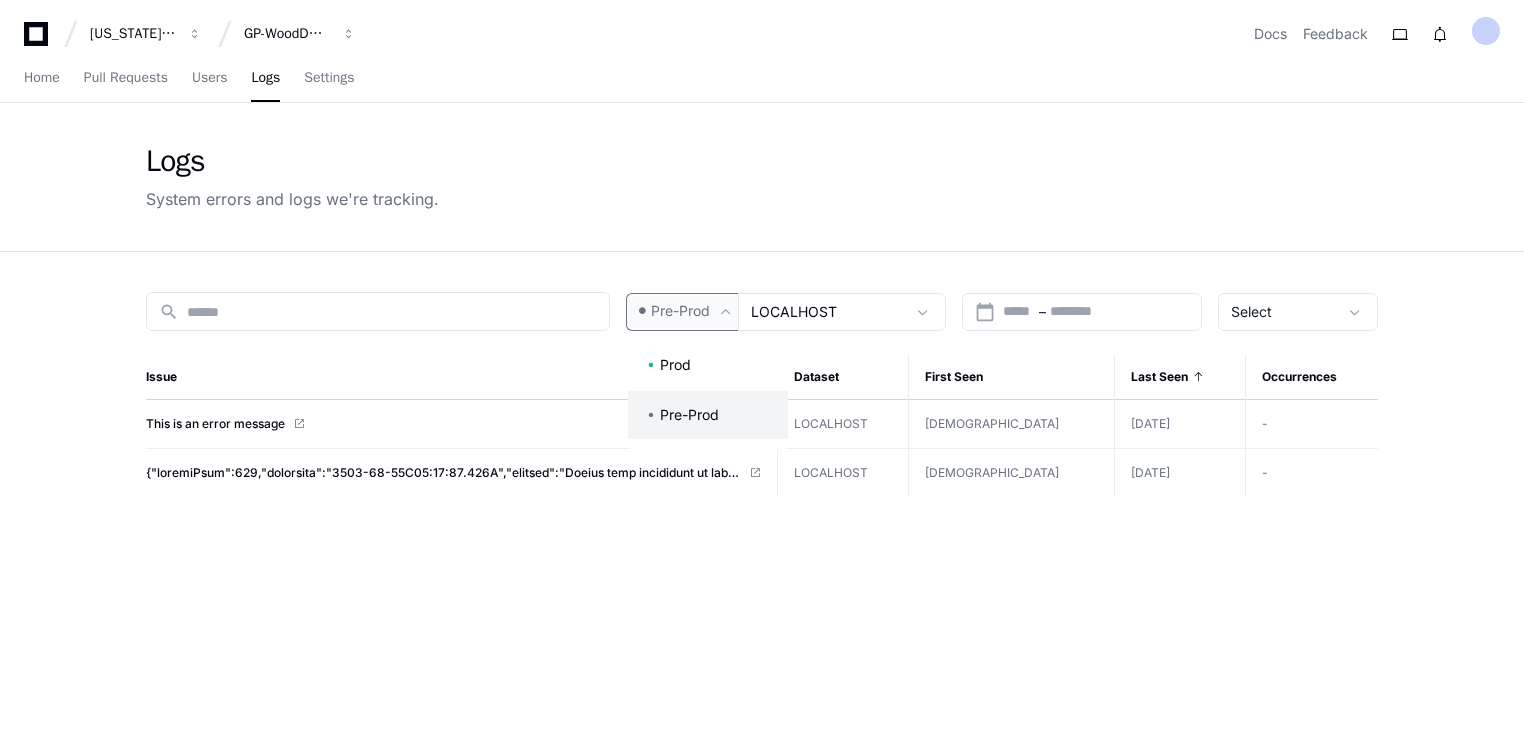 click at bounding box center (762, 369) 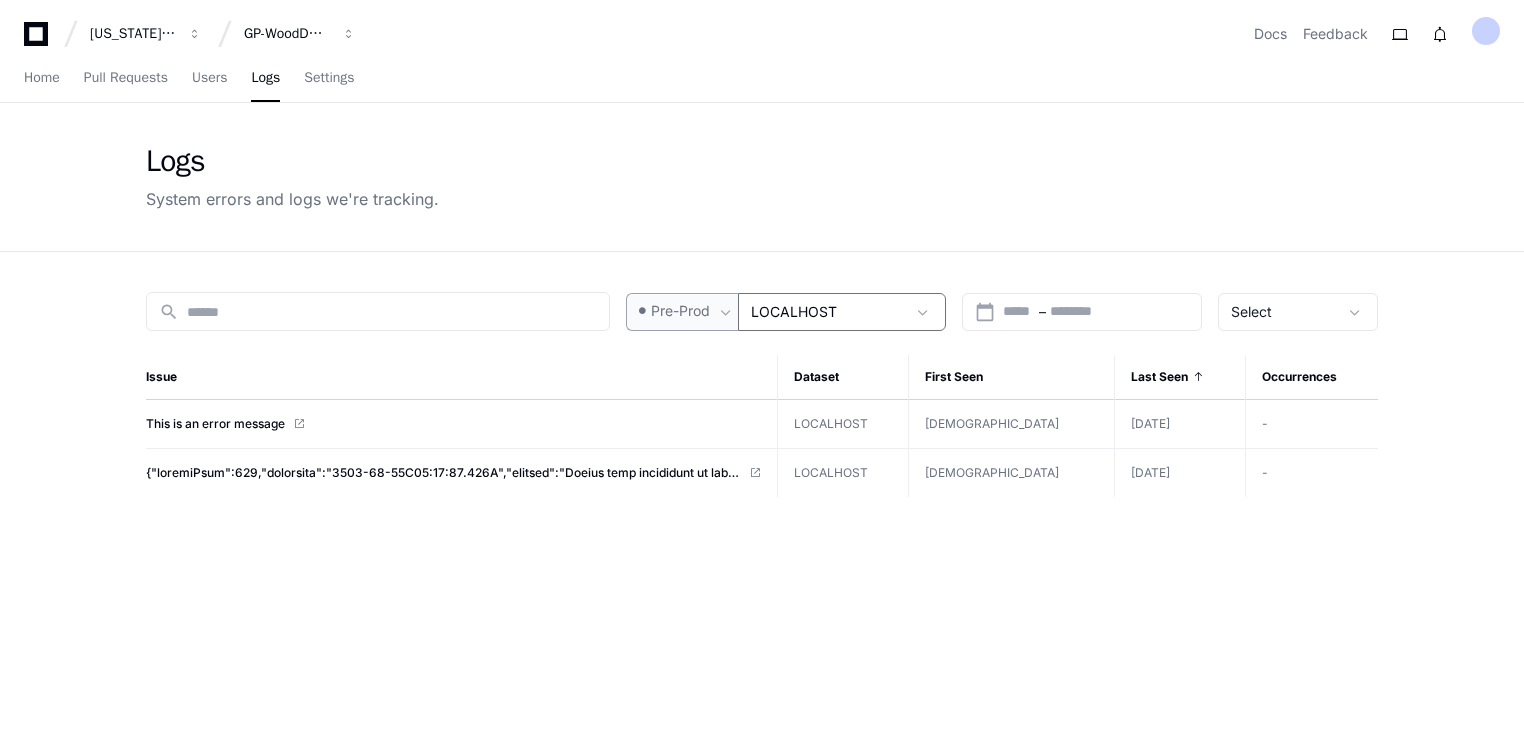 click on "LOCALHOST" at bounding box center [828, 312] 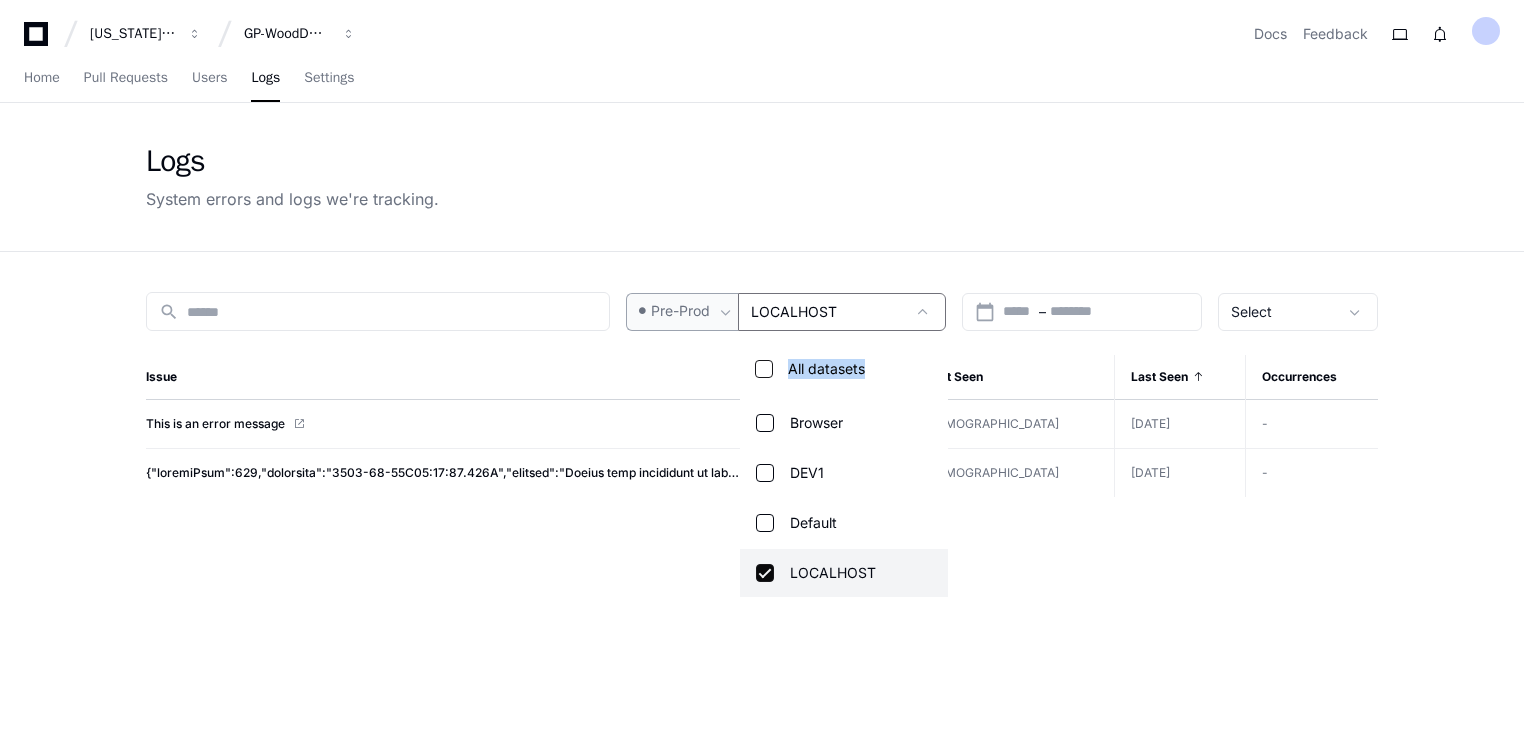 drag, startPoint x: 948, startPoint y: 426, endPoint x: 949, endPoint y: 488, distance: 62.008064 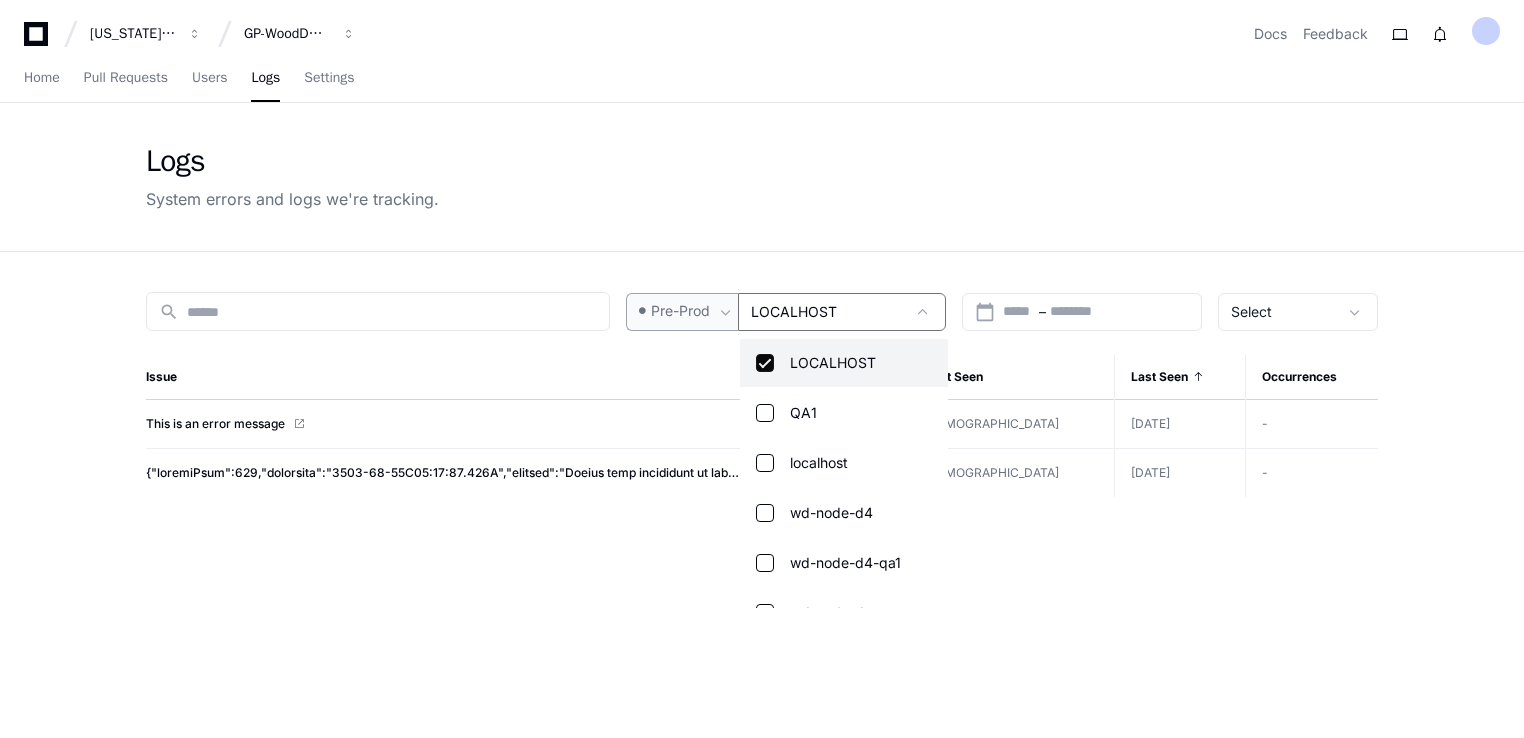 scroll, scrollTop: 220, scrollLeft: 0, axis: vertical 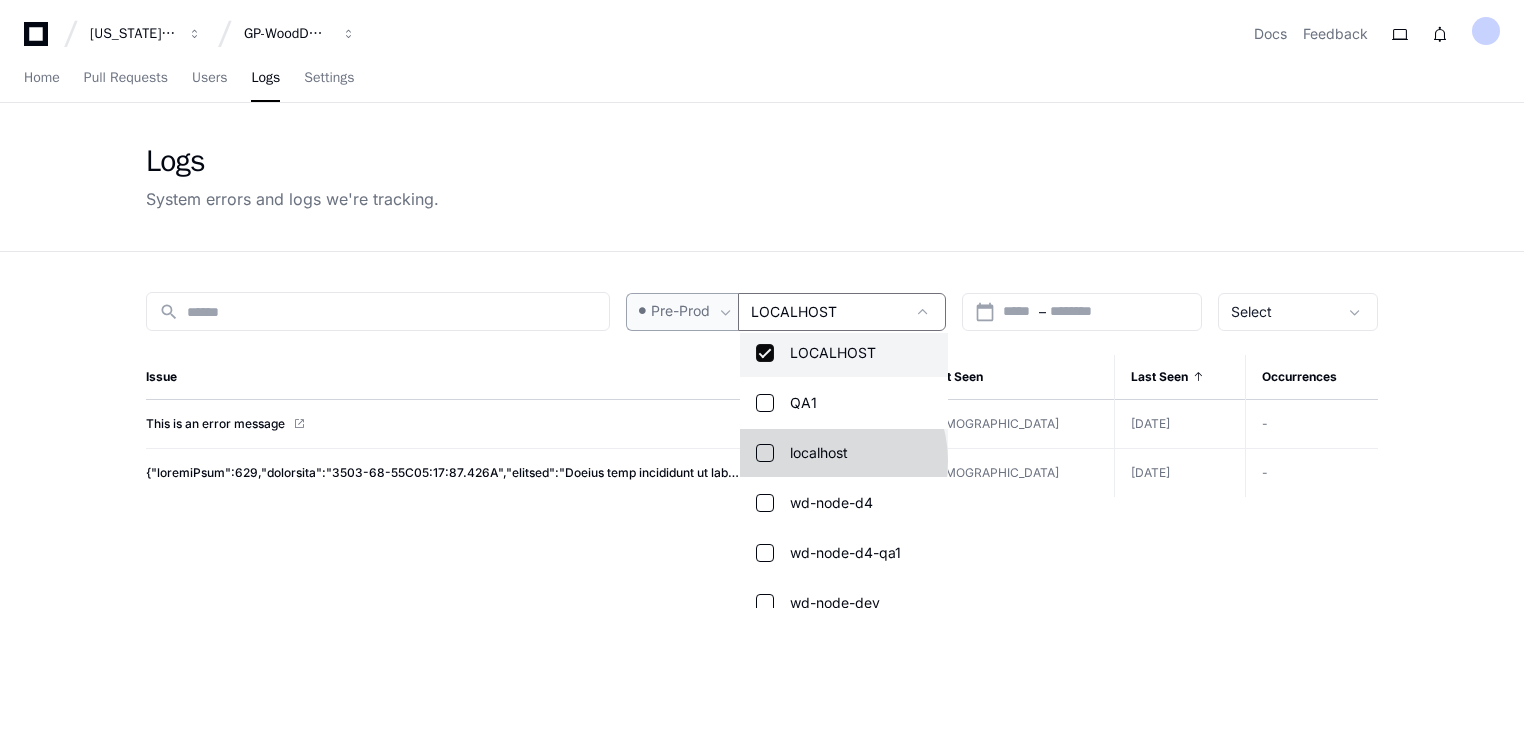 click on "localhost" at bounding box center (819, 453) 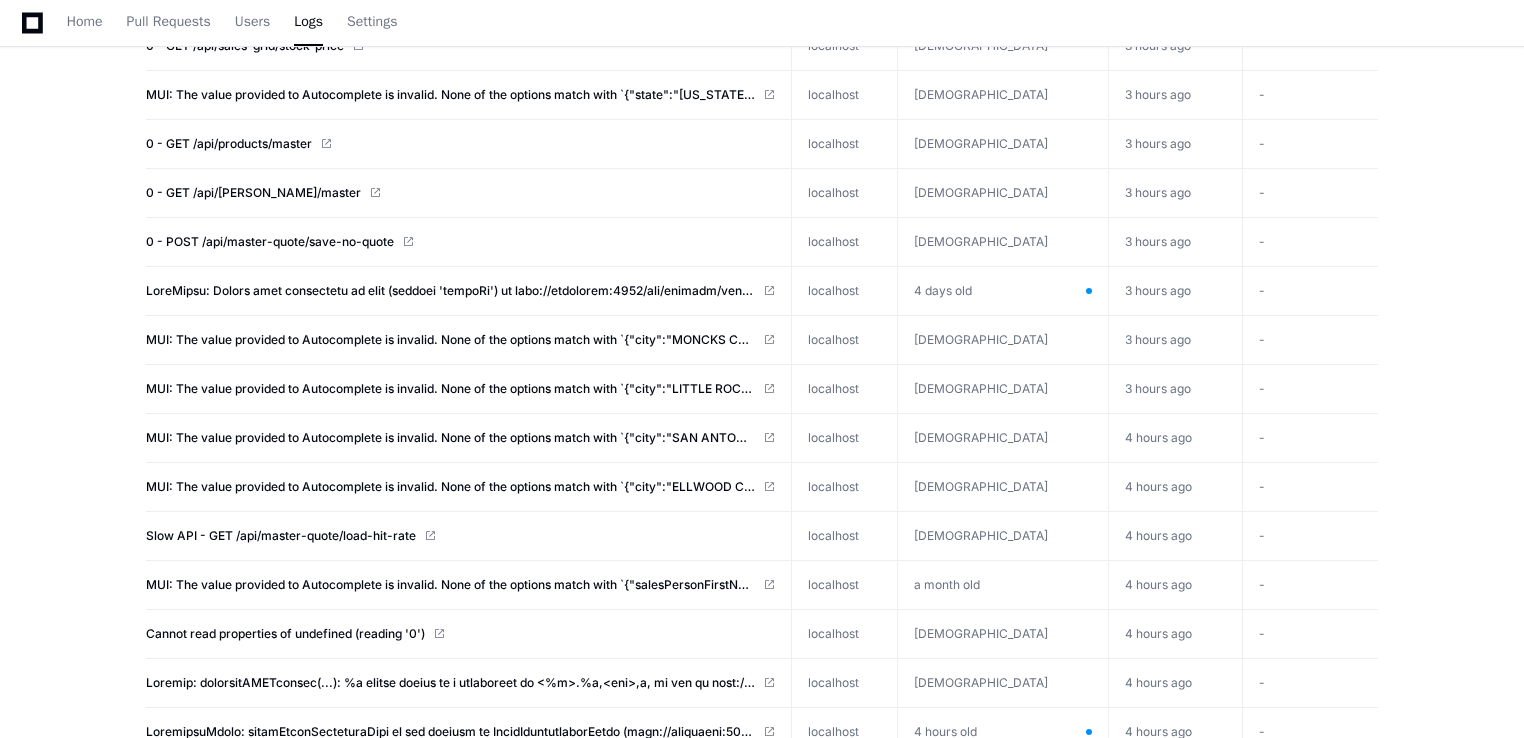 scroll, scrollTop: 1633, scrollLeft: 0, axis: vertical 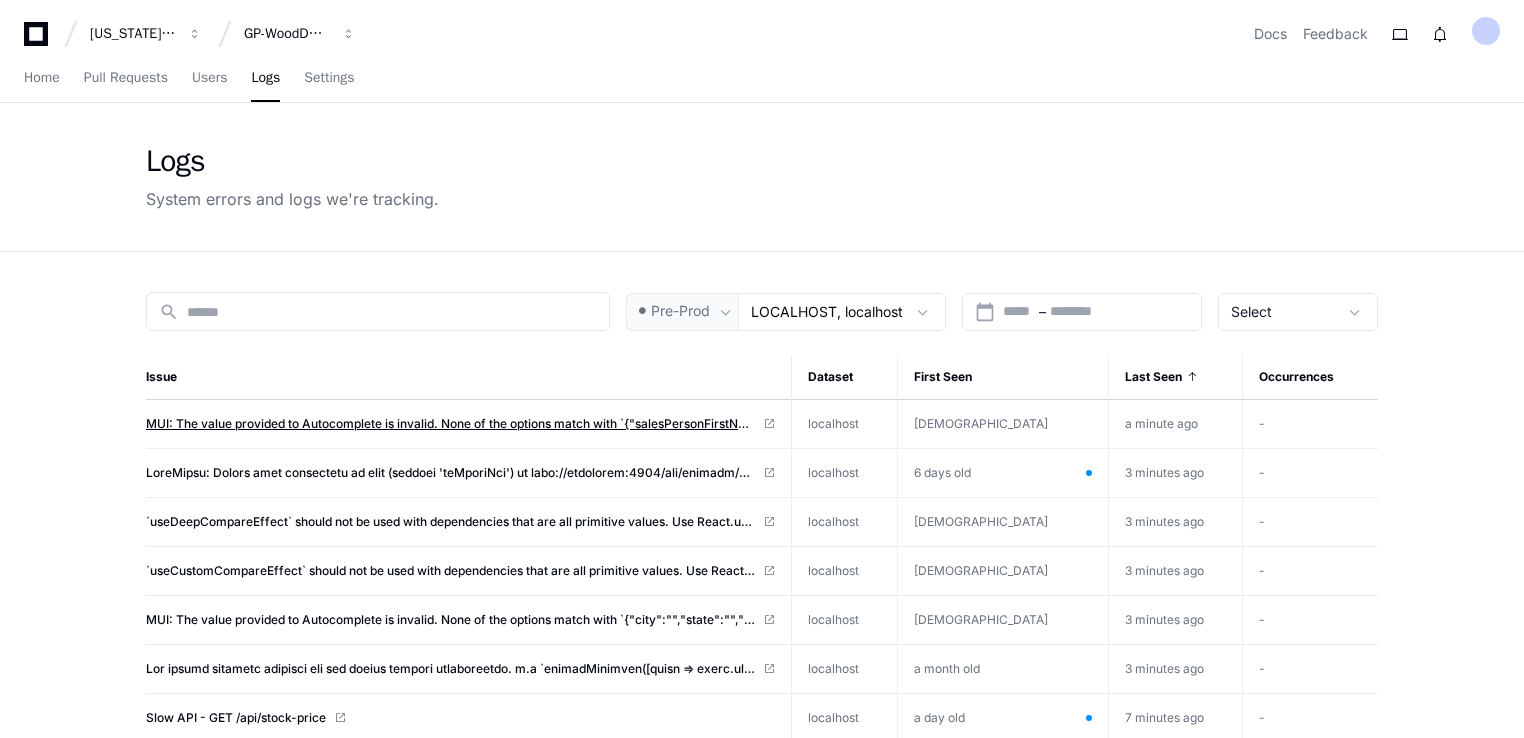 click on "MUI: The value provided to Autocomplete is invalid.
None of the options match with `{"salesPersonFirstName":"[PERSON_NAME]"}`.
You can use the `isOptionEqualToValue` prop to customize the equality test." 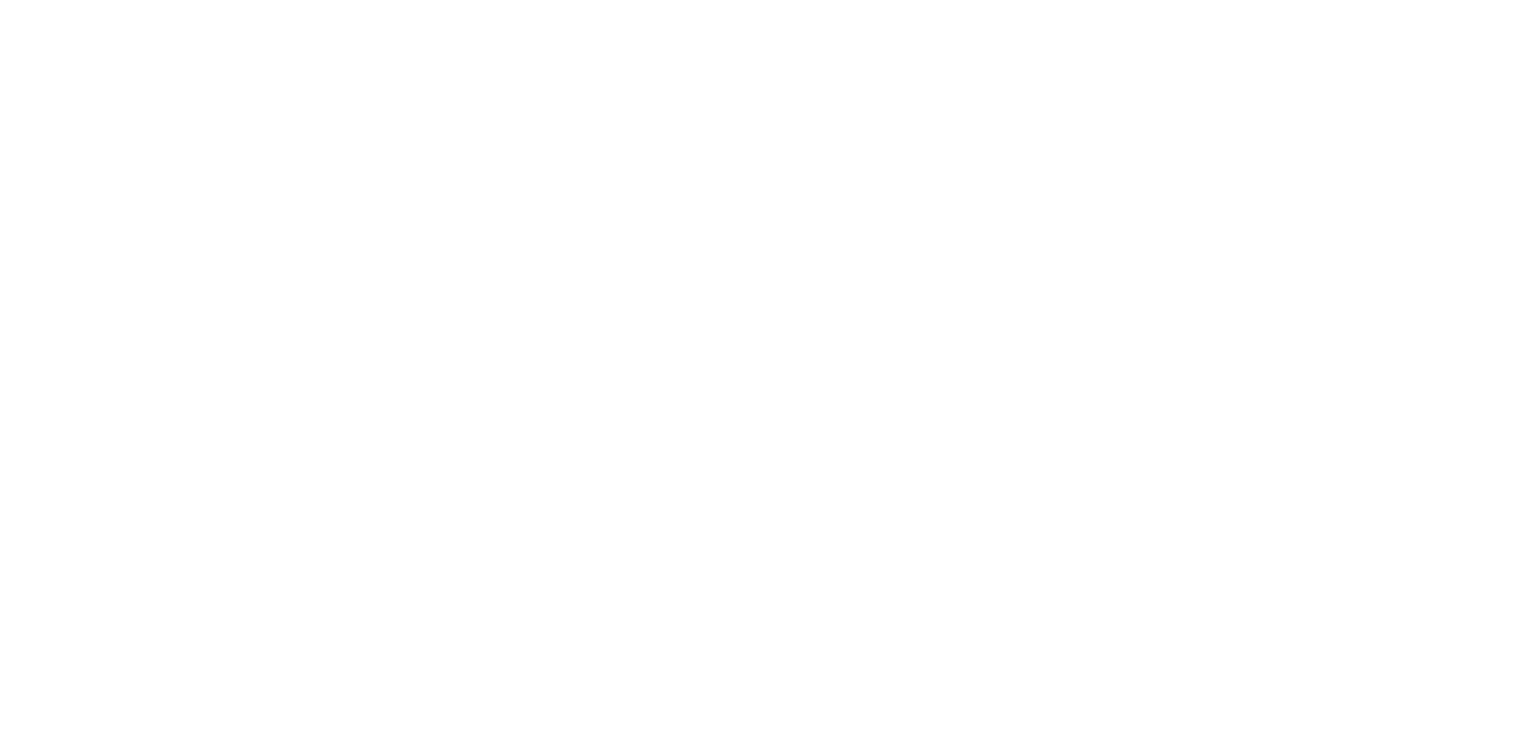 scroll, scrollTop: 0, scrollLeft: 0, axis: both 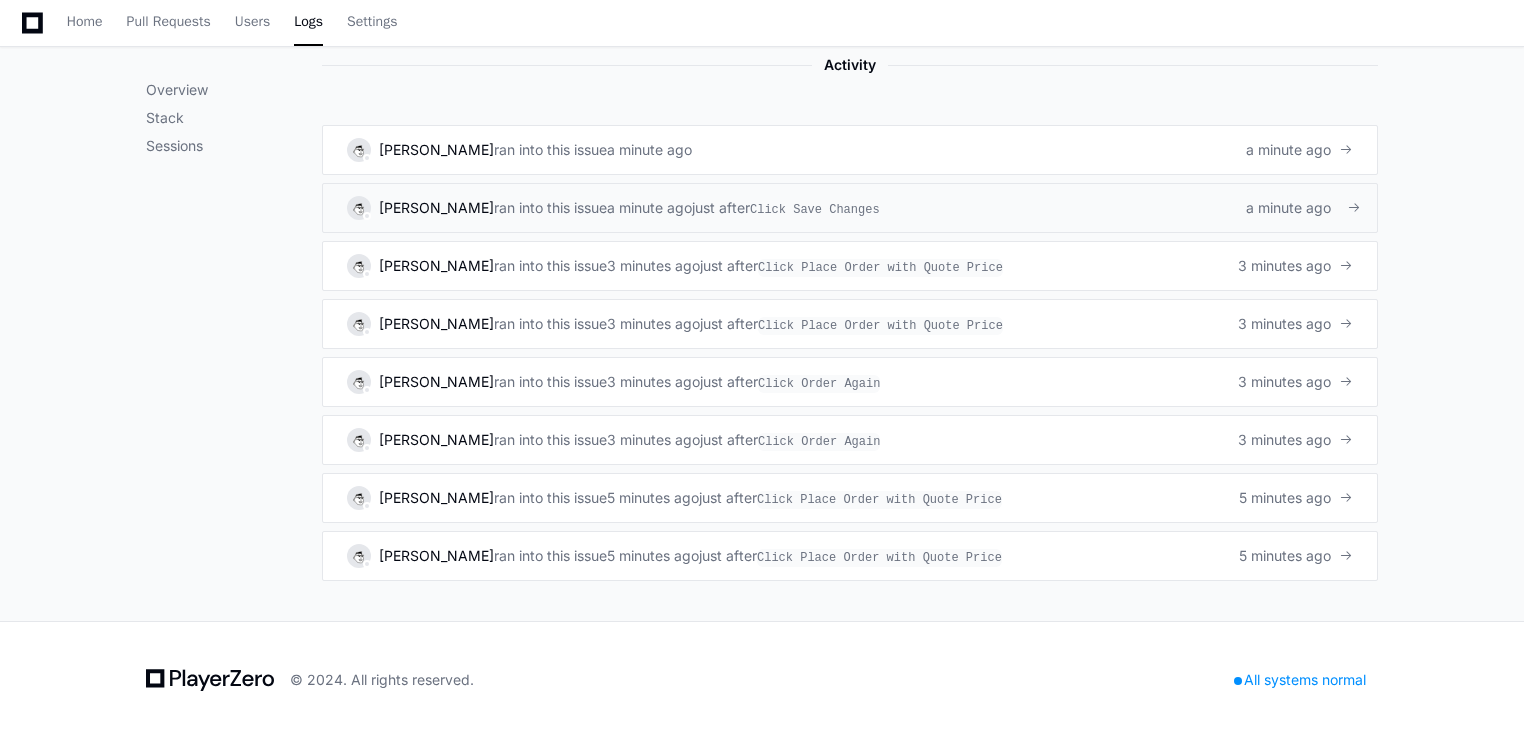 click on "Akshaya Ganesan  ran into this issue   a minute ago    just after  Click Save Changes  a minute ago" 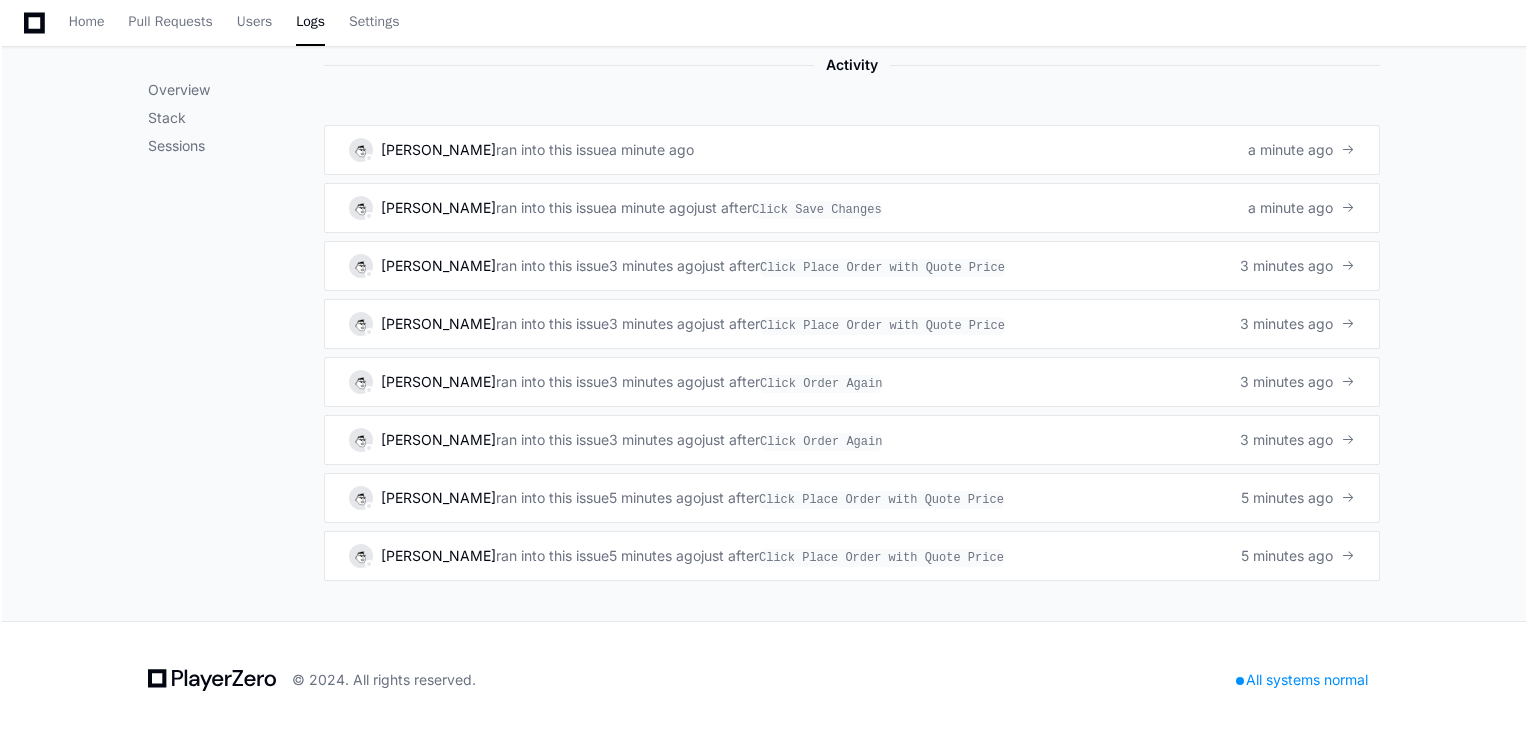 scroll, scrollTop: 0, scrollLeft: 0, axis: both 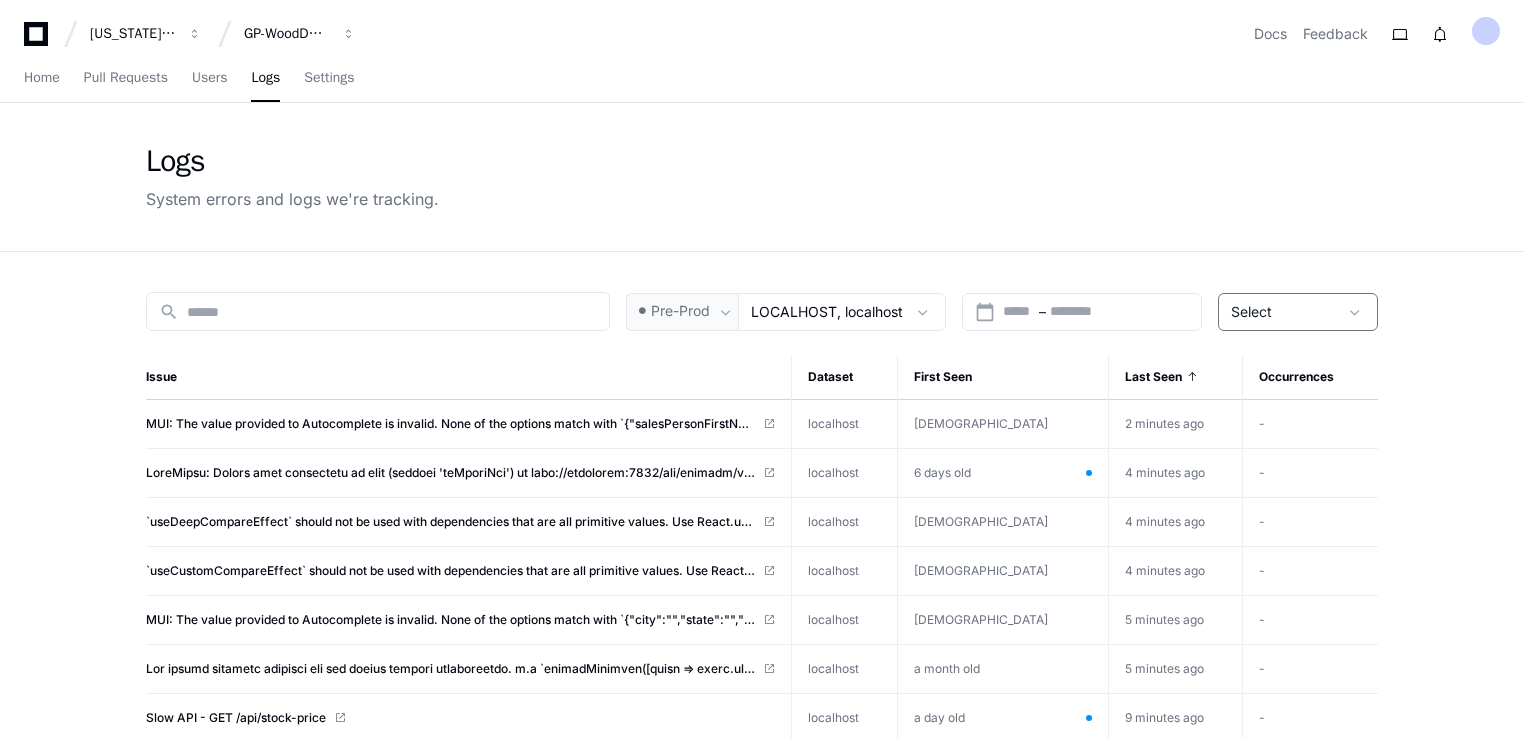 click on "Select" at bounding box center [1251, 311] 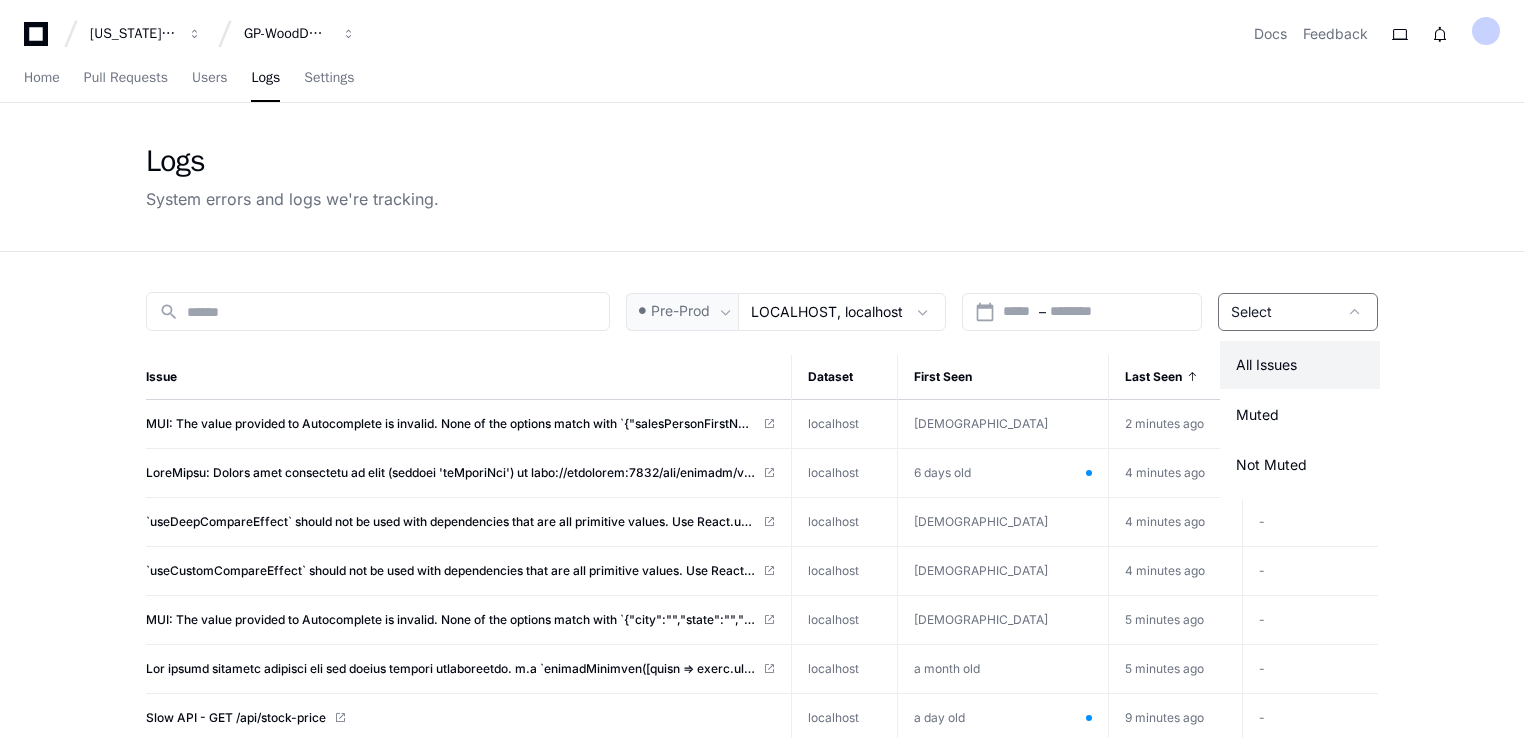 click at bounding box center [762, 369] 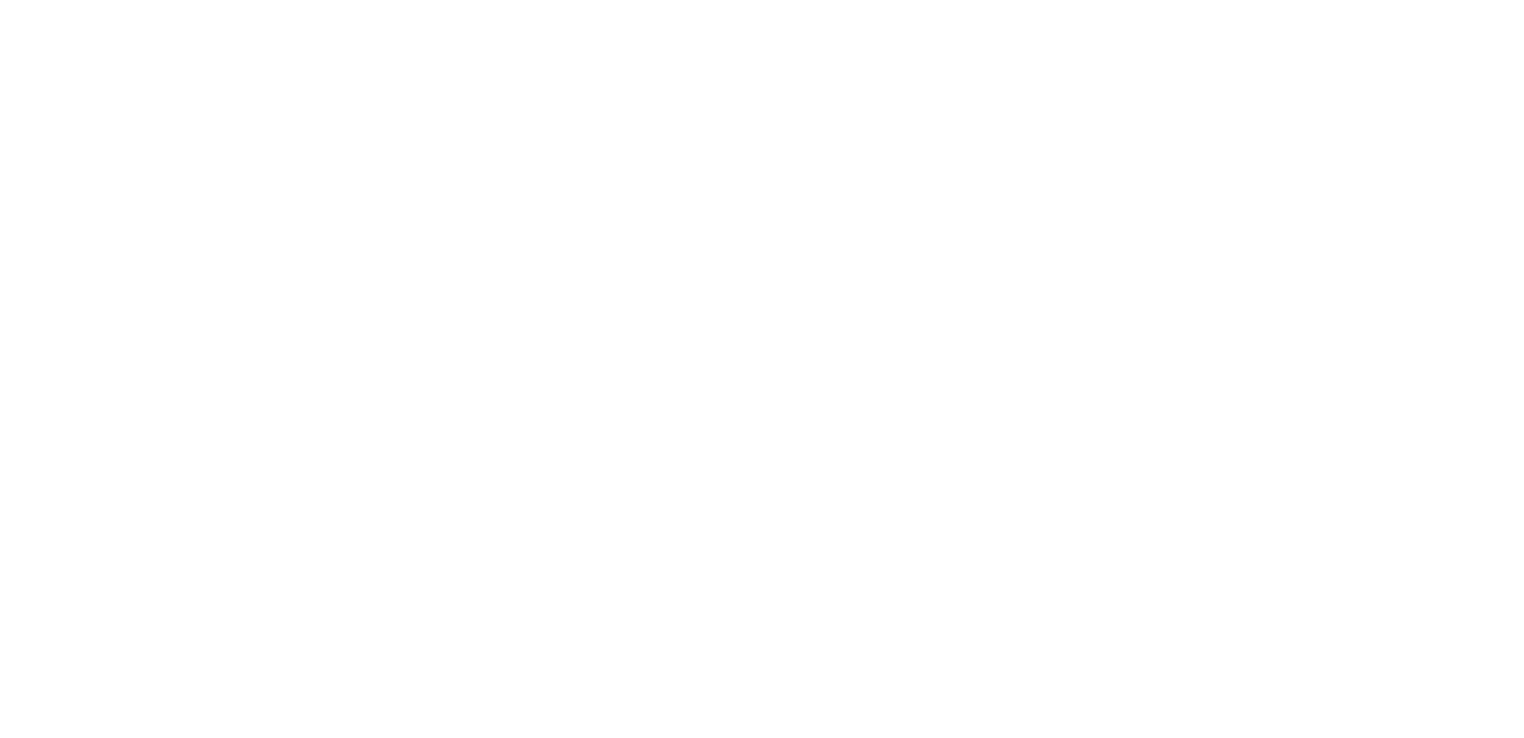 scroll, scrollTop: 0, scrollLeft: 0, axis: both 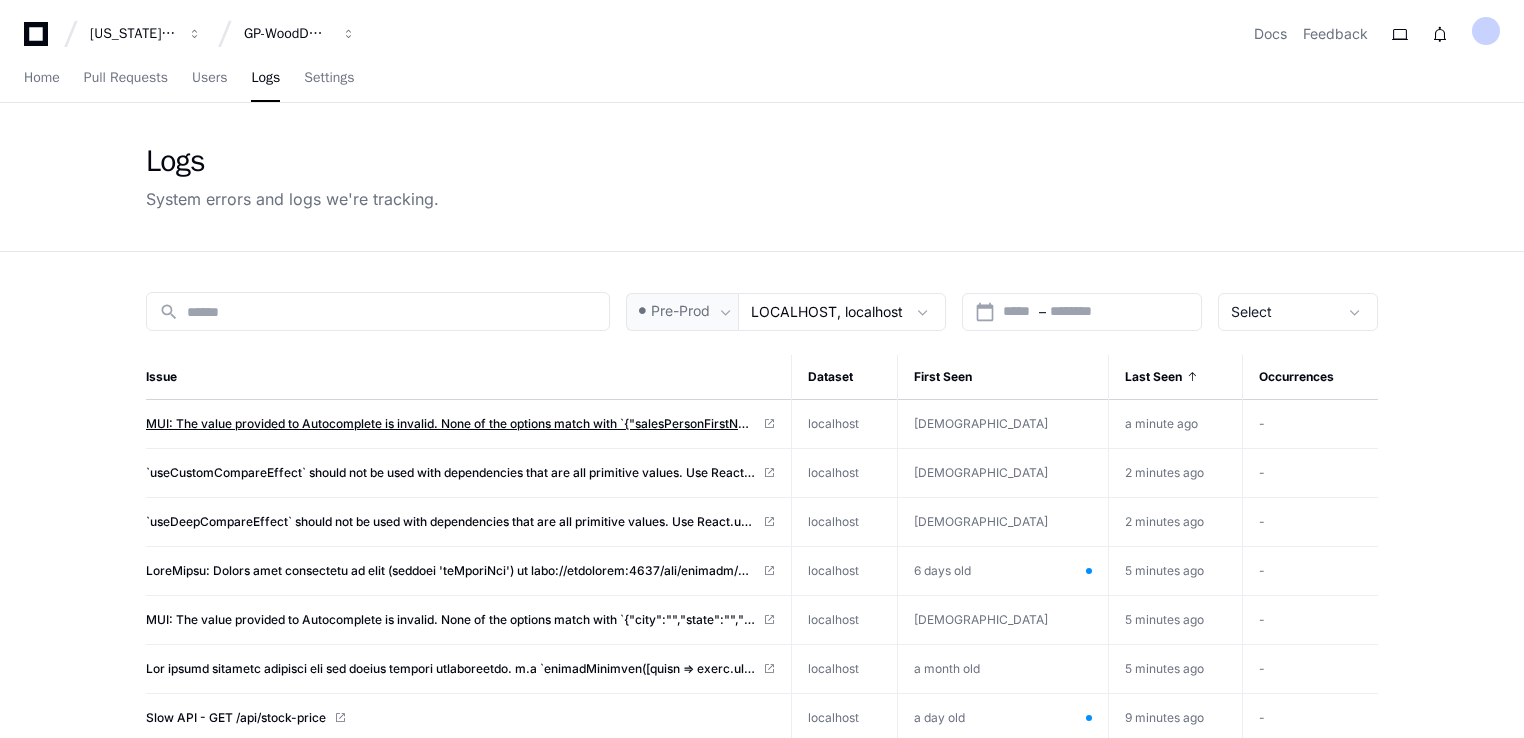 click on "MUI: The value provided to Autocomplete is invalid.
None of the options match with `{"salesPersonFirstName":"[PERSON_NAME]"}`.
You can use the `isOptionEqualToValue` prop to customize the equality test." 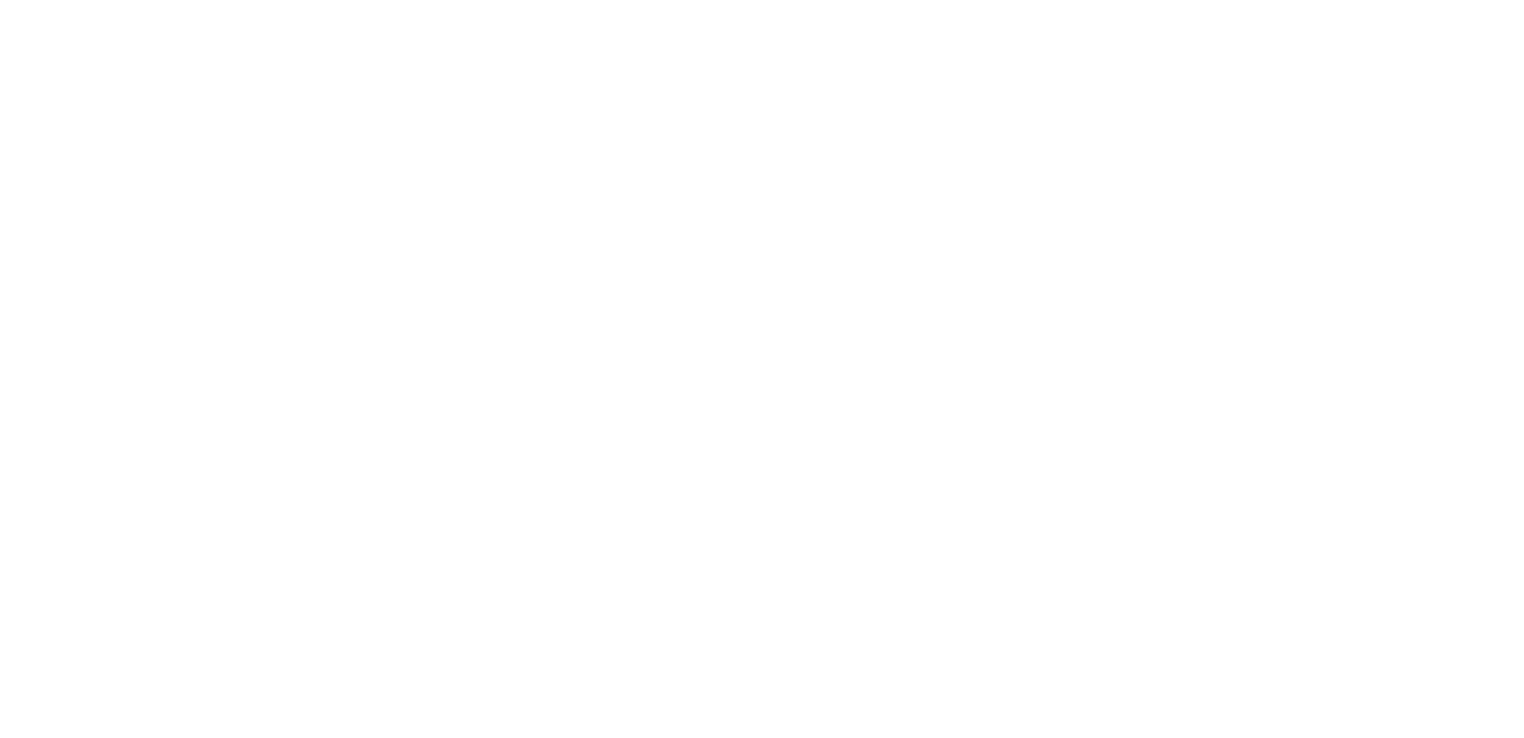 scroll, scrollTop: 0, scrollLeft: 0, axis: both 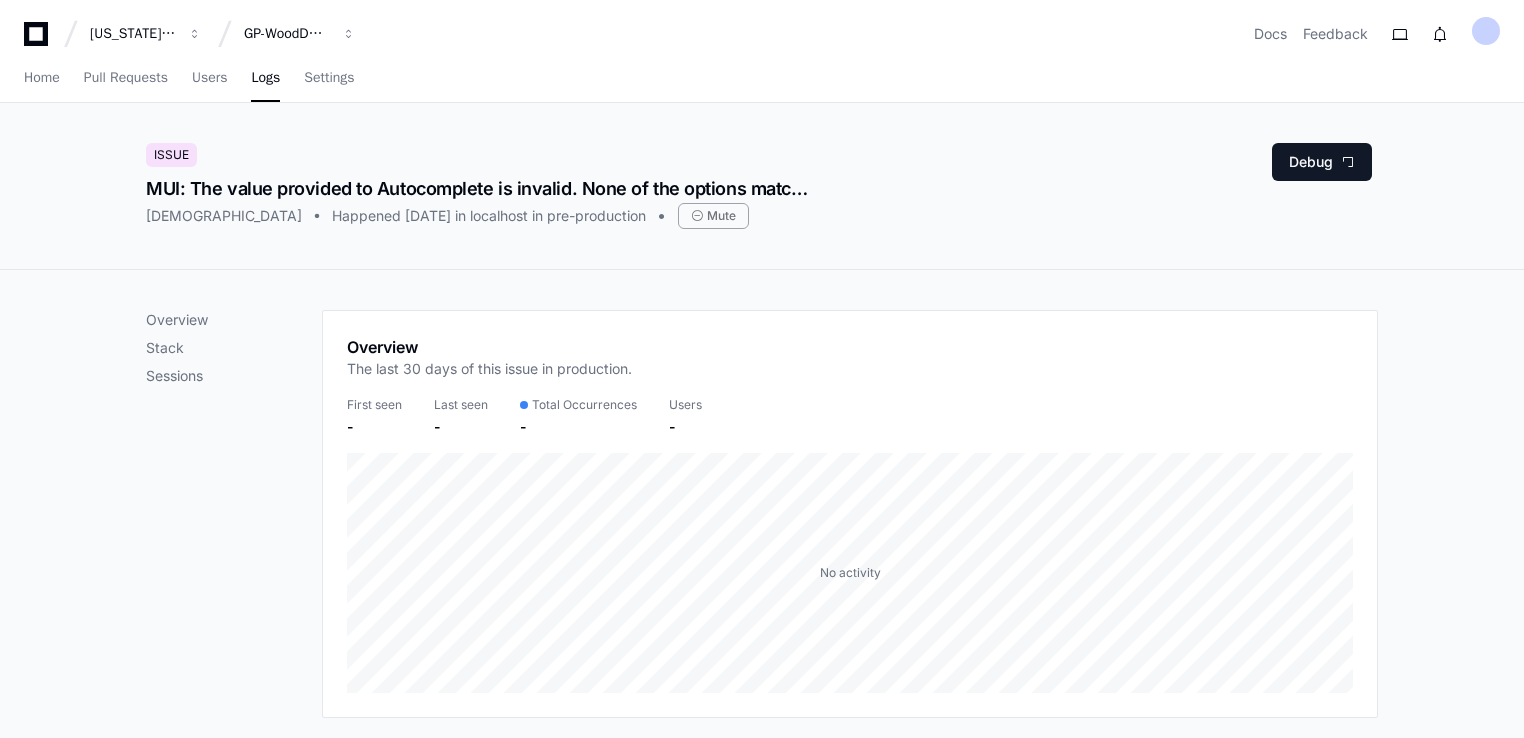 click on "Overview Stack Sessions Overview The last 30 days of this issue in production. First seen - Last seen - Total Occurrences - Users -  No activity  Stack MUI: The  value  provided  to  Autocomplete  is  invalid.
None   of  the  options  match  with  `{"salesPersonFirstName":"[PERSON_NAME]"}`.
You can use the `isOptionEqualToValue` prop  to  customize the equality test. Activity [PERSON_NAME]  ran into this issue   a minute ago    just after  Click Close  a minute ago  [PERSON_NAME]  ran into this issue   a minute ago    just after  Click Close  a minute ago  [PERSON_NAME]  ran into this issue   2 minutes ago    just after  Click Close  2 minutes ago  [PERSON_NAME]  ran into this issue   2 minutes ago    just after  Click Close  2 minutes ago  [PERSON_NAME]  ran into this issue   3 minutes ago    just after  Click Save Changes  3 minutes ago  [PERSON_NAME]  ran into this issue   3 minutes ago    just after  Click Save Changes  3 minutes ago   Show More" 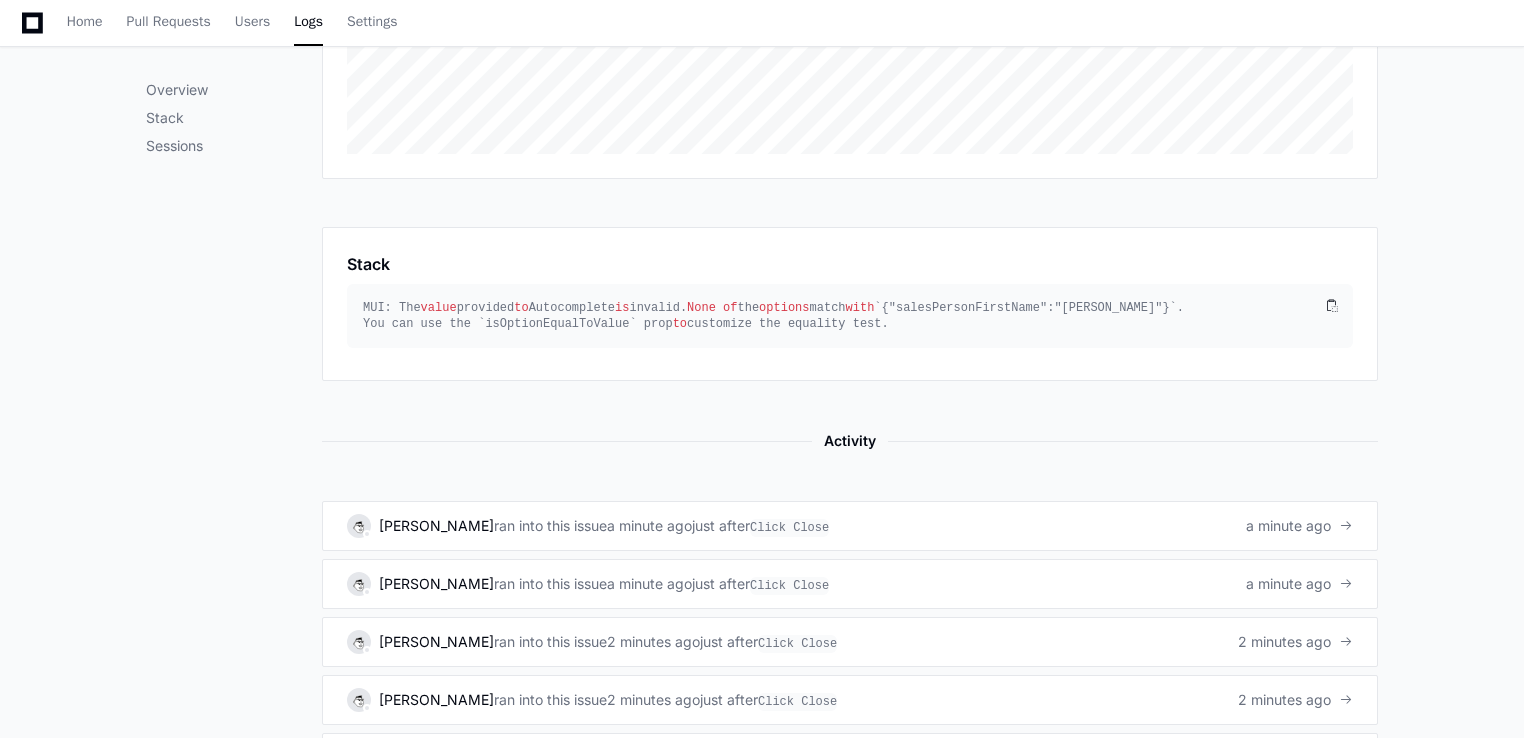 scroll, scrollTop: 540, scrollLeft: 0, axis: vertical 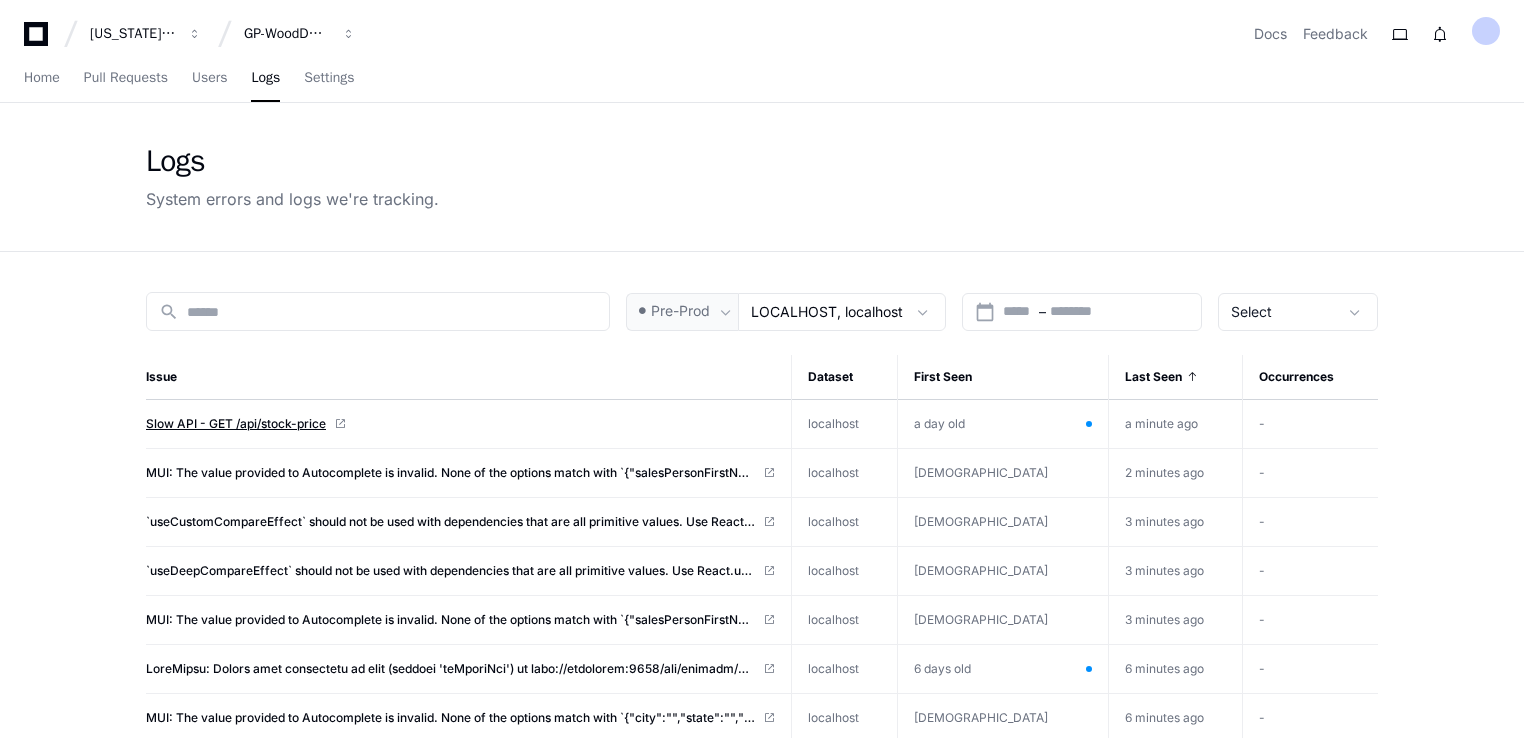 click on "Slow API - GET /api/stock-price" 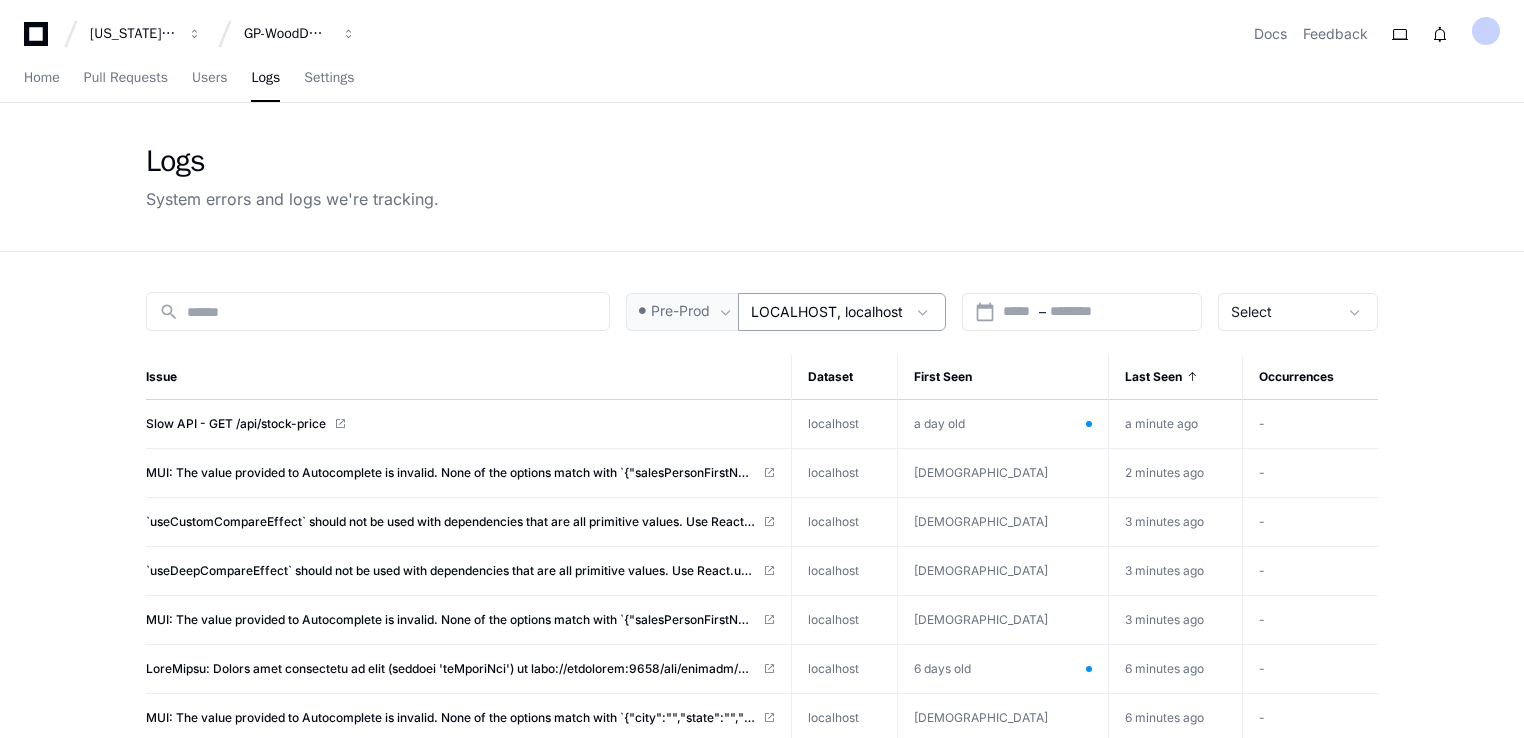 click 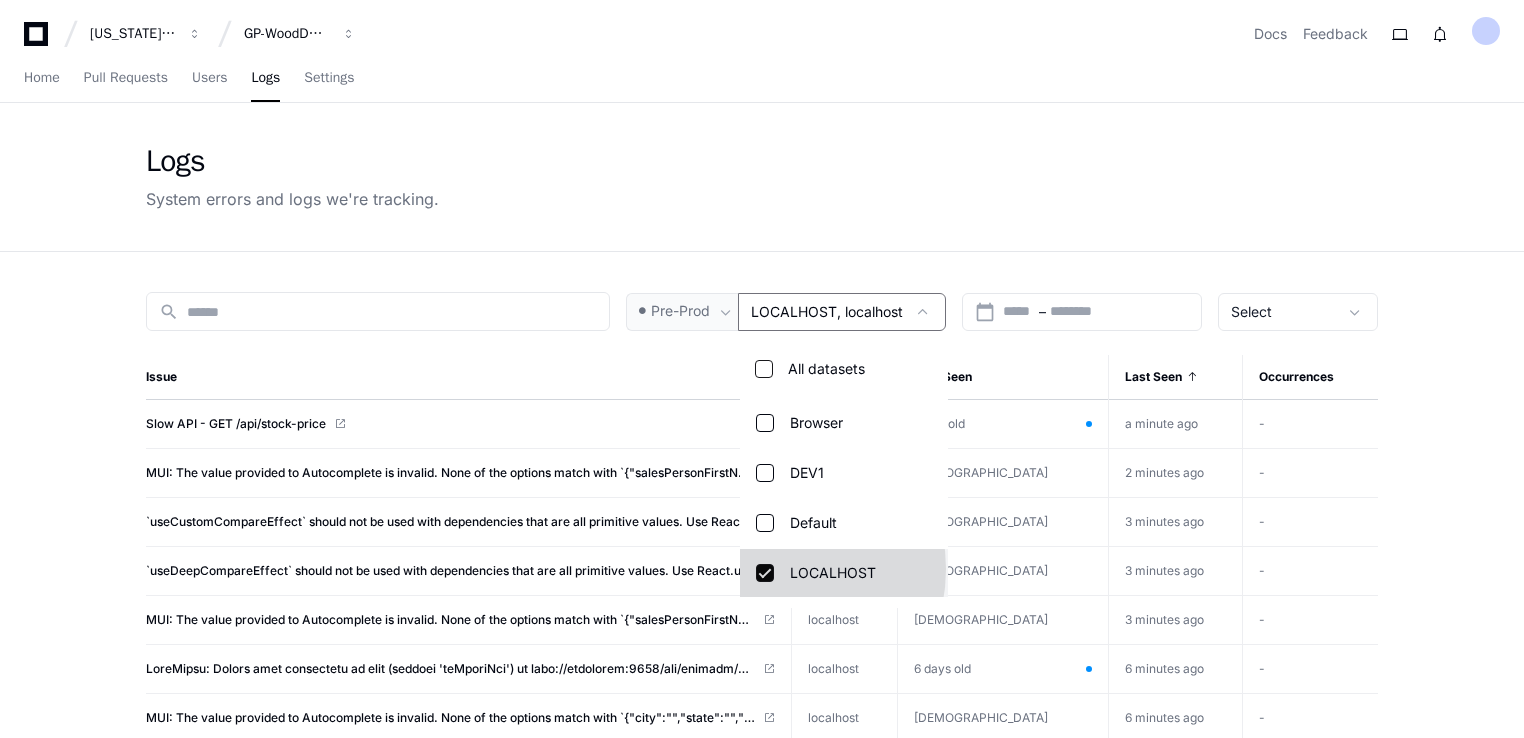 click at bounding box center [765, 573] 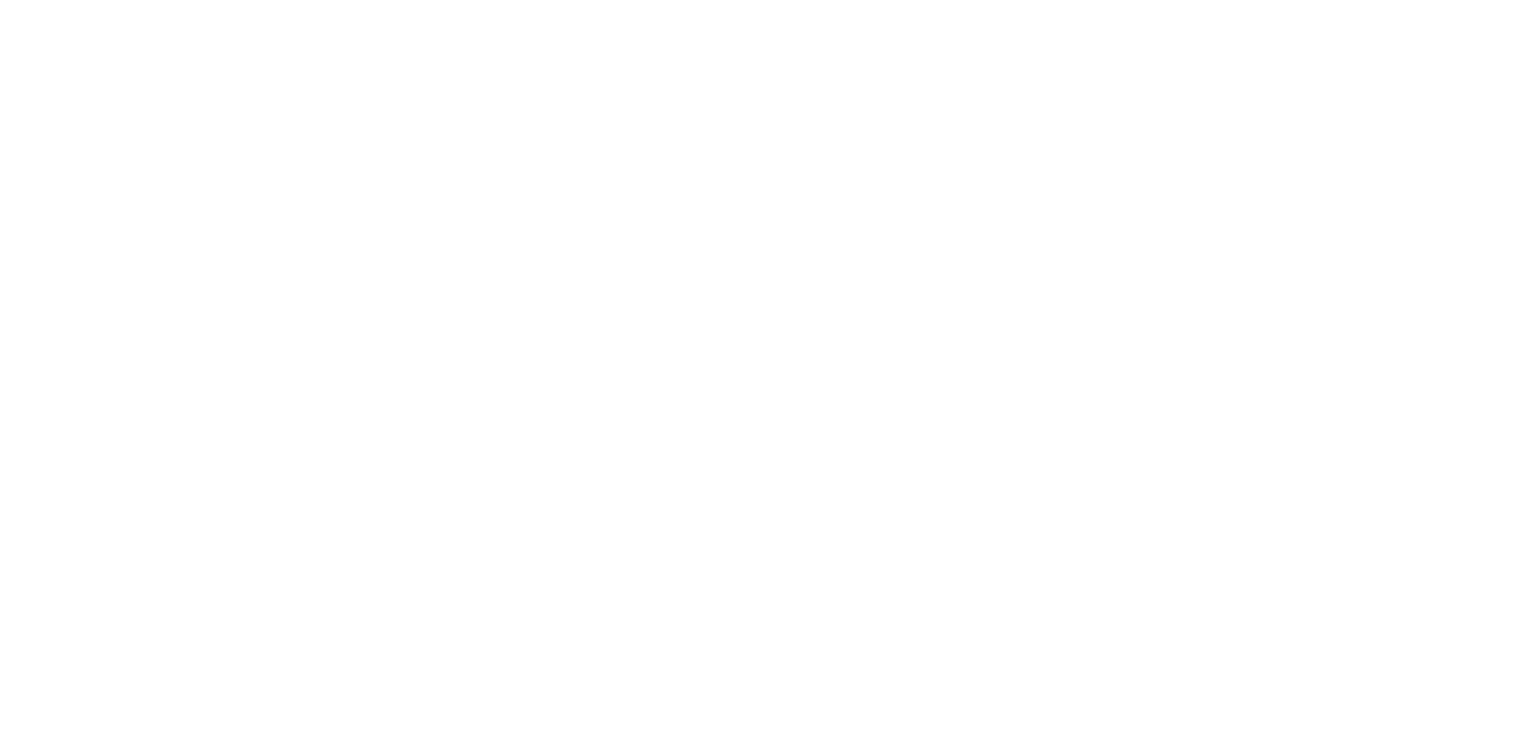scroll, scrollTop: 0, scrollLeft: 0, axis: both 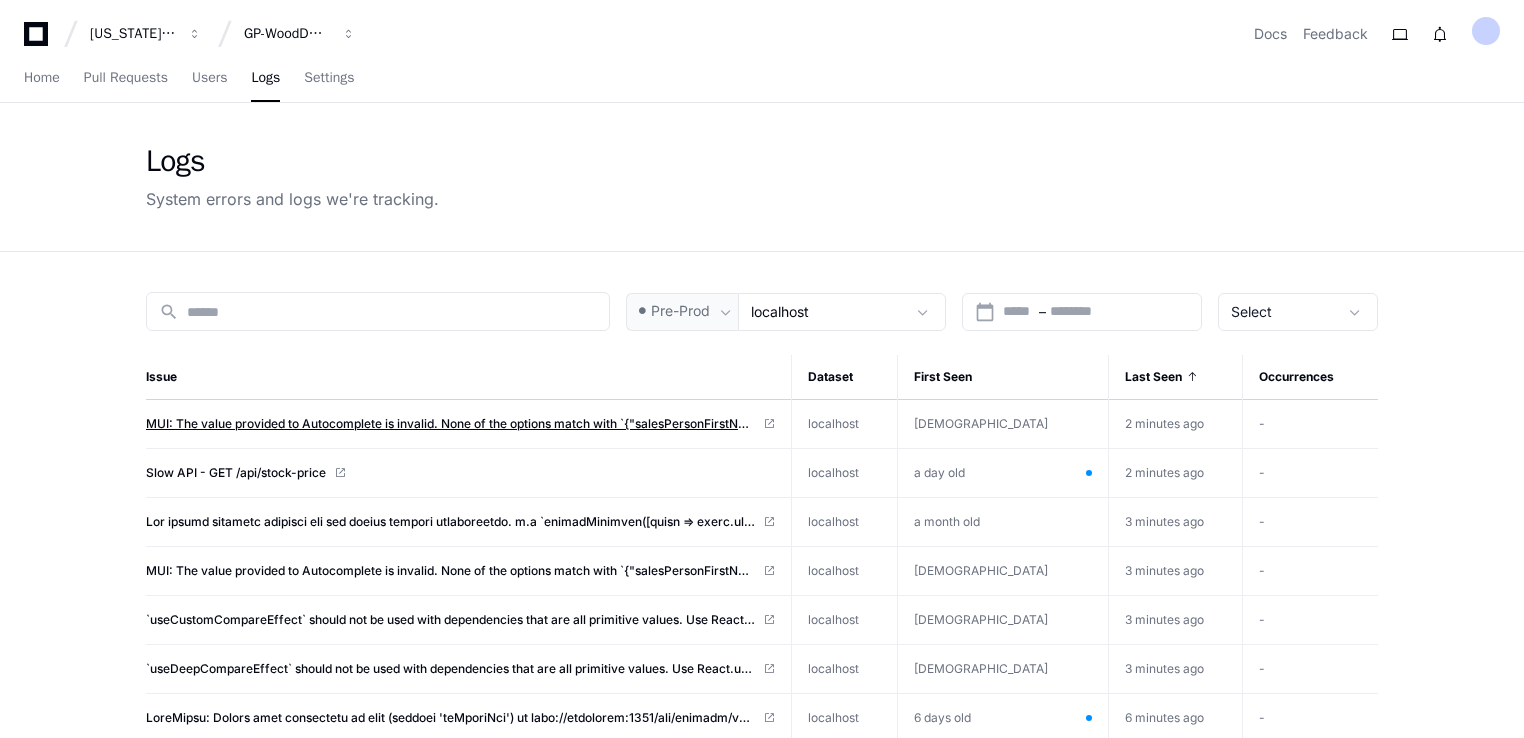 click on "MUI: The value provided to Autocomplete is invalid.
None of the options match with `{"salesPersonFirstName":"[PERSON_NAME]"}`.
You can use the `isOptionEqualToValue` prop to customize the equality test." 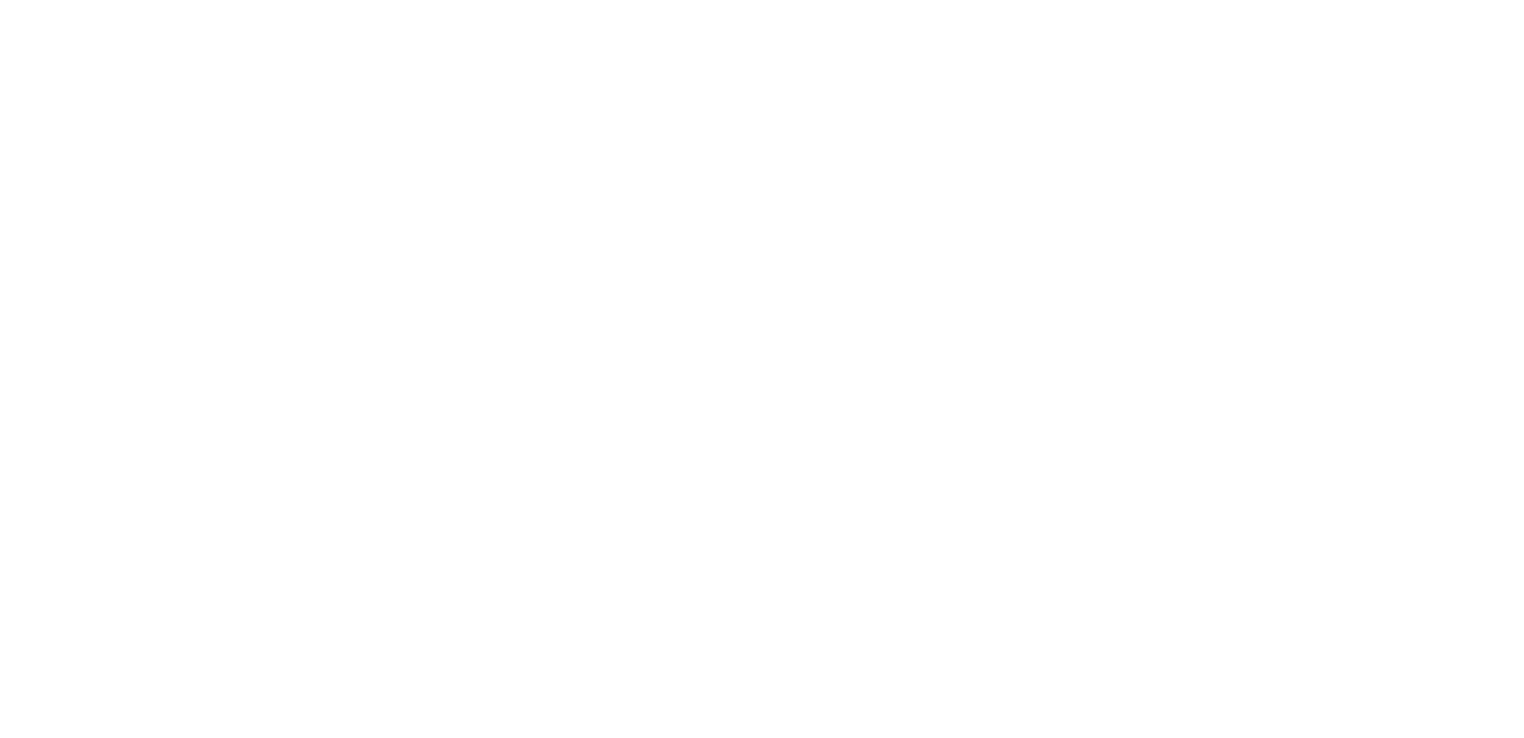 scroll, scrollTop: 0, scrollLeft: 0, axis: both 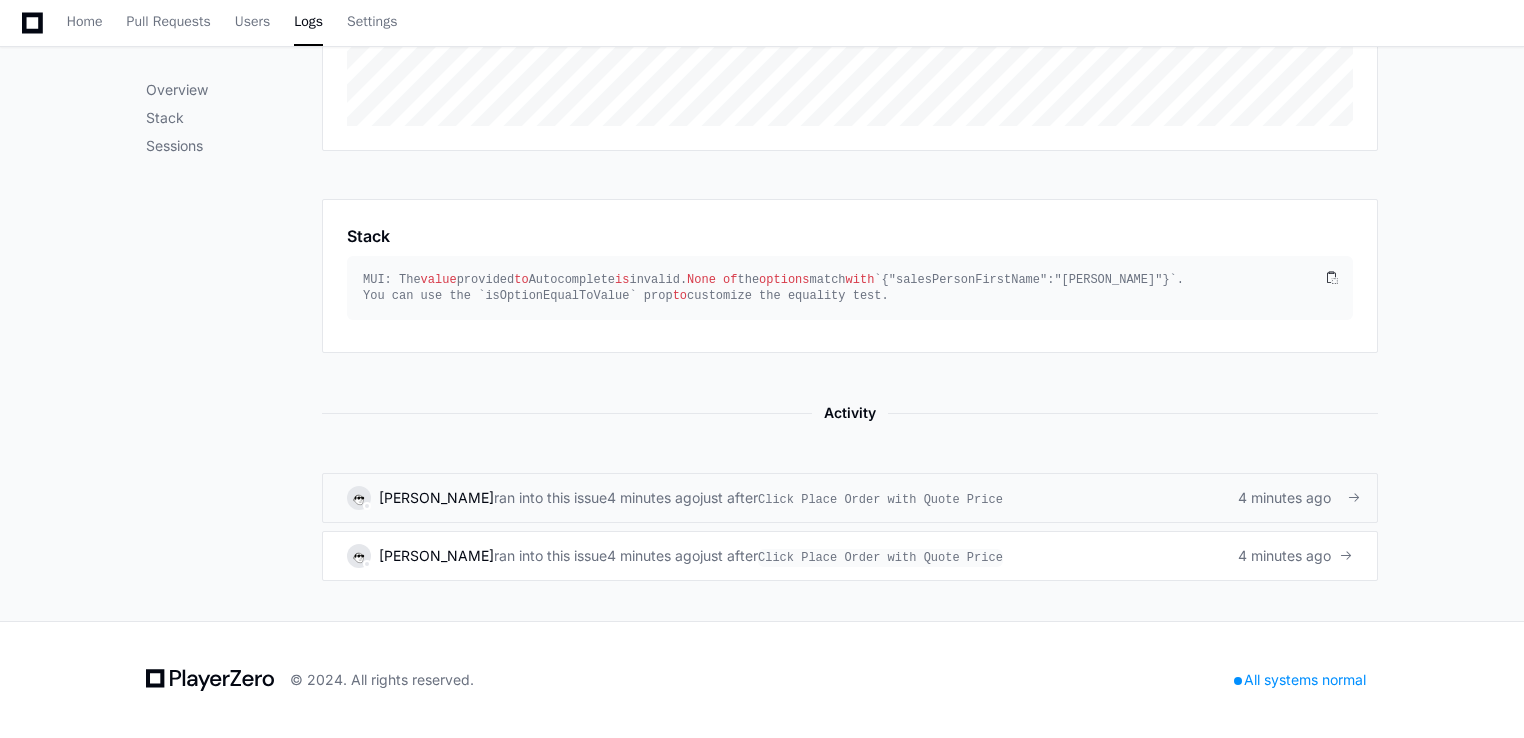 click on "4 minutes ago" 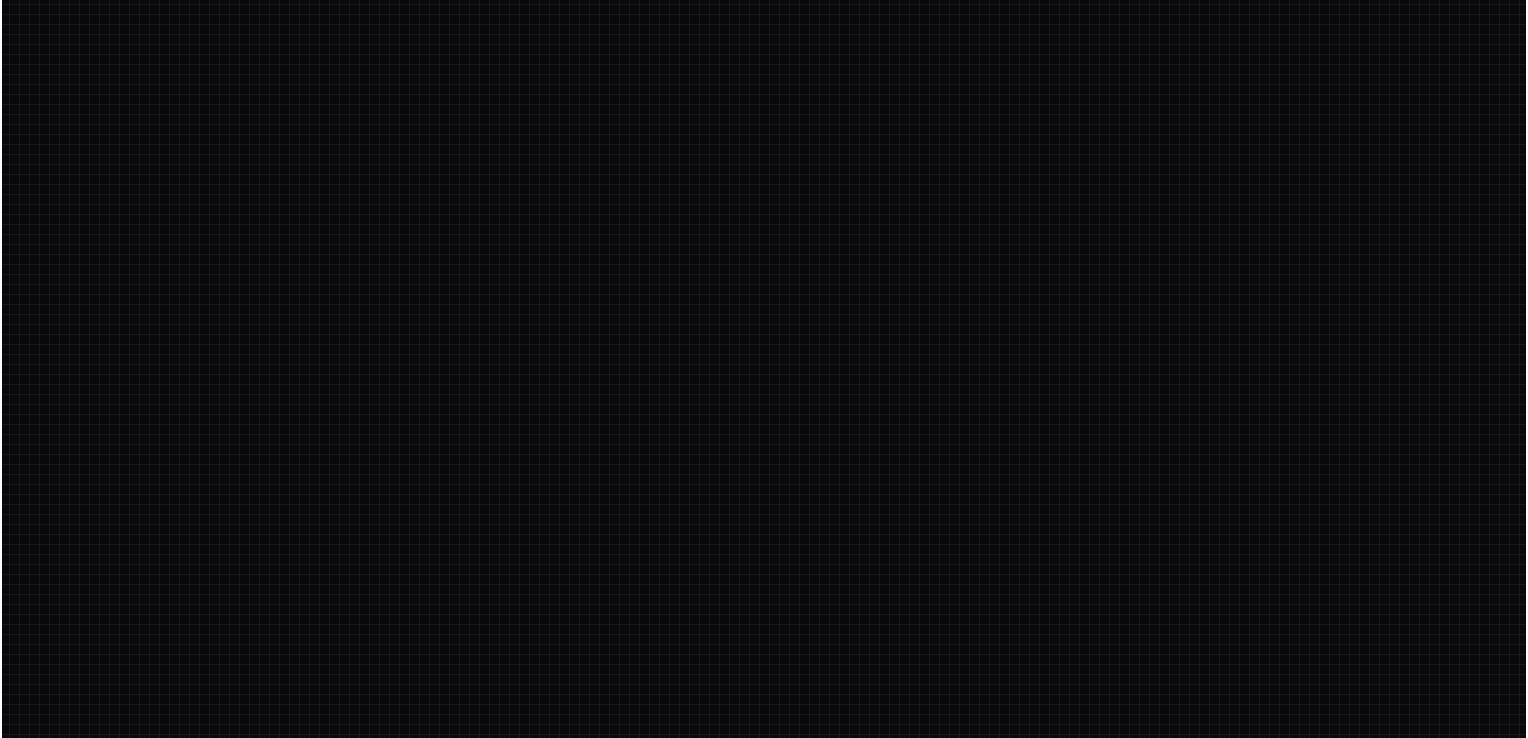 scroll, scrollTop: 0, scrollLeft: 0, axis: both 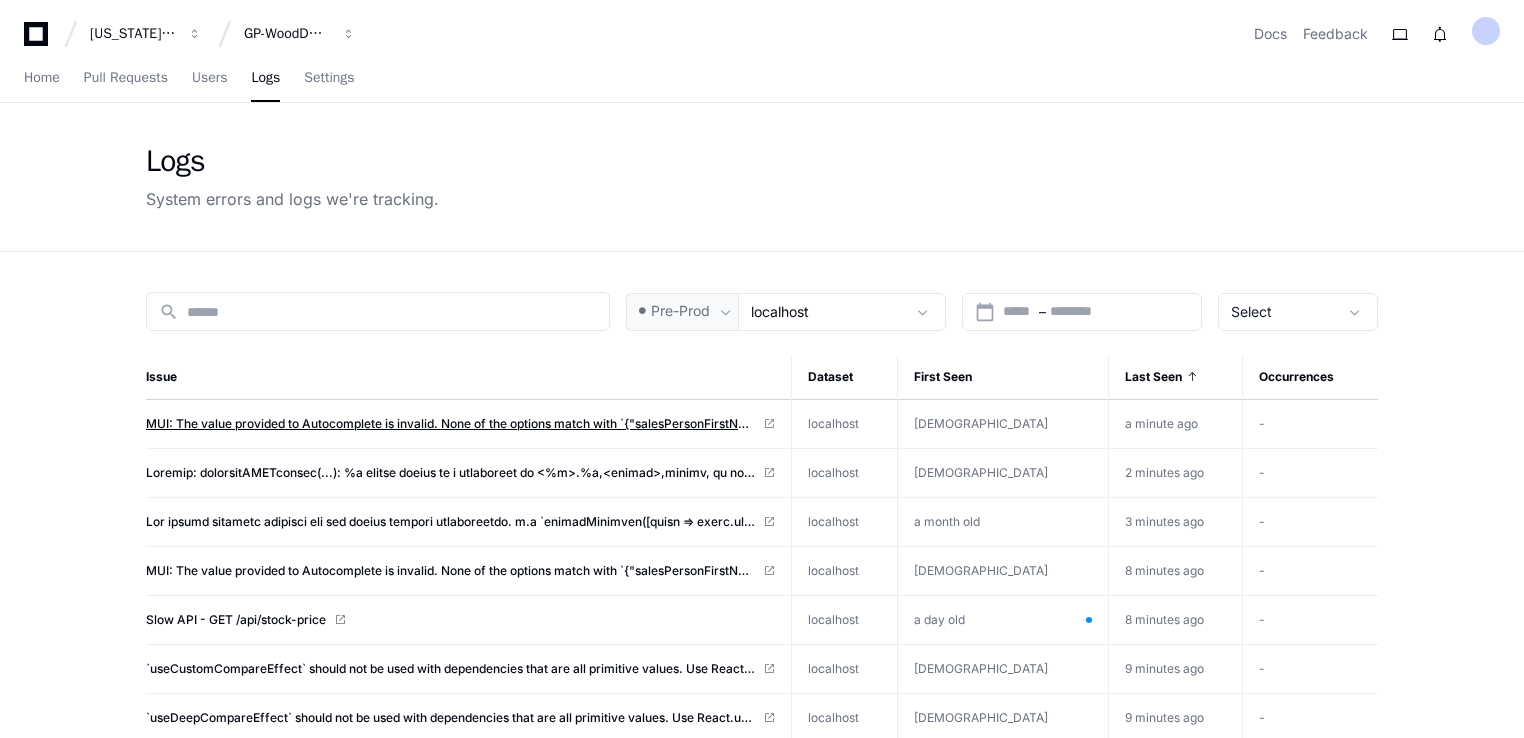 click on "MUI: The value provided to Autocomplete is invalid.
None of the options match with `{"salesPersonFirstName":"[PERSON_NAME]"}`.
You can use the `isOptionEqualToValue` prop to customize the equality test." 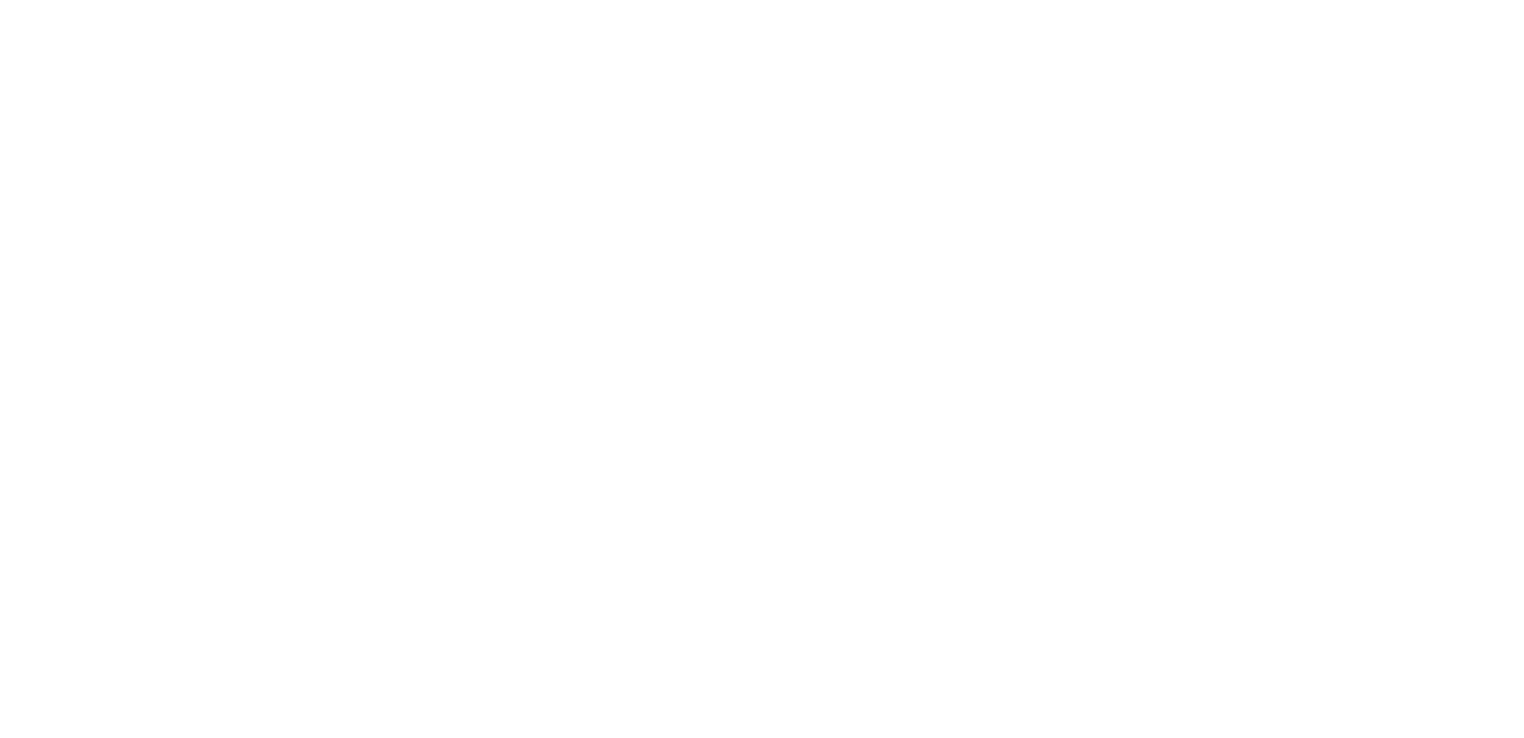 scroll, scrollTop: 0, scrollLeft: 0, axis: both 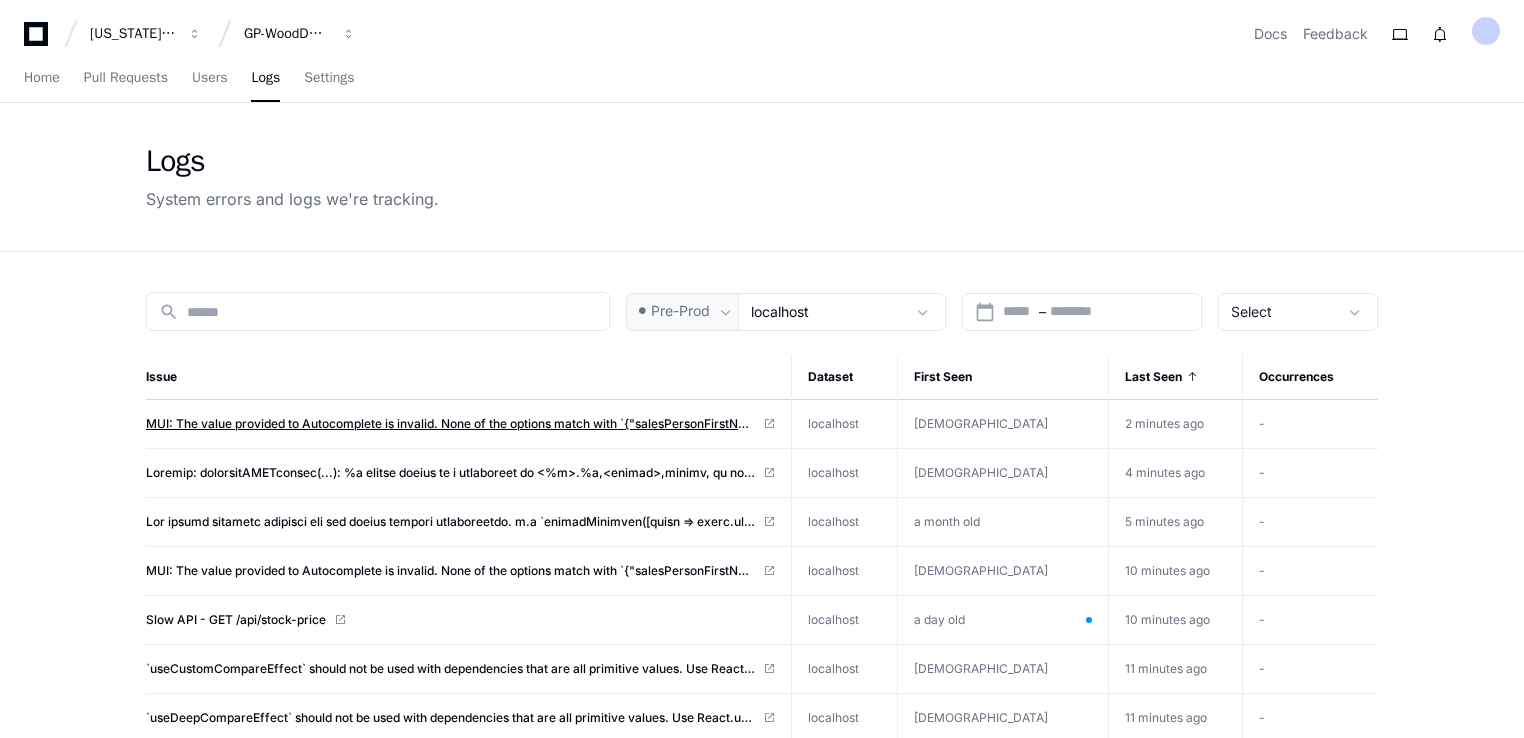 click on "MUI: The value provided to Autocomplete is invalid.
None of the options match with `{"salesPersonFirstName":"Akshaya Ganesan"}`.
You can use the `isOptionEqualToValue` prop to customize the equality test." 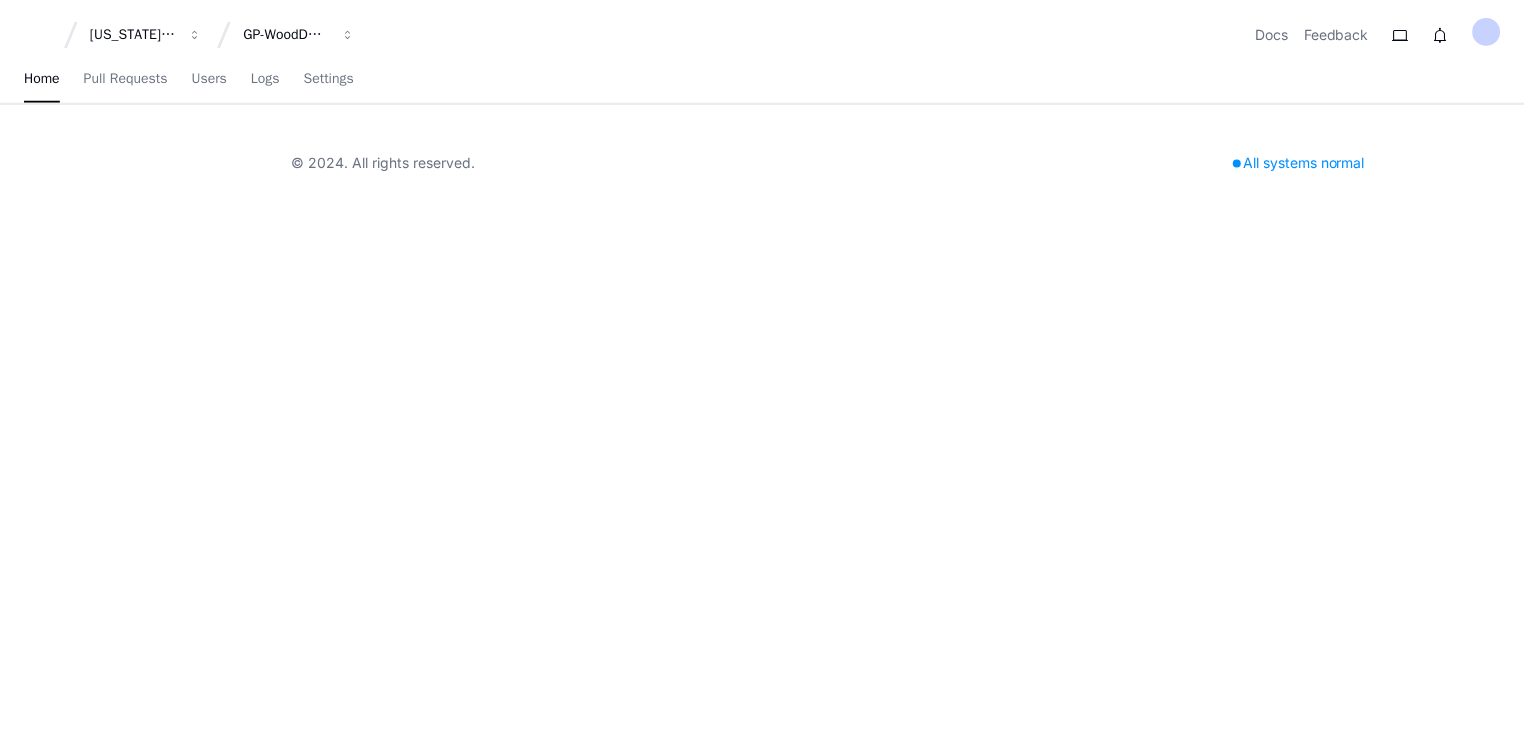 scroll, scrollTop: 0, scrollLeft: 0, axis: both 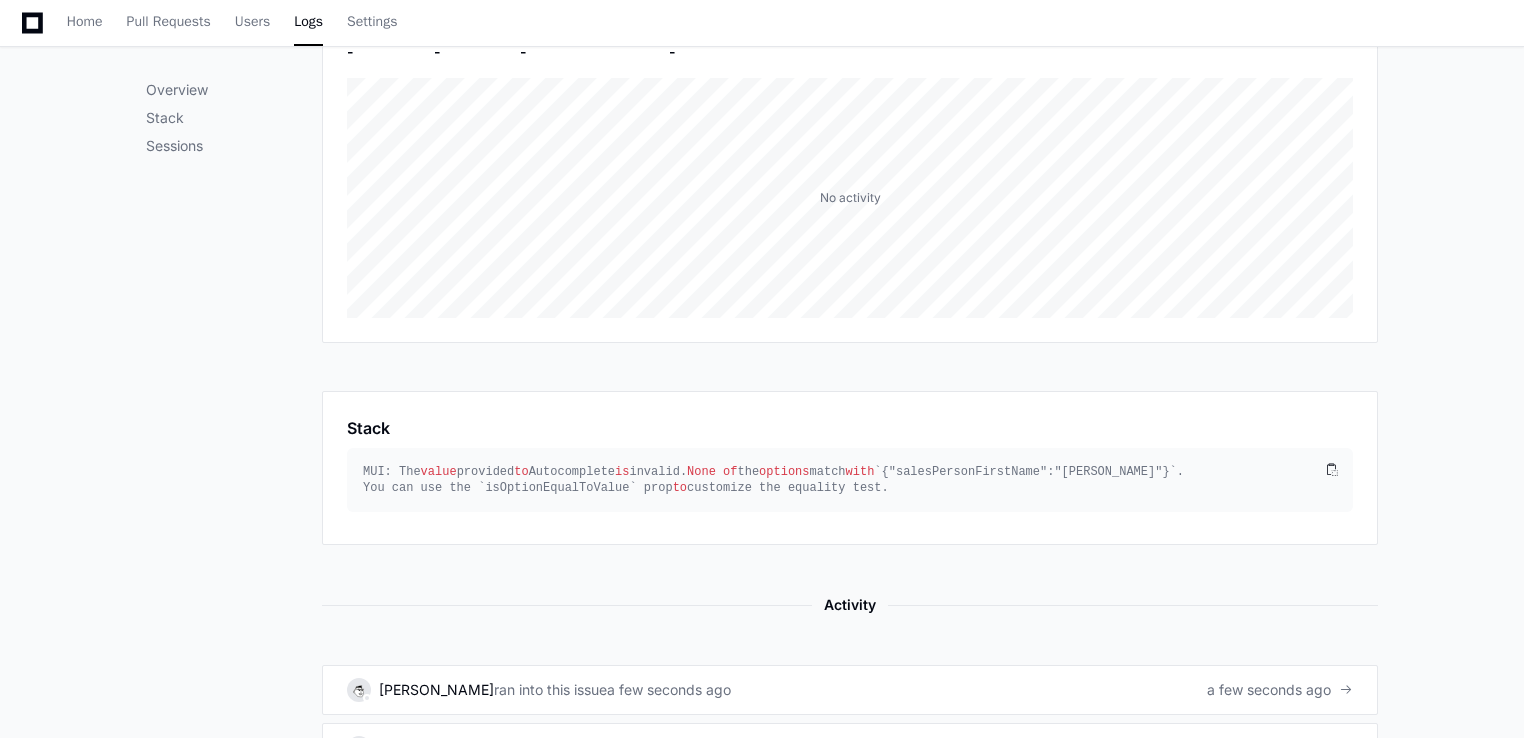 drag, startPoint x: 1523, startPoint y: 295, endPoint x: 1531, endPoint y: 447, distance: 152.21039 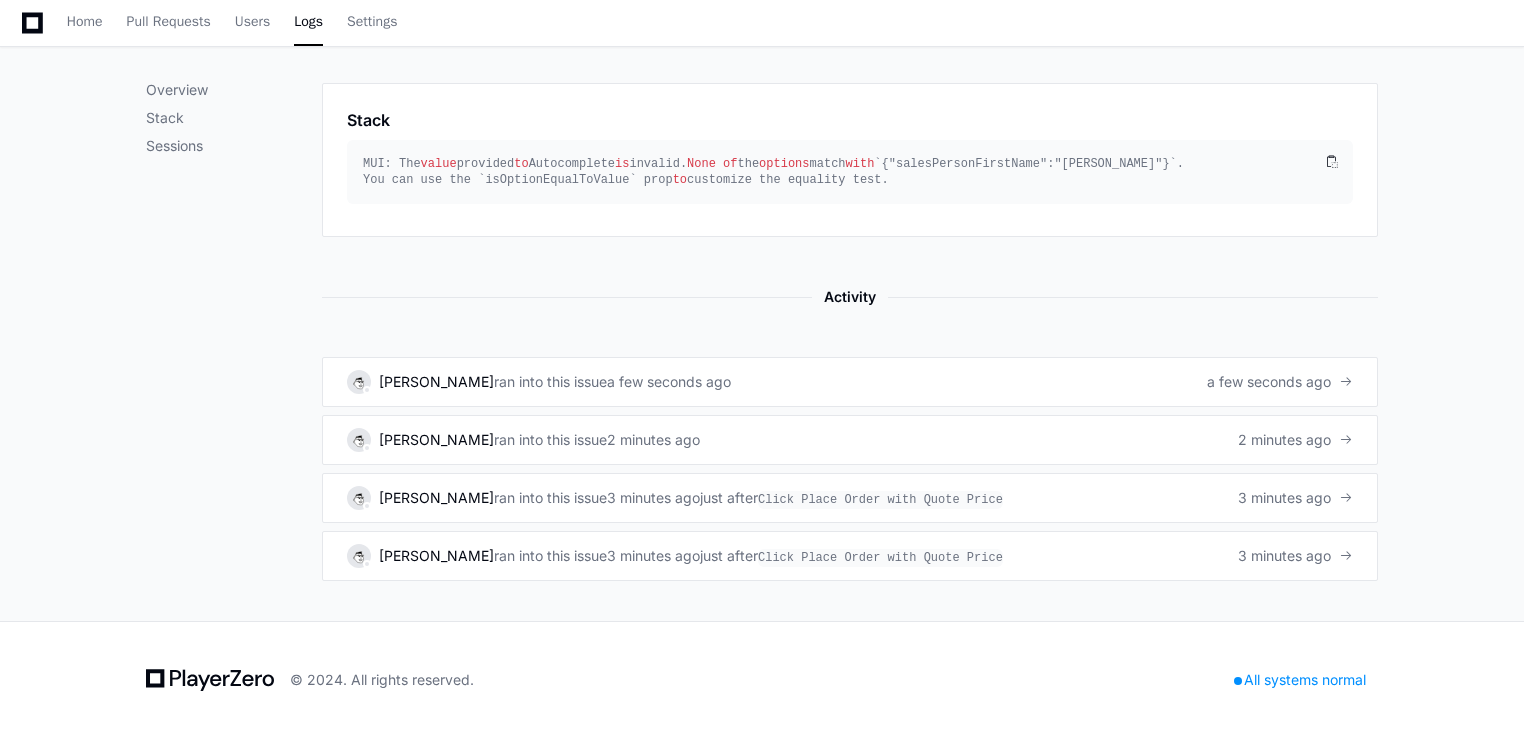 scroll, scrollTop: 695, scrollLeft: 0, axis: vertical 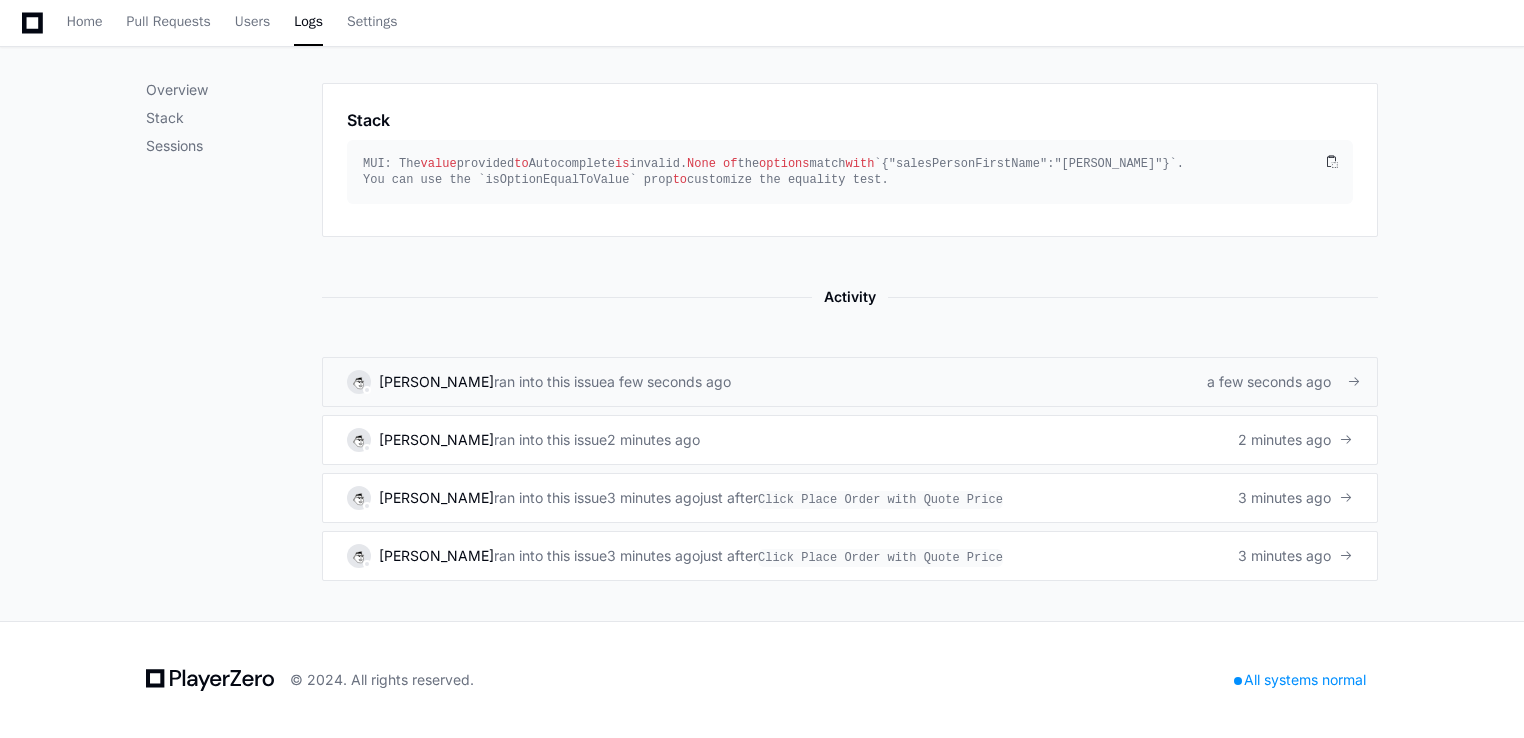 click on "a few seconds ago" 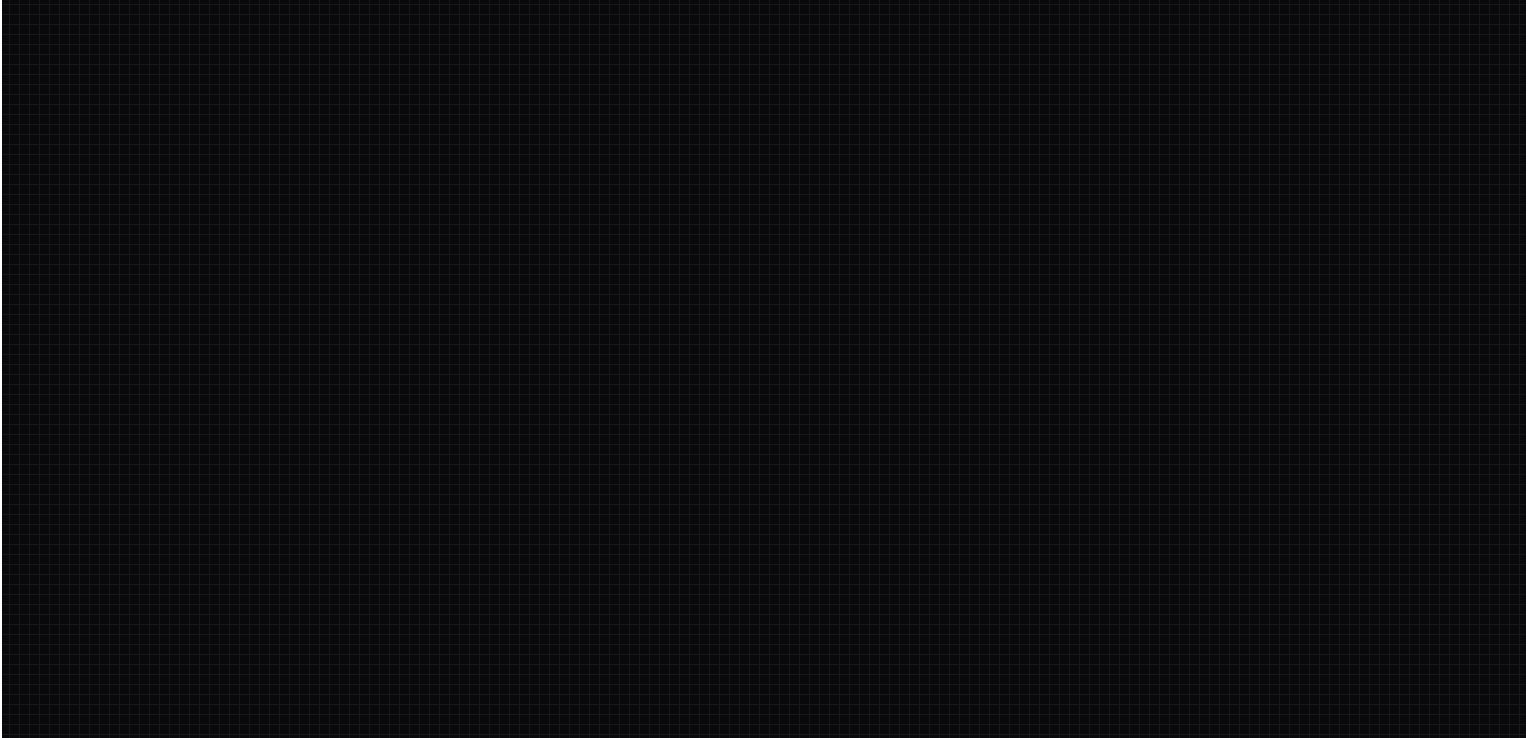 scroll, scrollTop: 0, scrollLeft: 0, axis: both 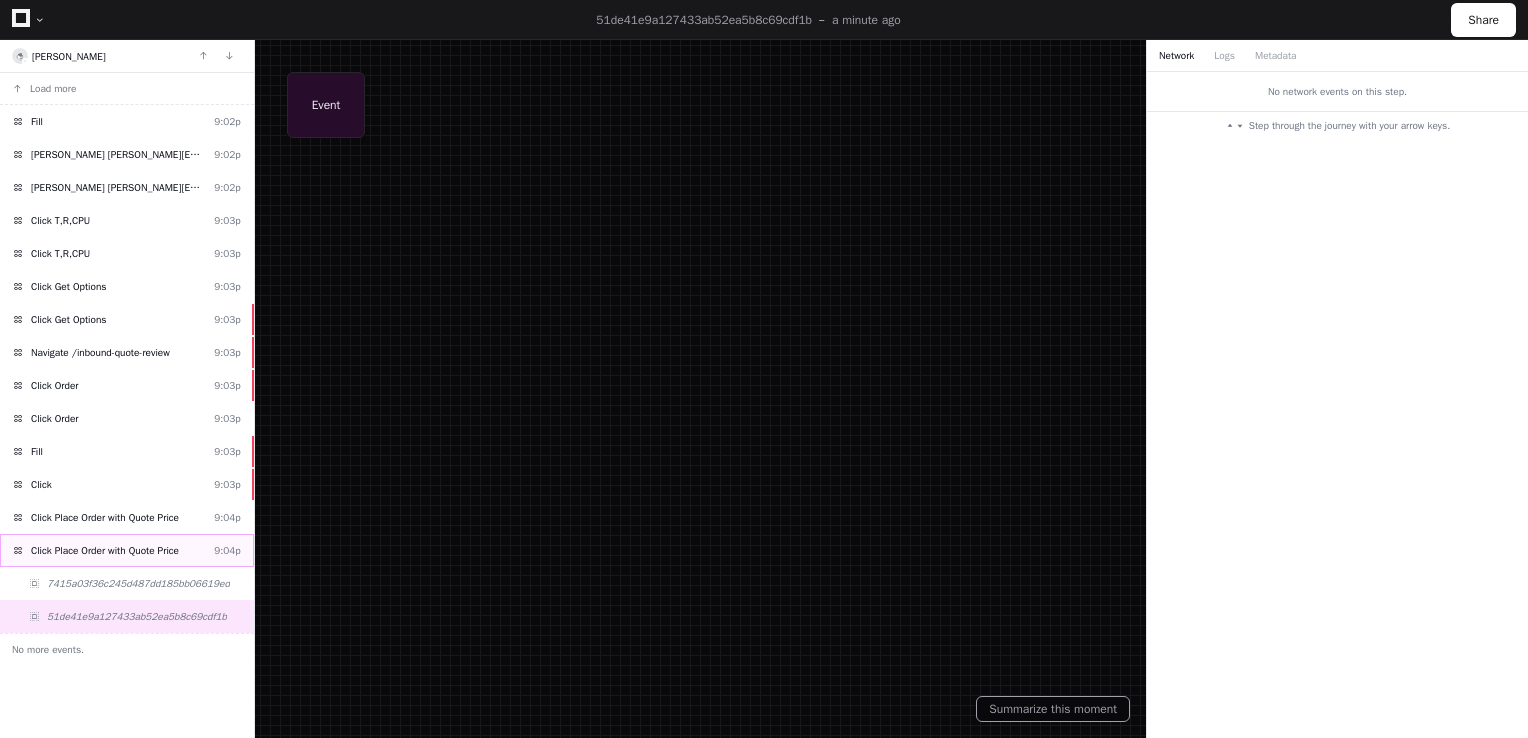 click on "Click Place Order with Quote Price" 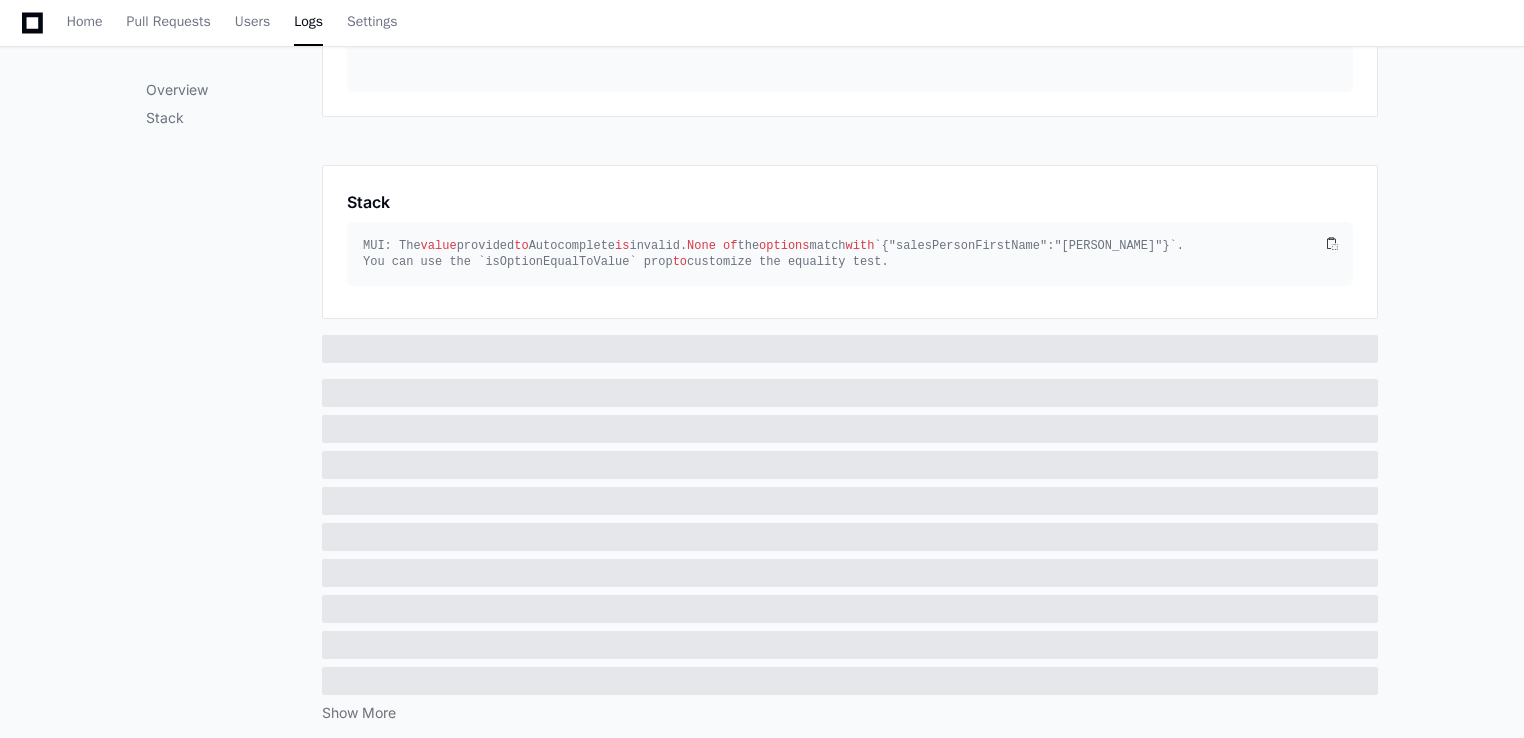 scroll, scrollTop: 688, scrollLeft: 0, axis: vertical 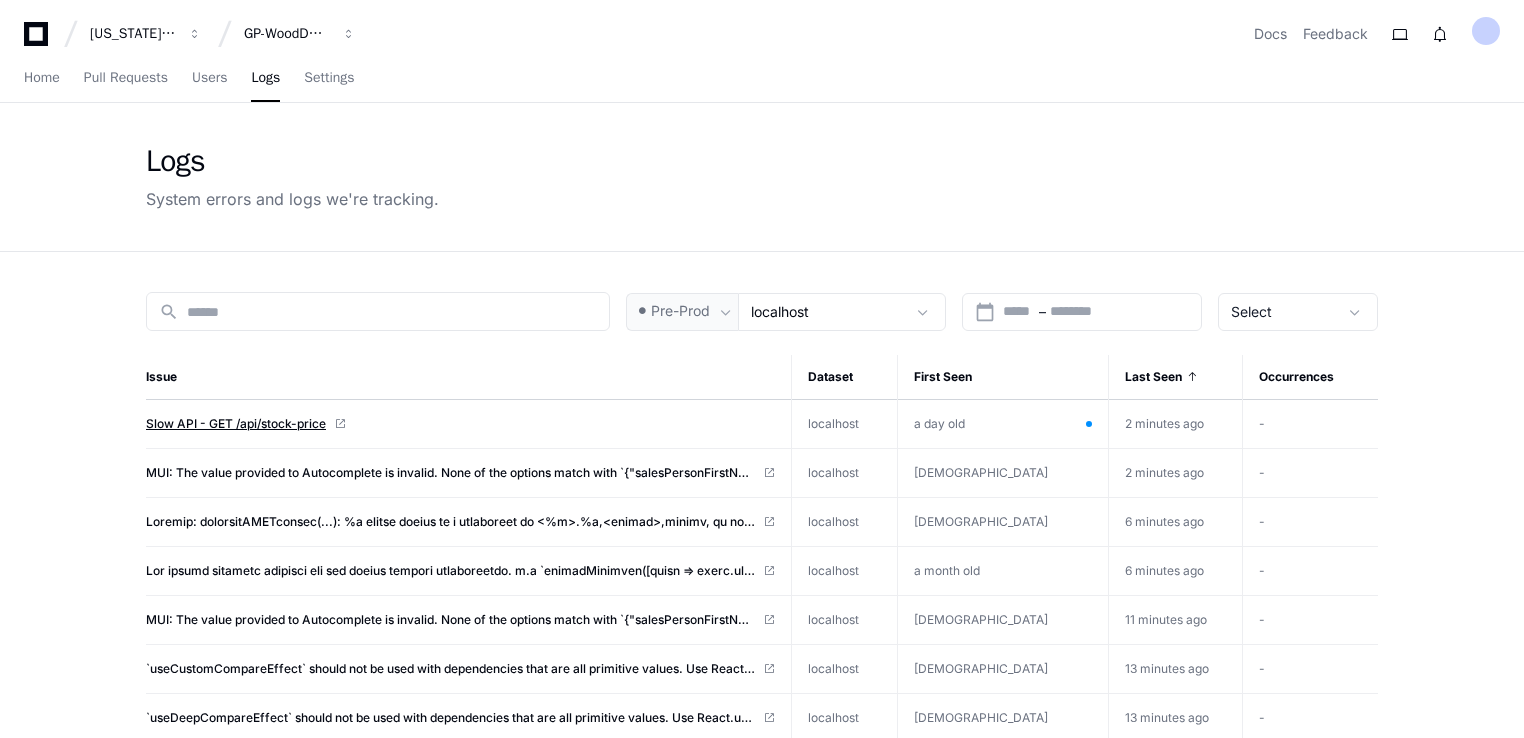 click on "Slow API - GET /api/stock-price" 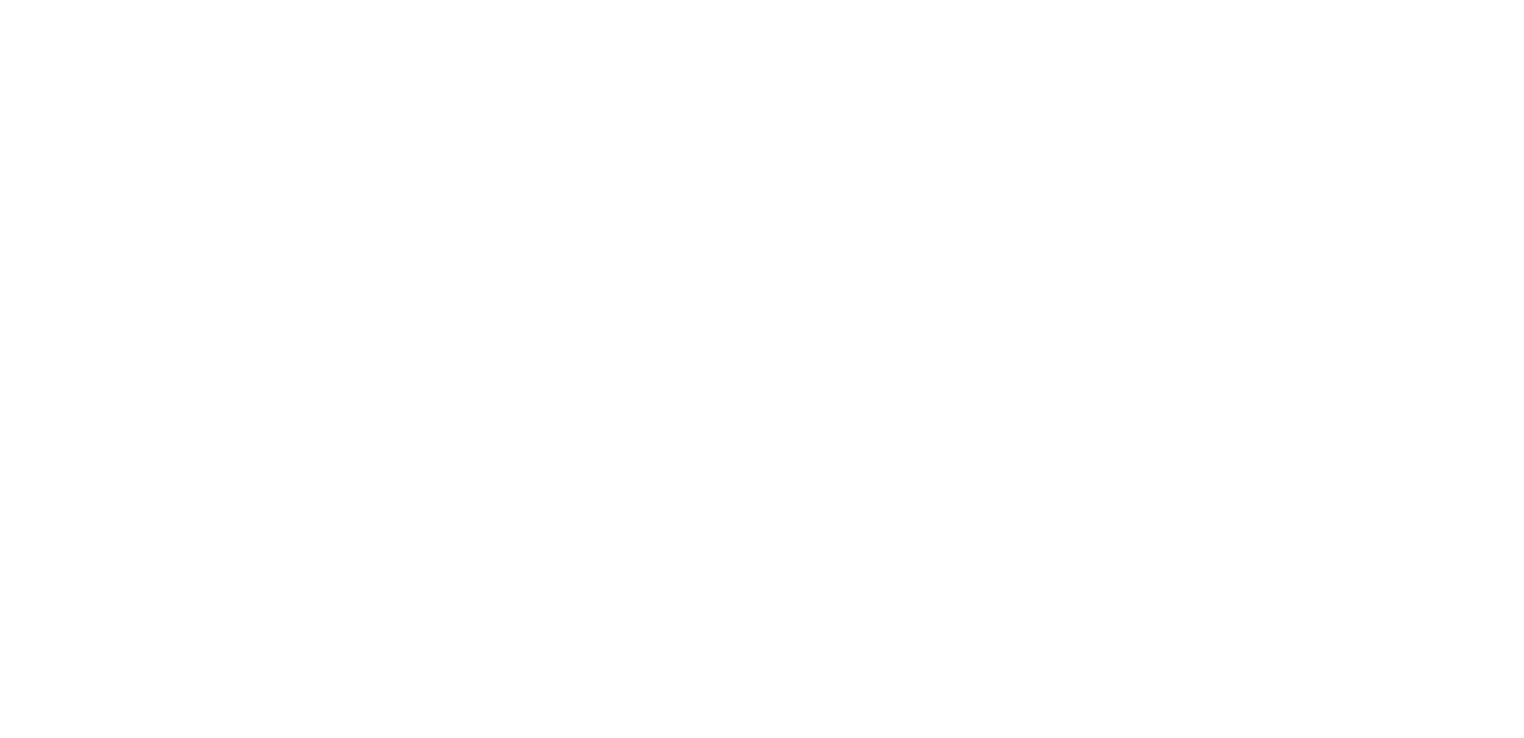 scroll, scrollTop: 0, scrollLeft: 0, axis: both 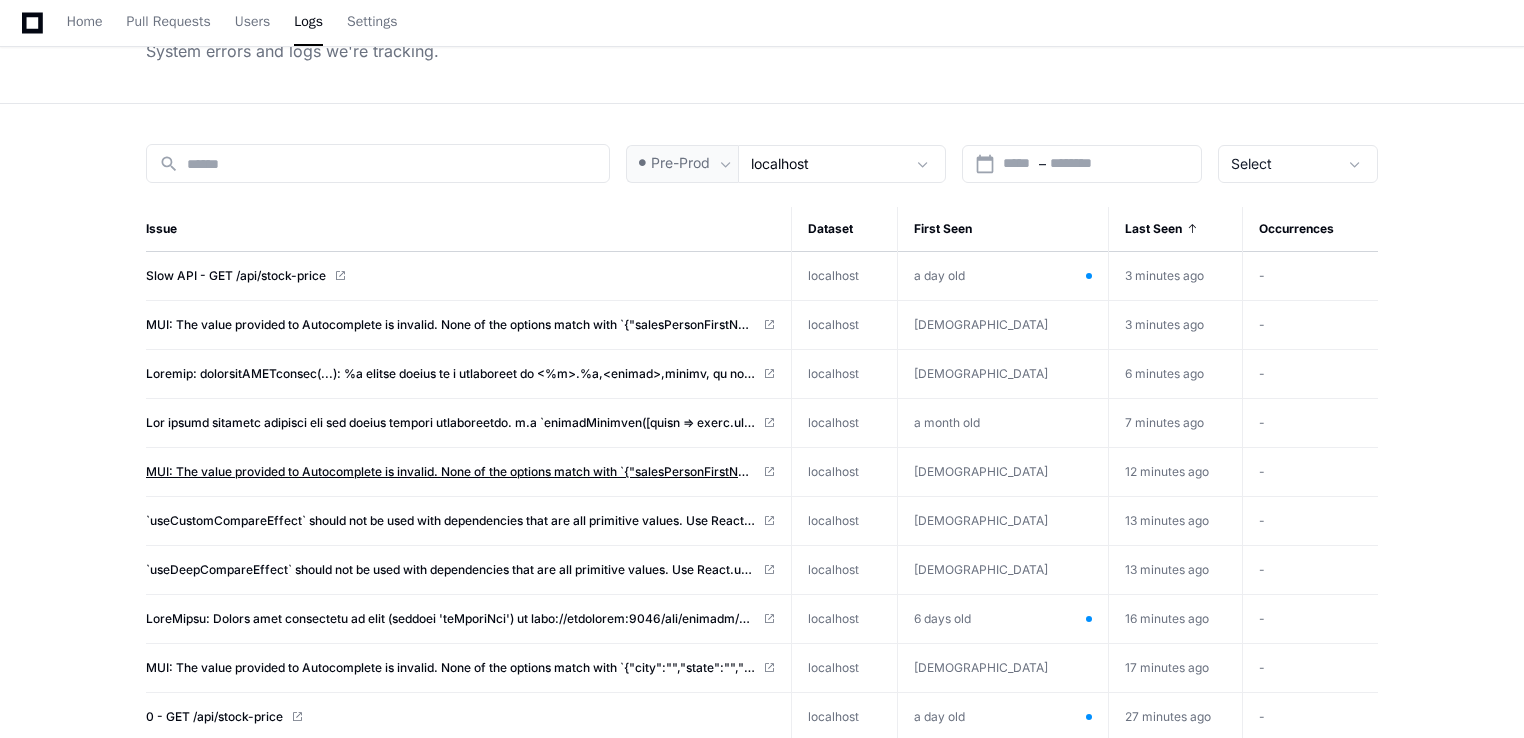 click on "MUI: The value provided to Autocomplete is invalid.
None of the options match with `{"salesPersonFirstName":"[PERSON_NAME]"}`.
You can use the `isOptionEqualToValue` prop to customize the equality test." 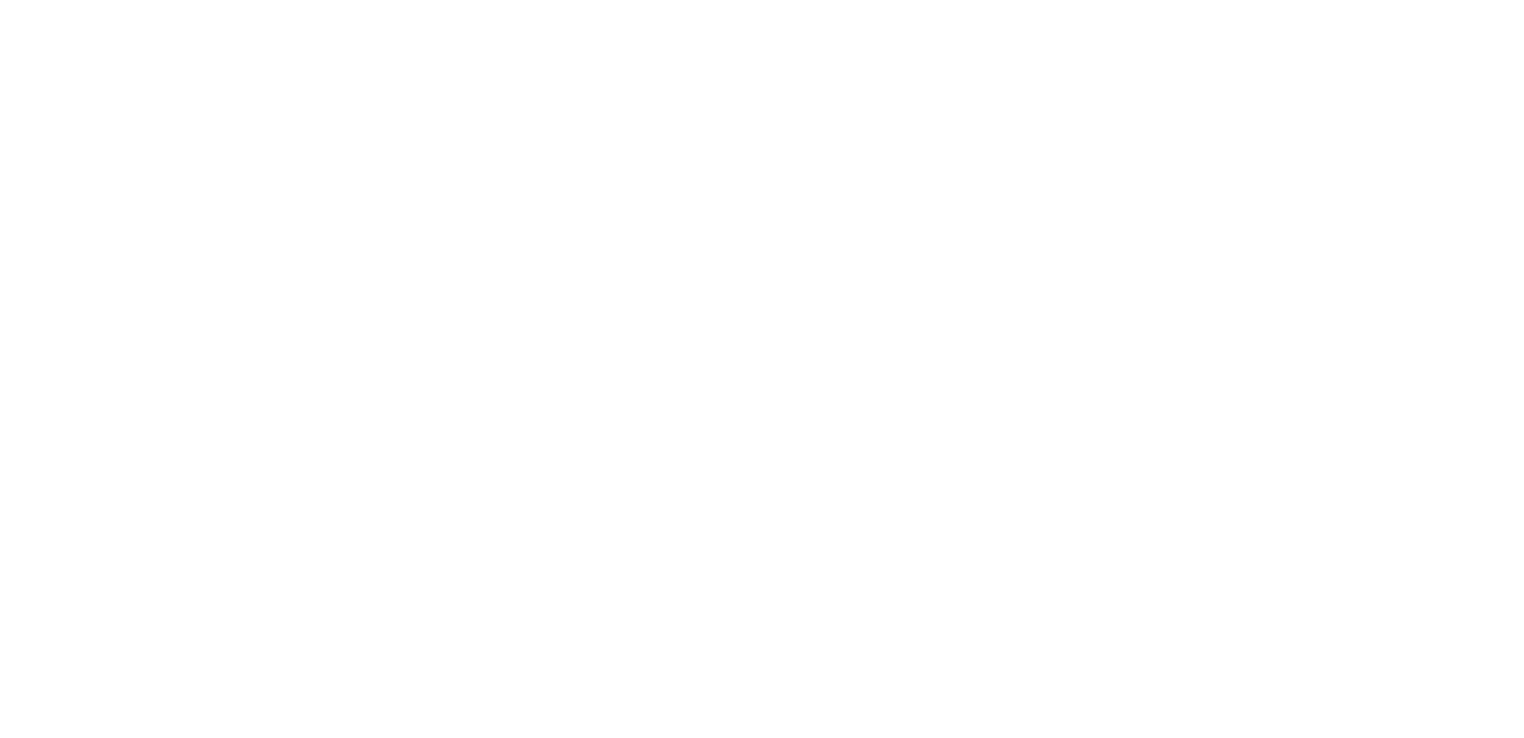 scroll, scrollTop: 0, scrollLeft: 0, axis: both 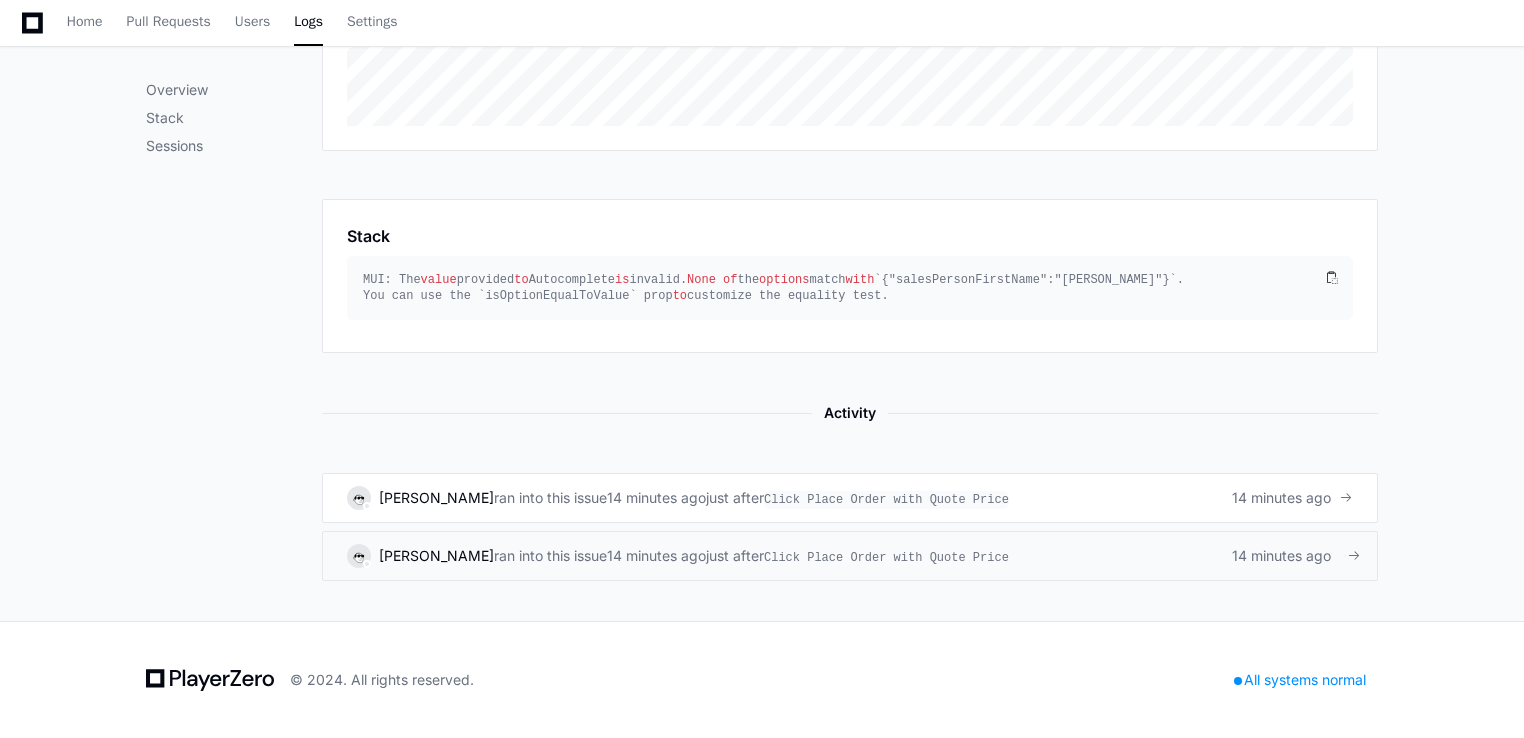 click on "14 minutes ago" 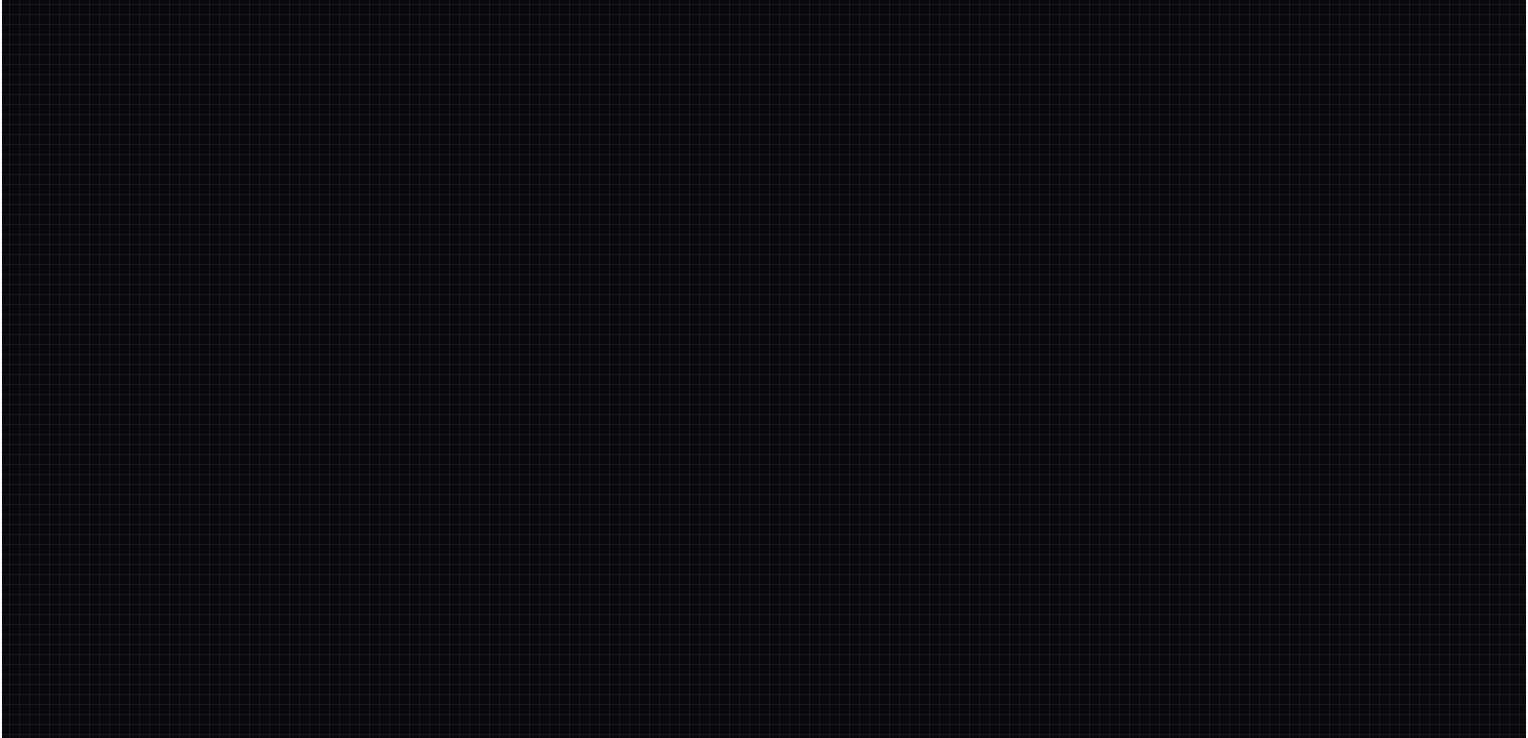 scroll, scrollTop: 0, scrollLeft: 0, axis: both 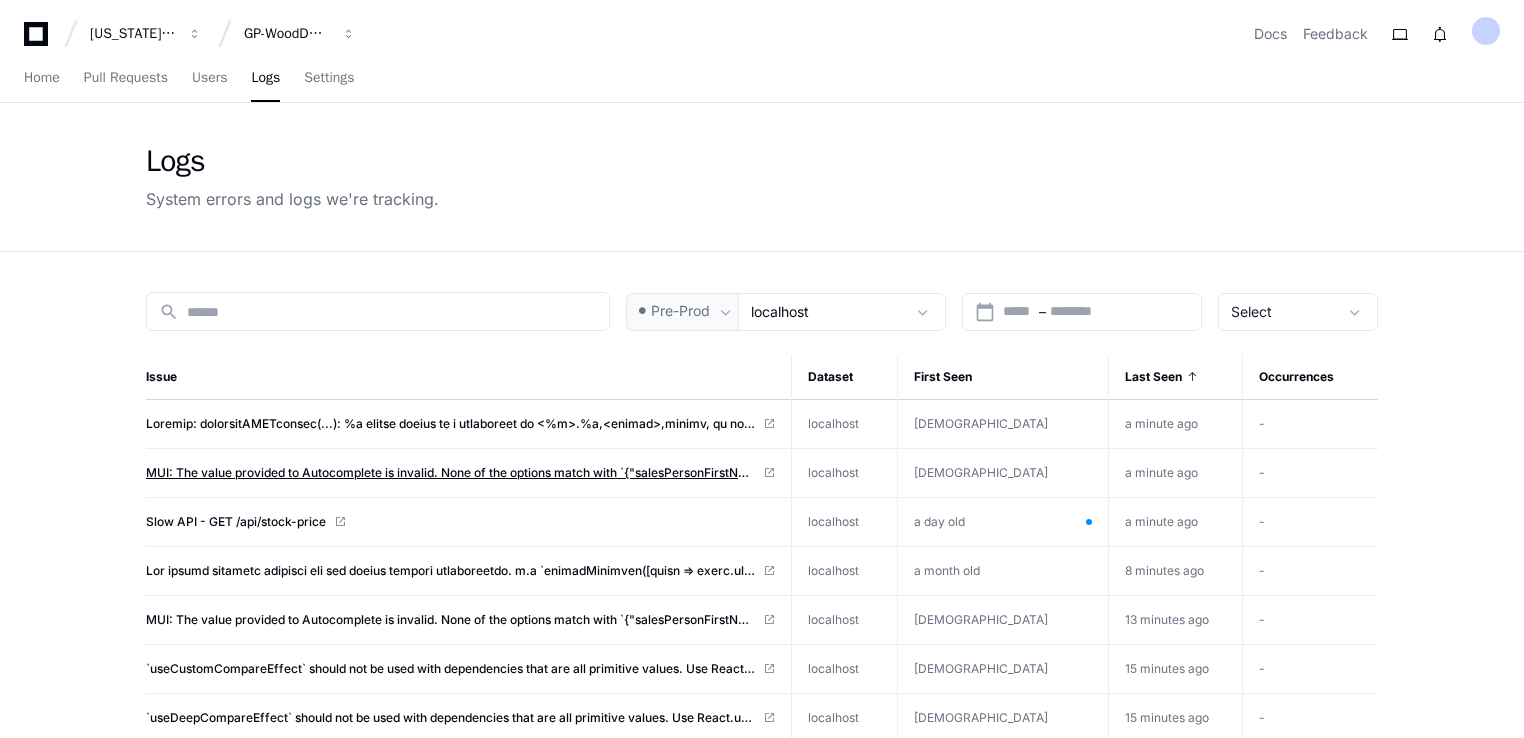 click on "MUI: The value provided to Autocomplete is invalid.
None of the options match with `{"salesPersonFirstName":"[PERSON_NAME]"}`.
You can use the `isOptionEqualToValue` prop to customize the equality test." 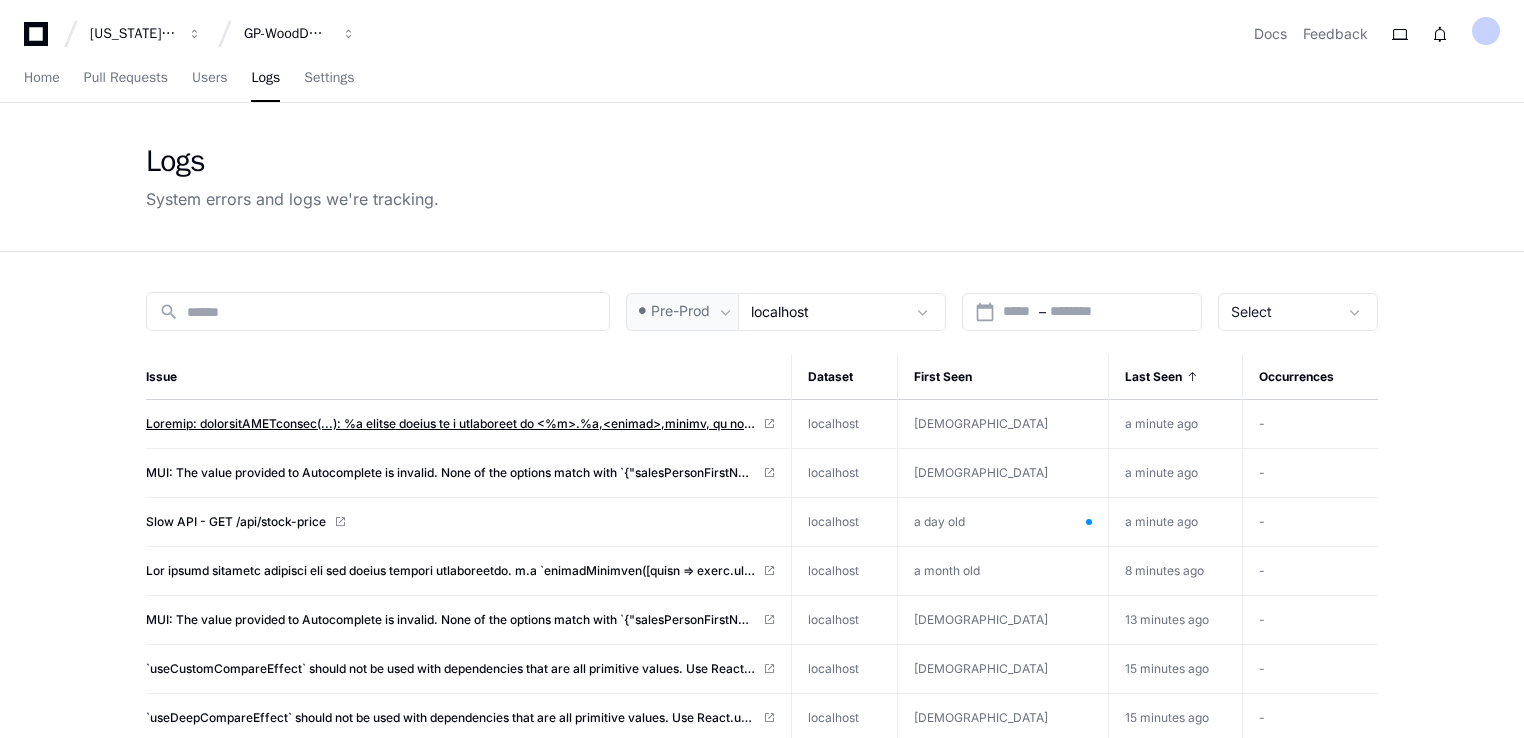 click 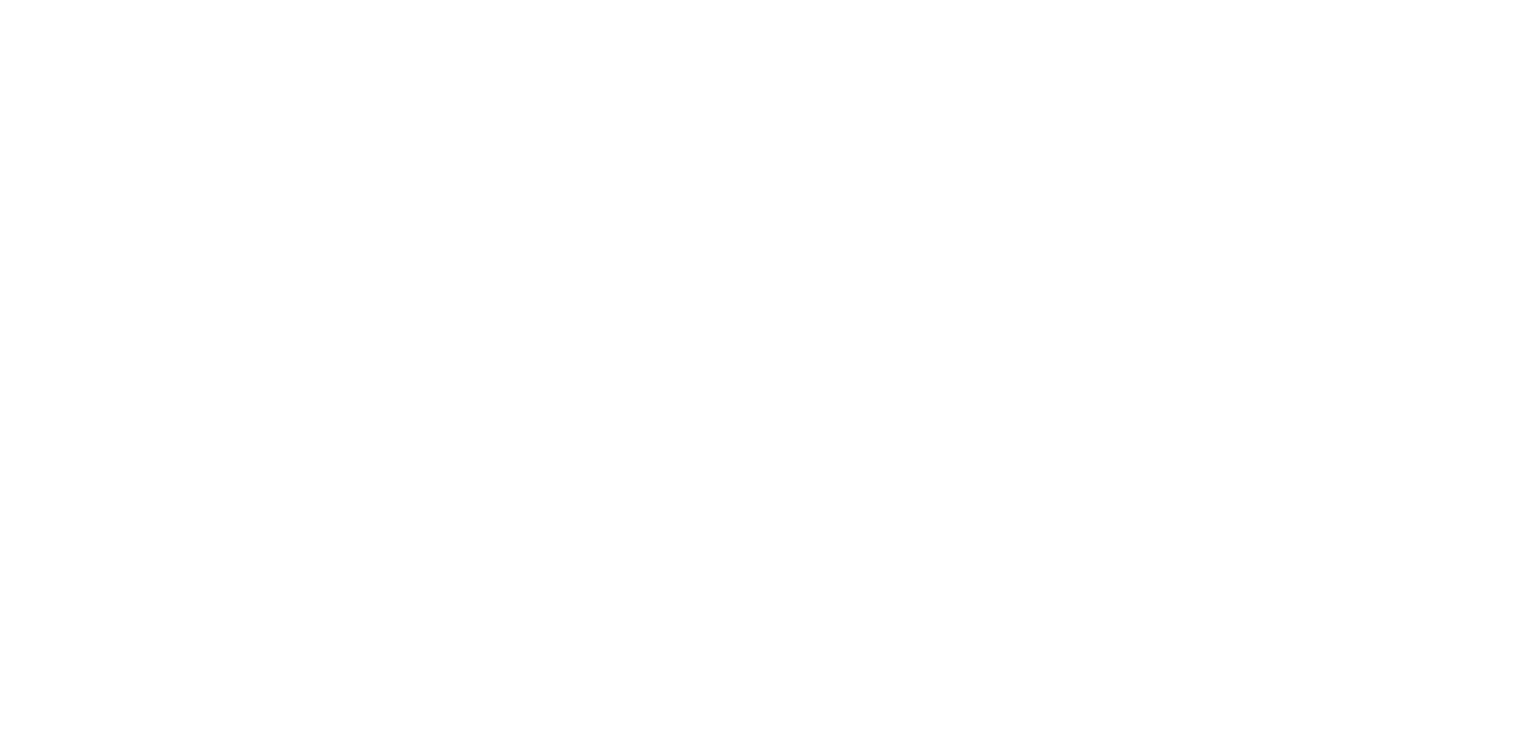 scroll, scrollTop: 0, scrollLeft: 0, axis: both 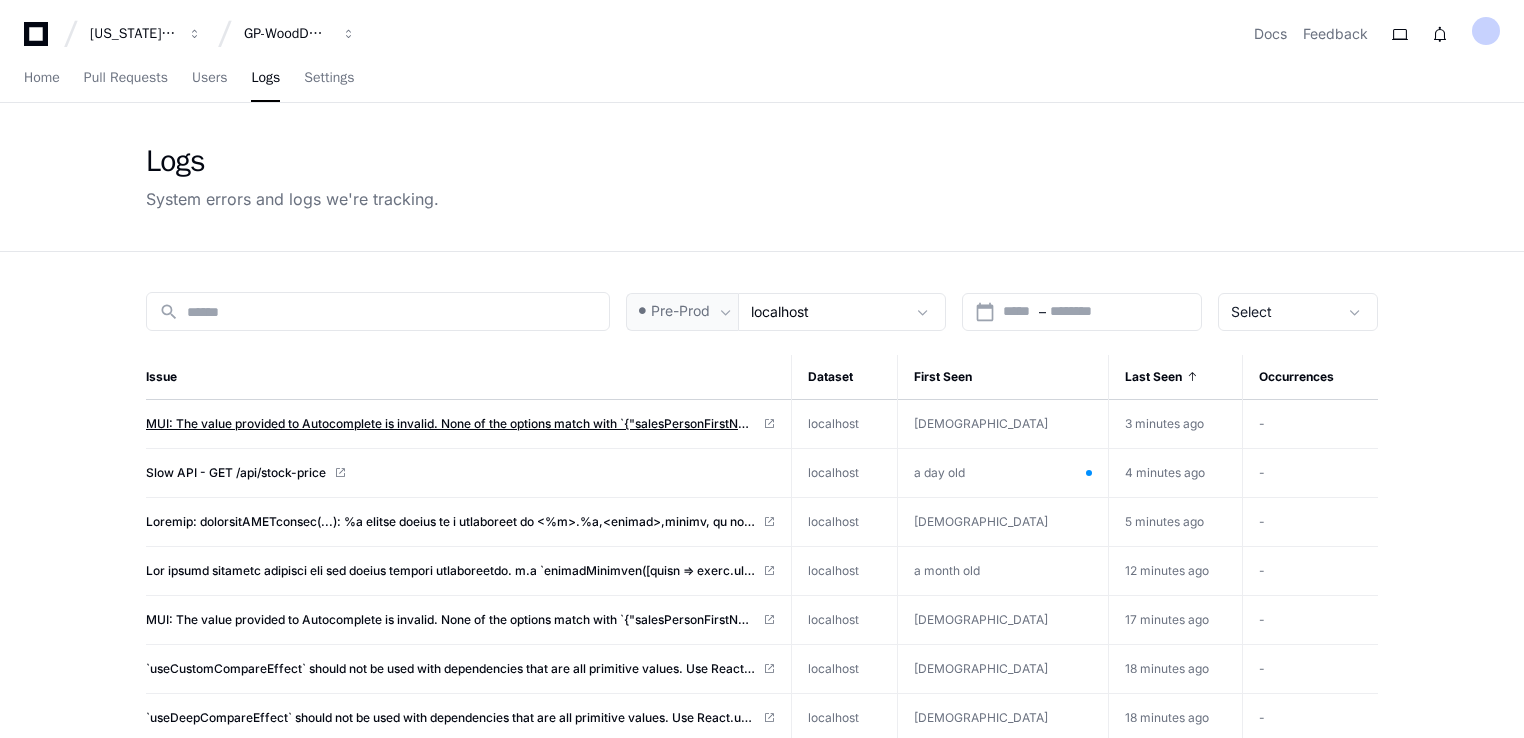 click on "MUI: The value provided to Autocomplete is invalid.
None of the options match with `{"salesPersonFirstName":"[PERSON_NAME]"}`.
You can use the `isOptionEqualToValue` prop to customize the equality test." 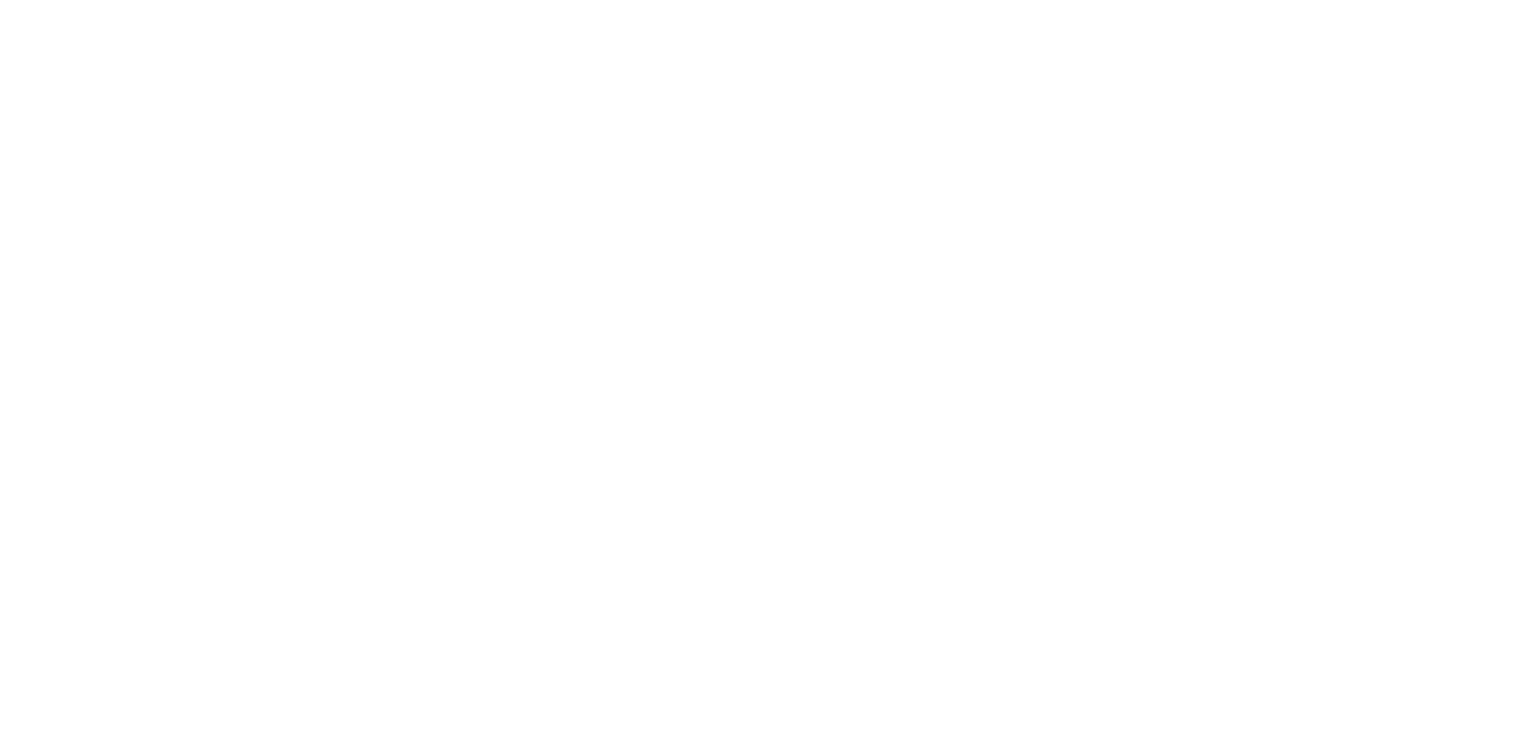 scroll, scrollTop: 0, scrollLeft: 0, axis: both 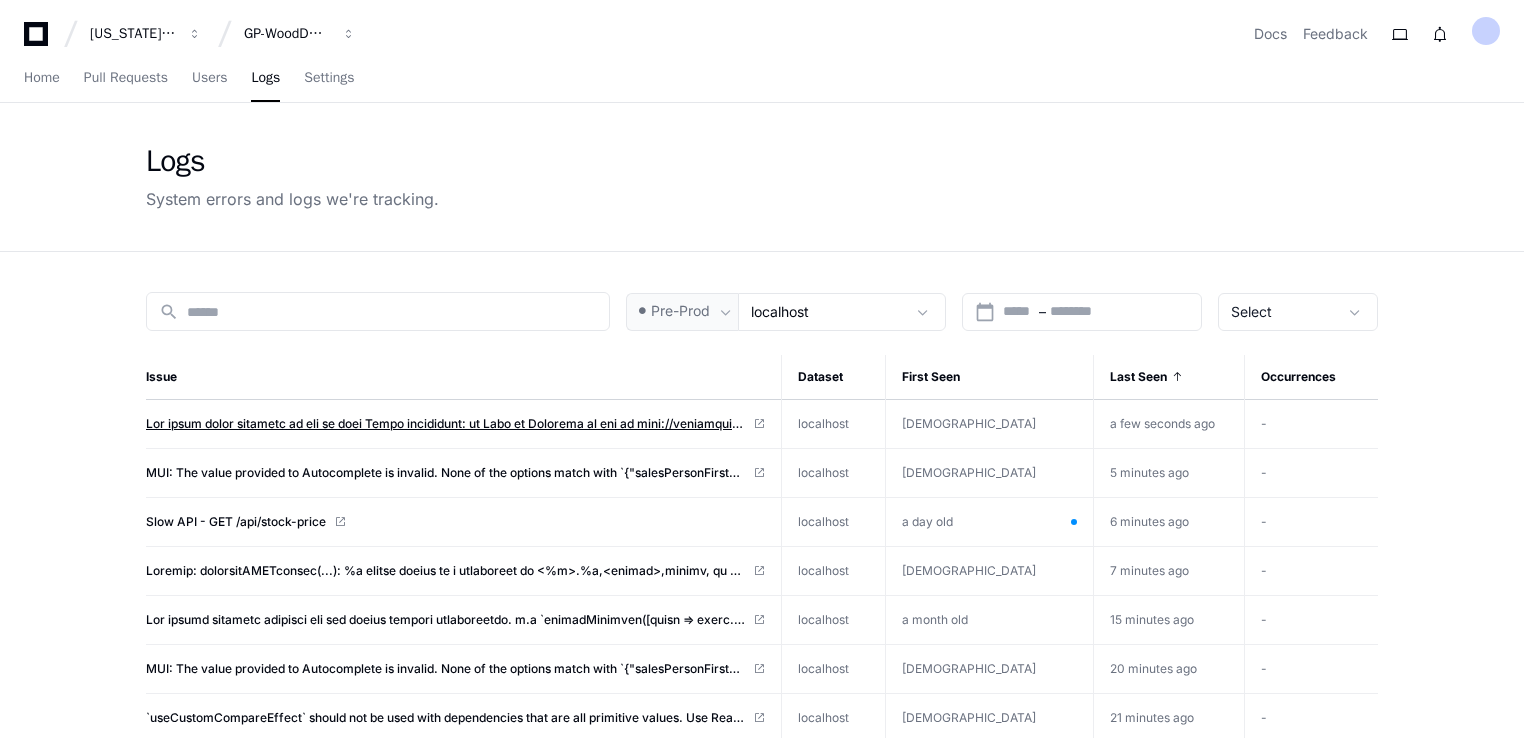 click 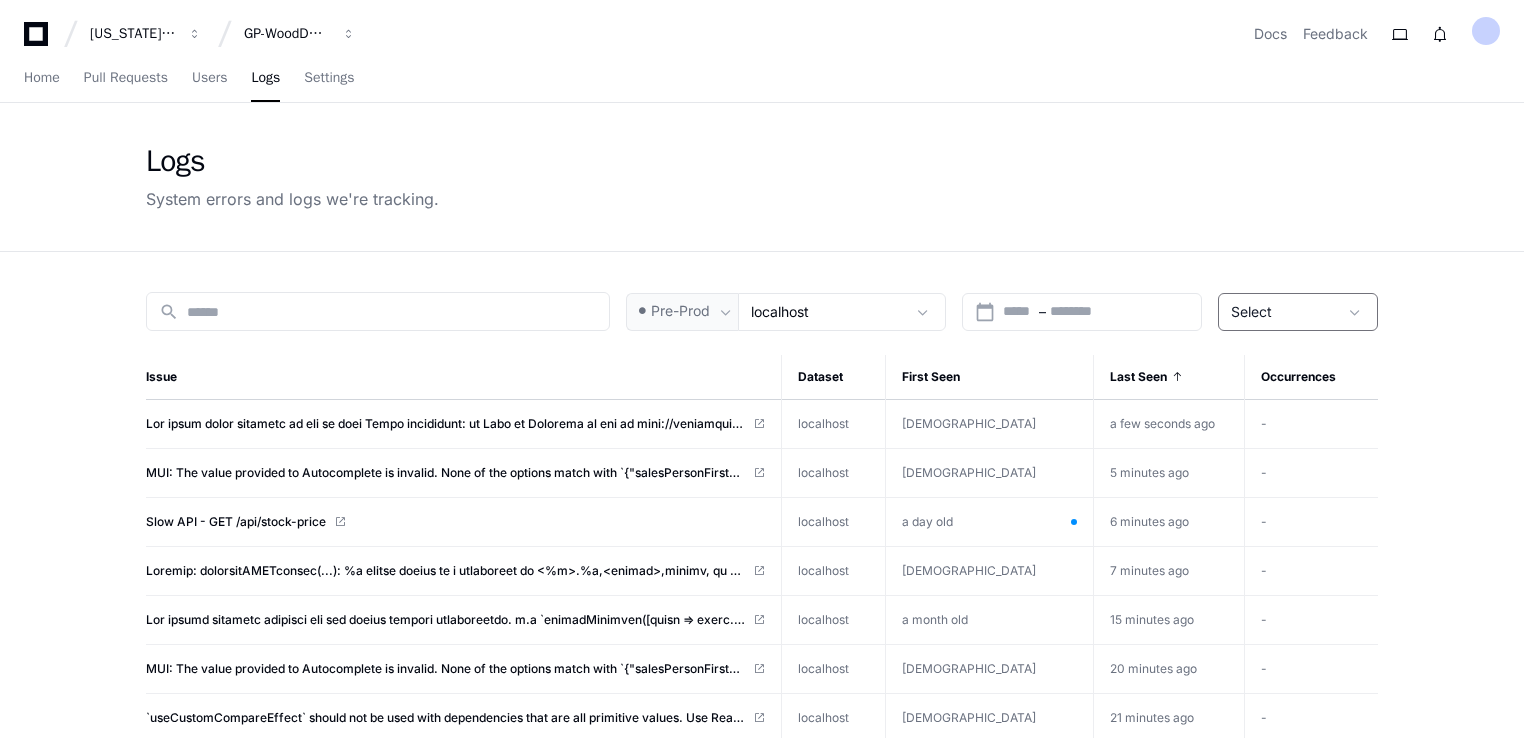 click on "Select" at bounding box center [1251, 311] 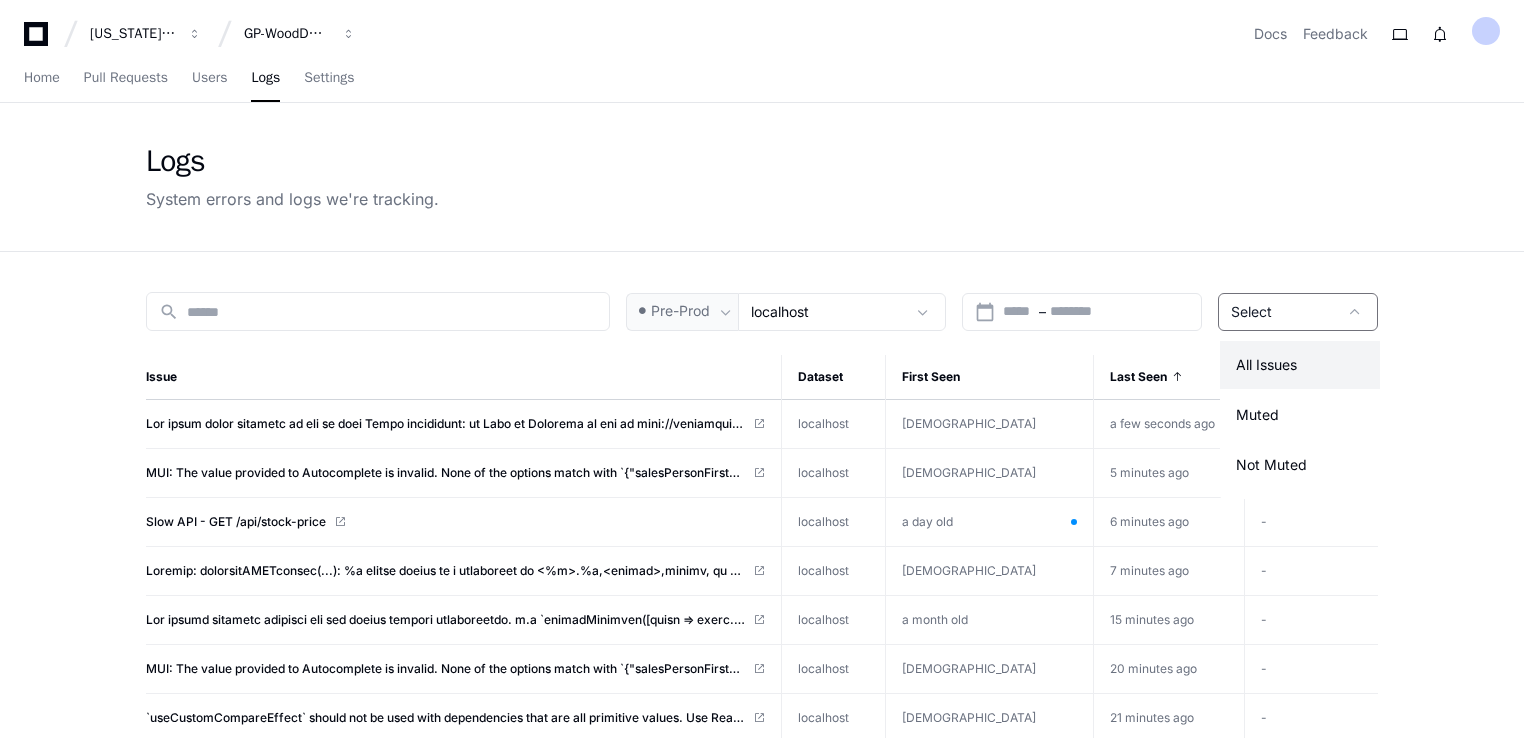 click at bounding box center [762, 369] 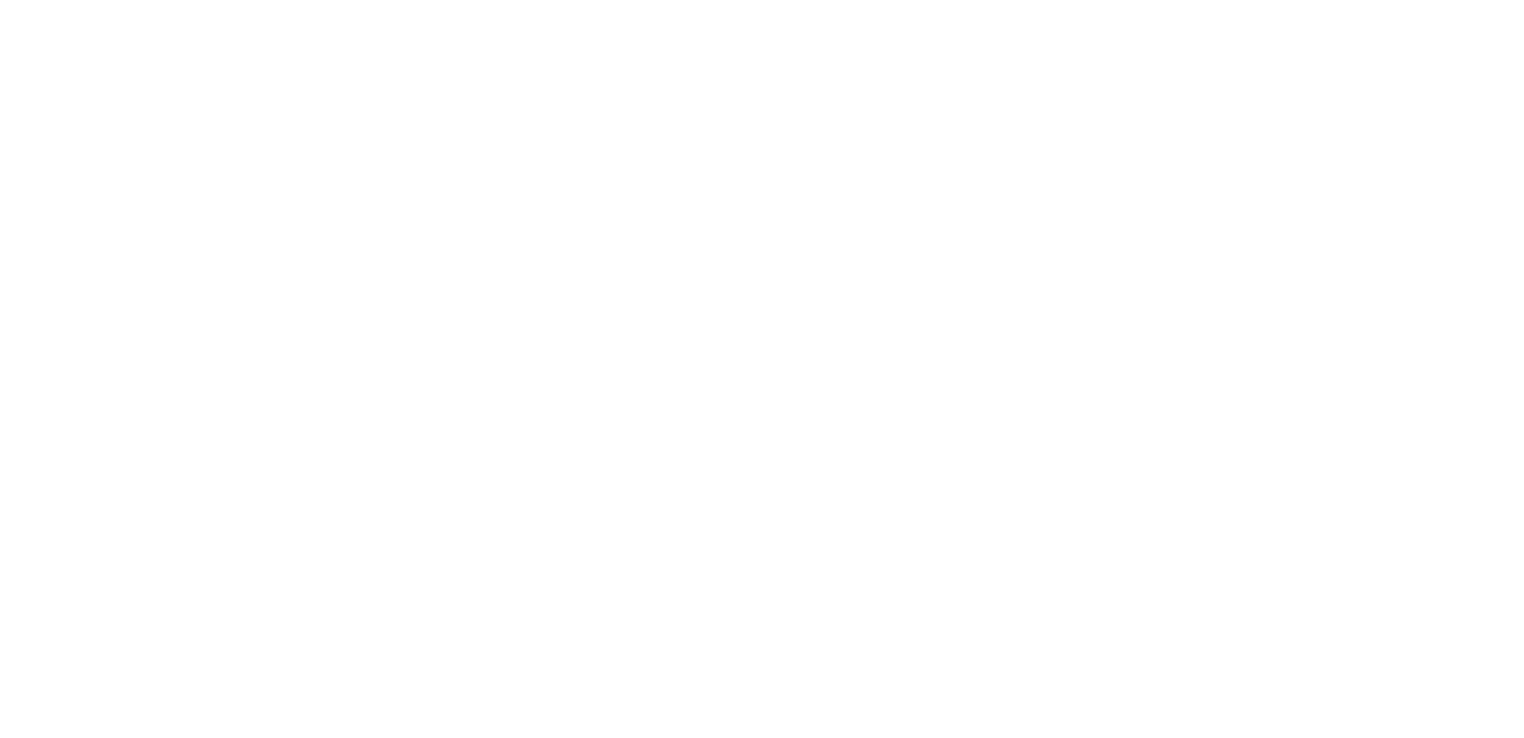 scroll, scrollTop: 0, scrollLeft: 0, axis: both 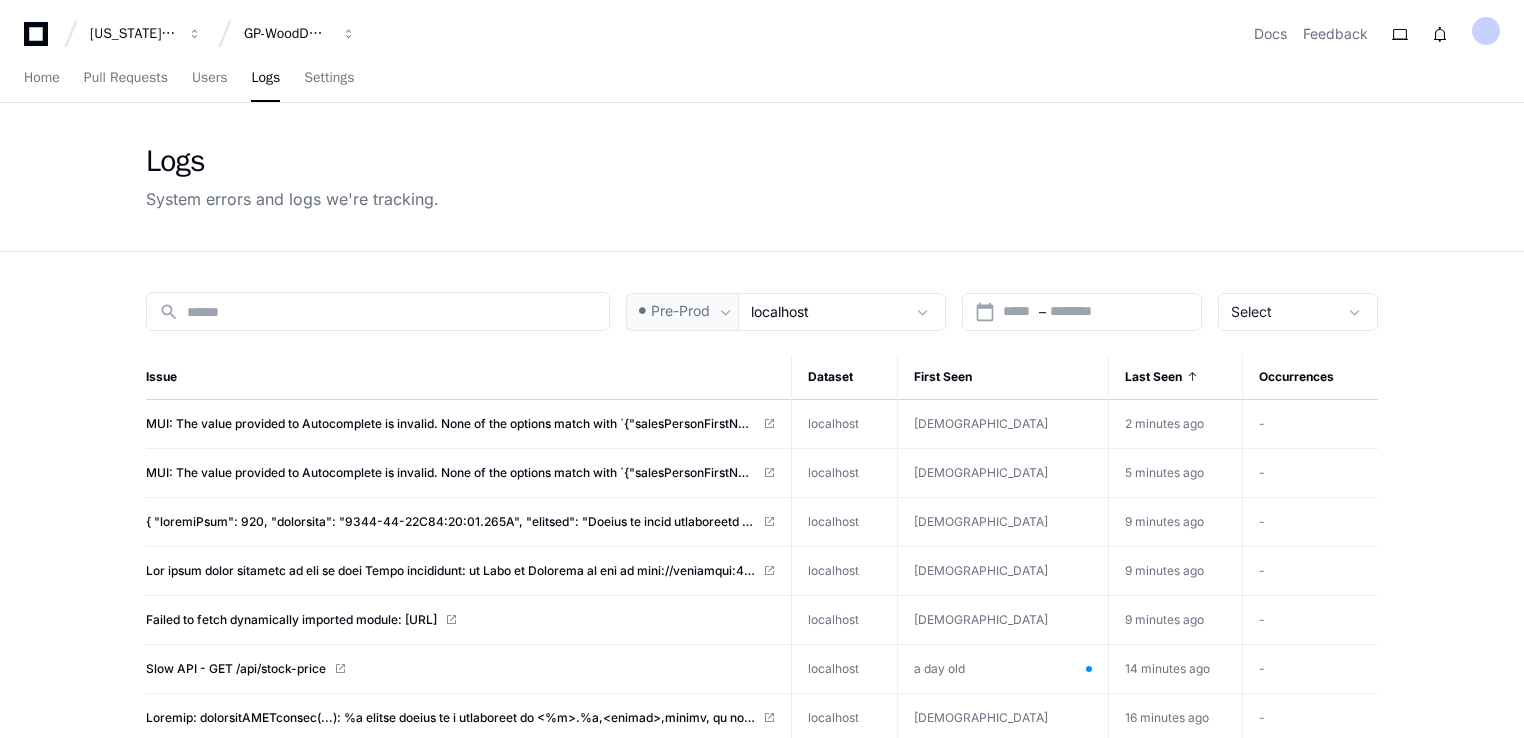 click 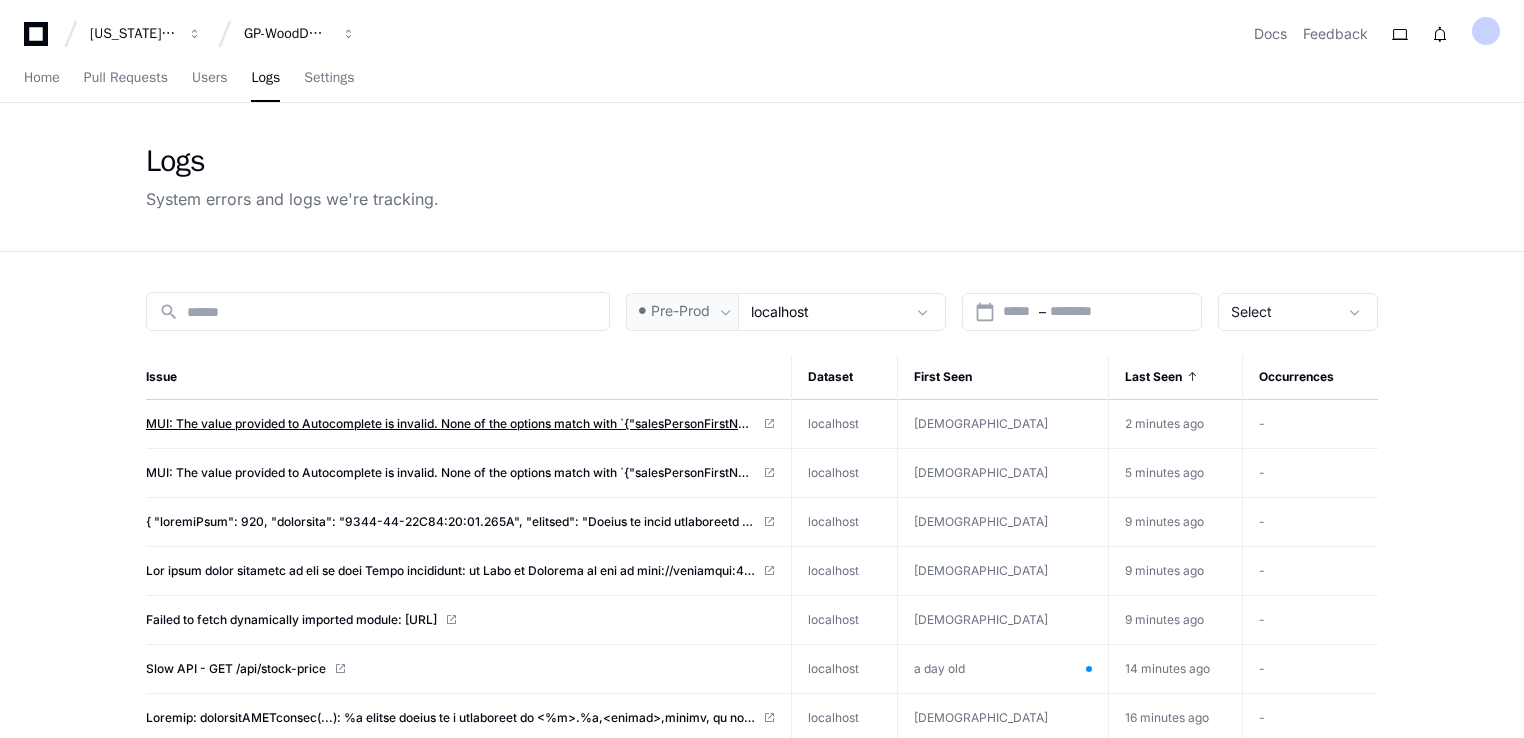 click on "MUI: The value provided to Autocomplete is invalid.
None of the options match with `{"salesPersonFirstName":"Akshaya Ganesan"}`.
You can use the `isOptionEqualToValue` prop to customize the equality test." 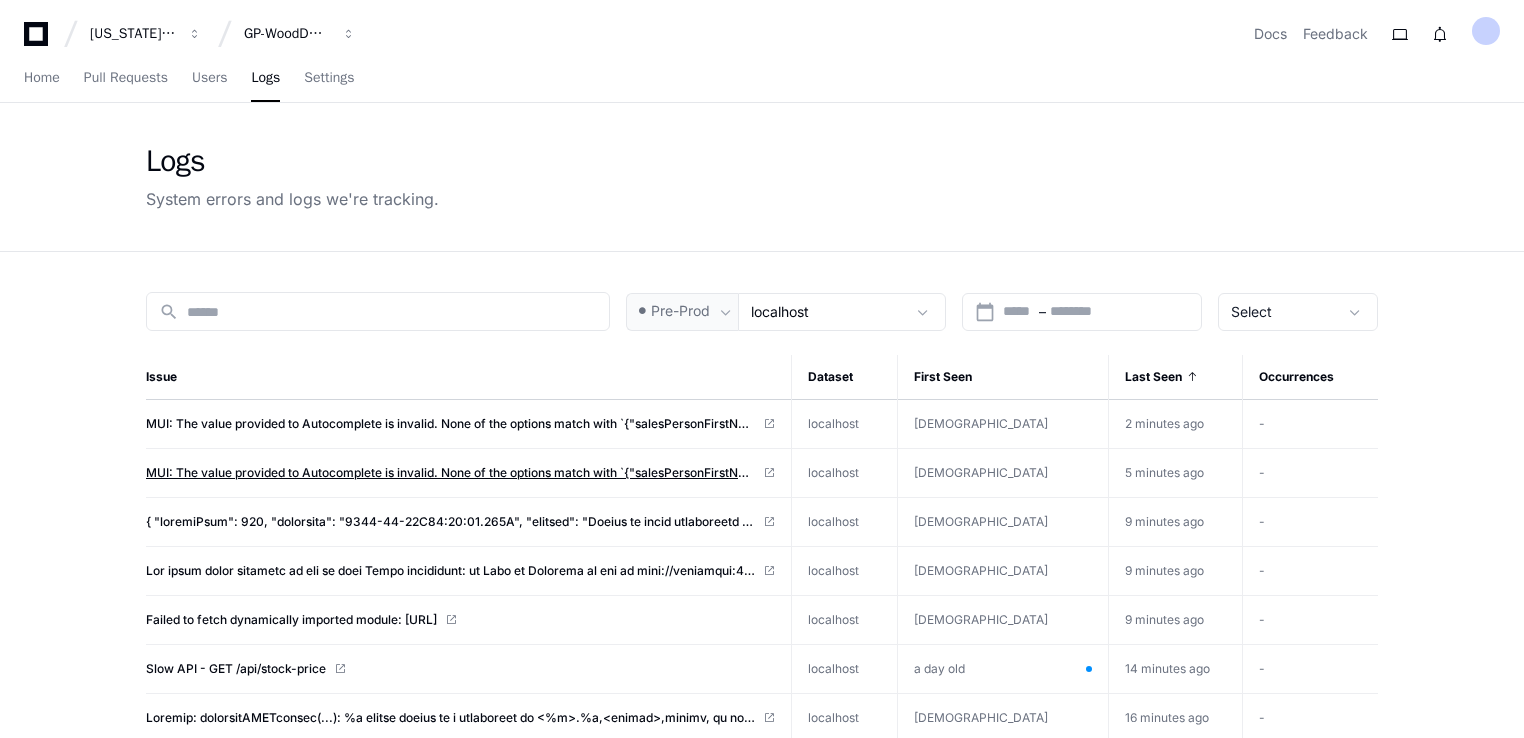 click on "MUI: The value provided to Autocomplete is invalid.
None of the options match with `{"salesPersonFirstName":"[PERSON_NAME]"}`.
You can use the `isOptionEqualToValue` prop to customize the equality test." 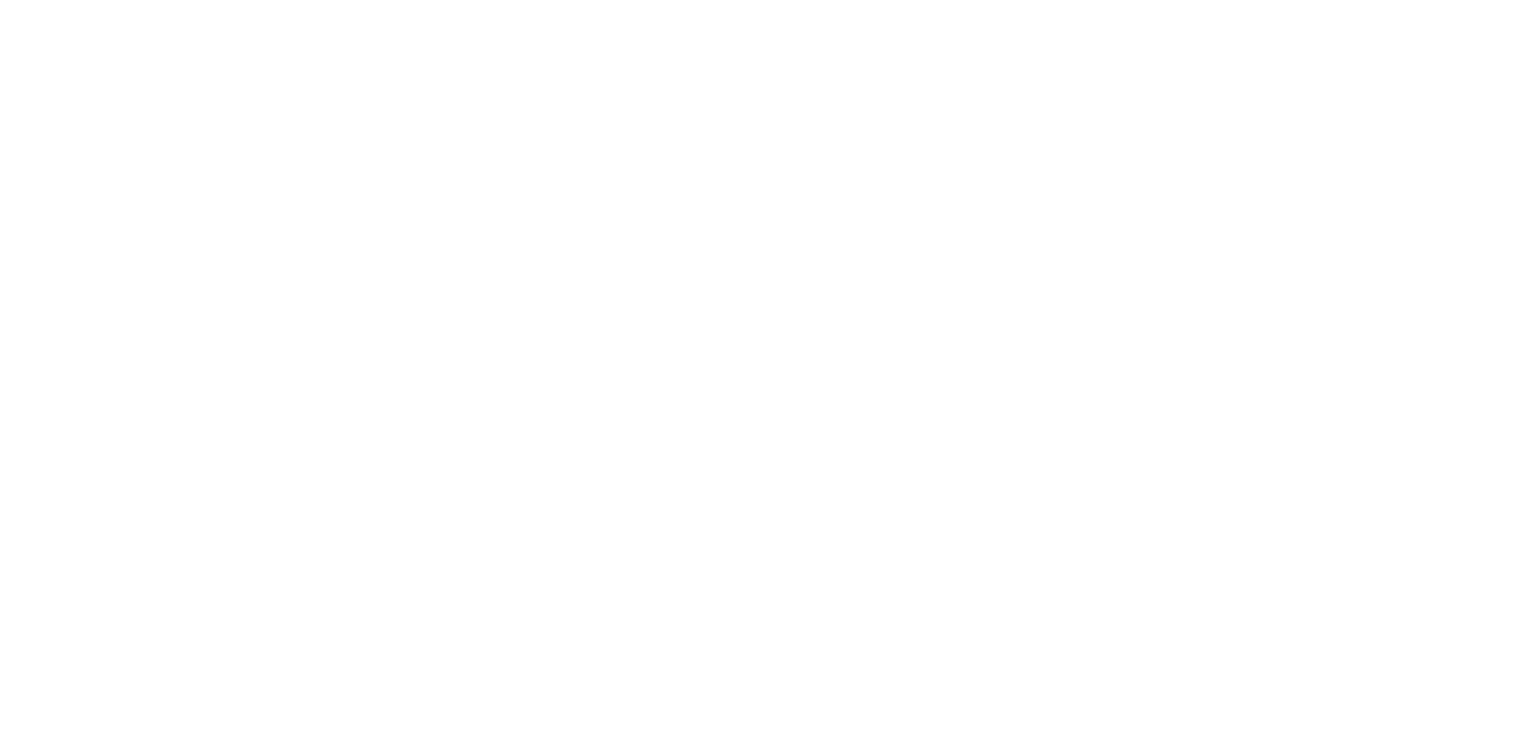 scroll, scrollTop: 0, scrollLeft: 0, axis: both 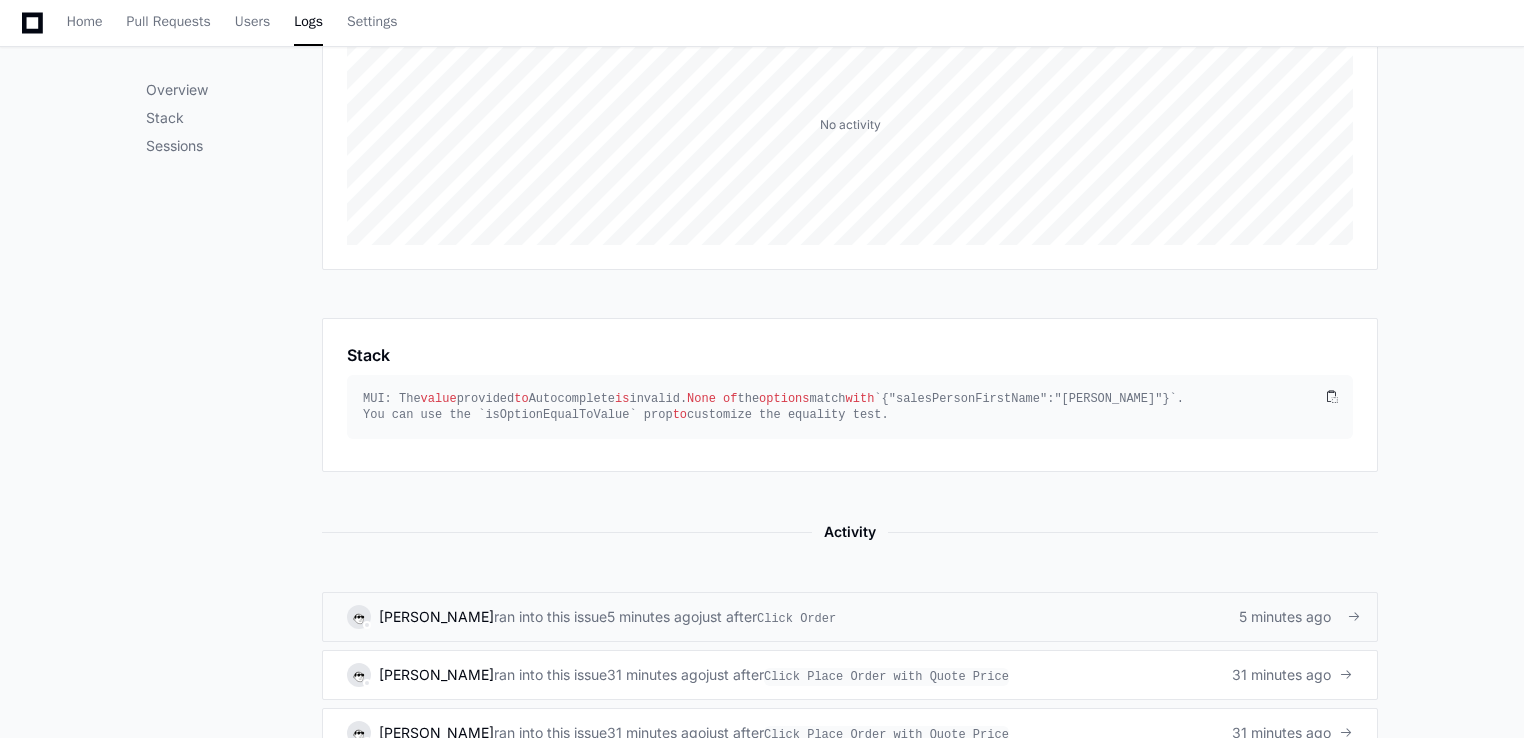 click 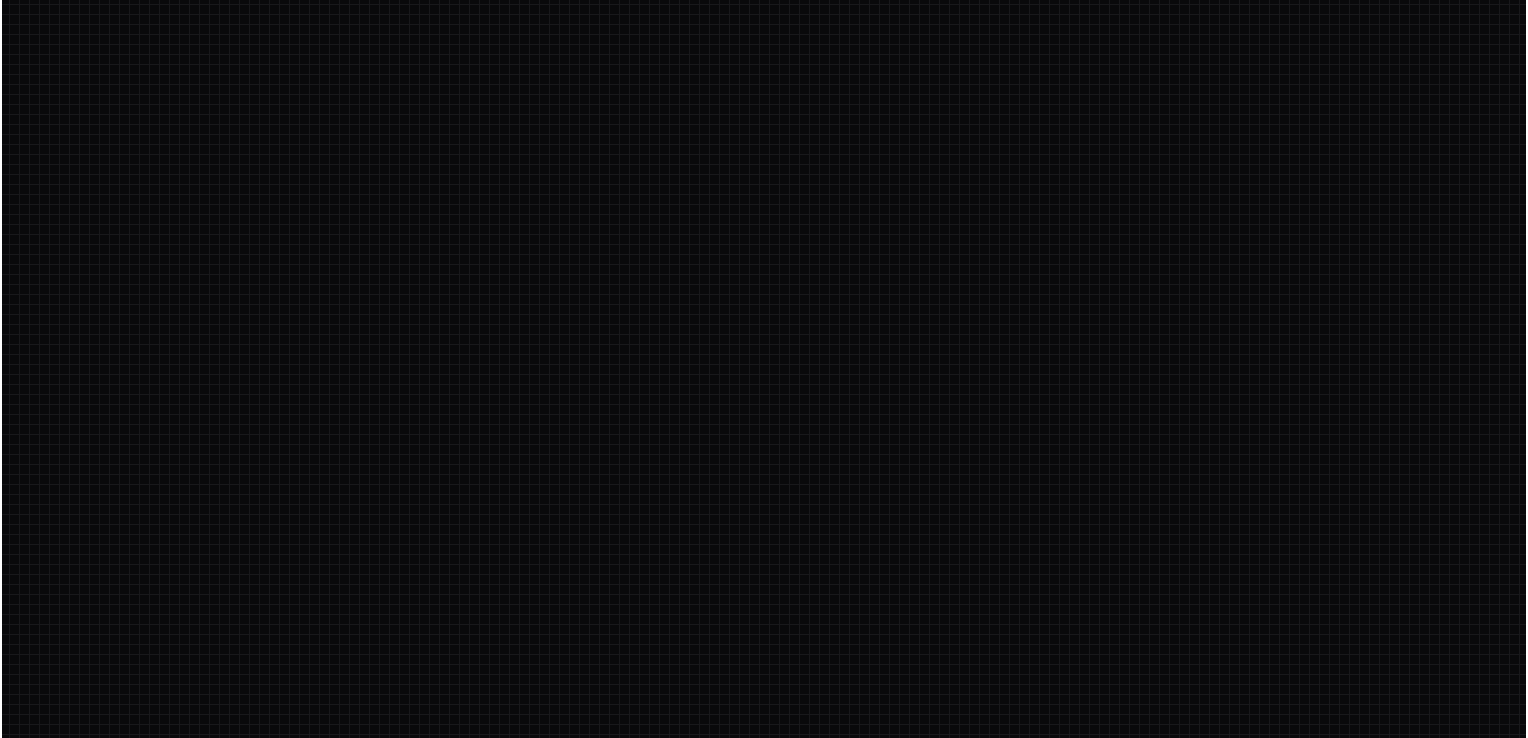 scroll, scrollTop: 0, scrollLeft: 0, axis: both 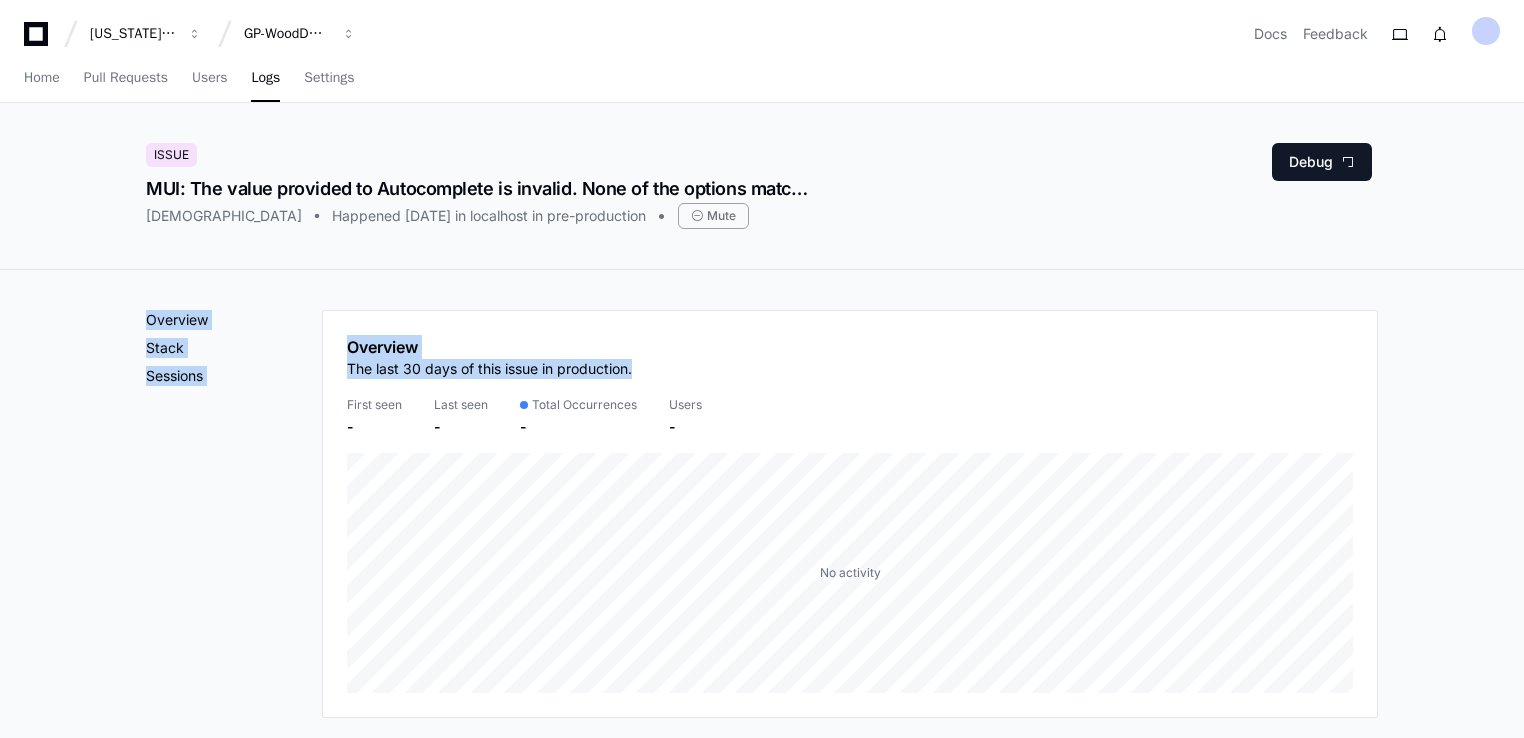 drag, startPoint x: 1523, startPoint y: 204, endPoint x: 1520, endPoint y: 363, distance: 159.0283 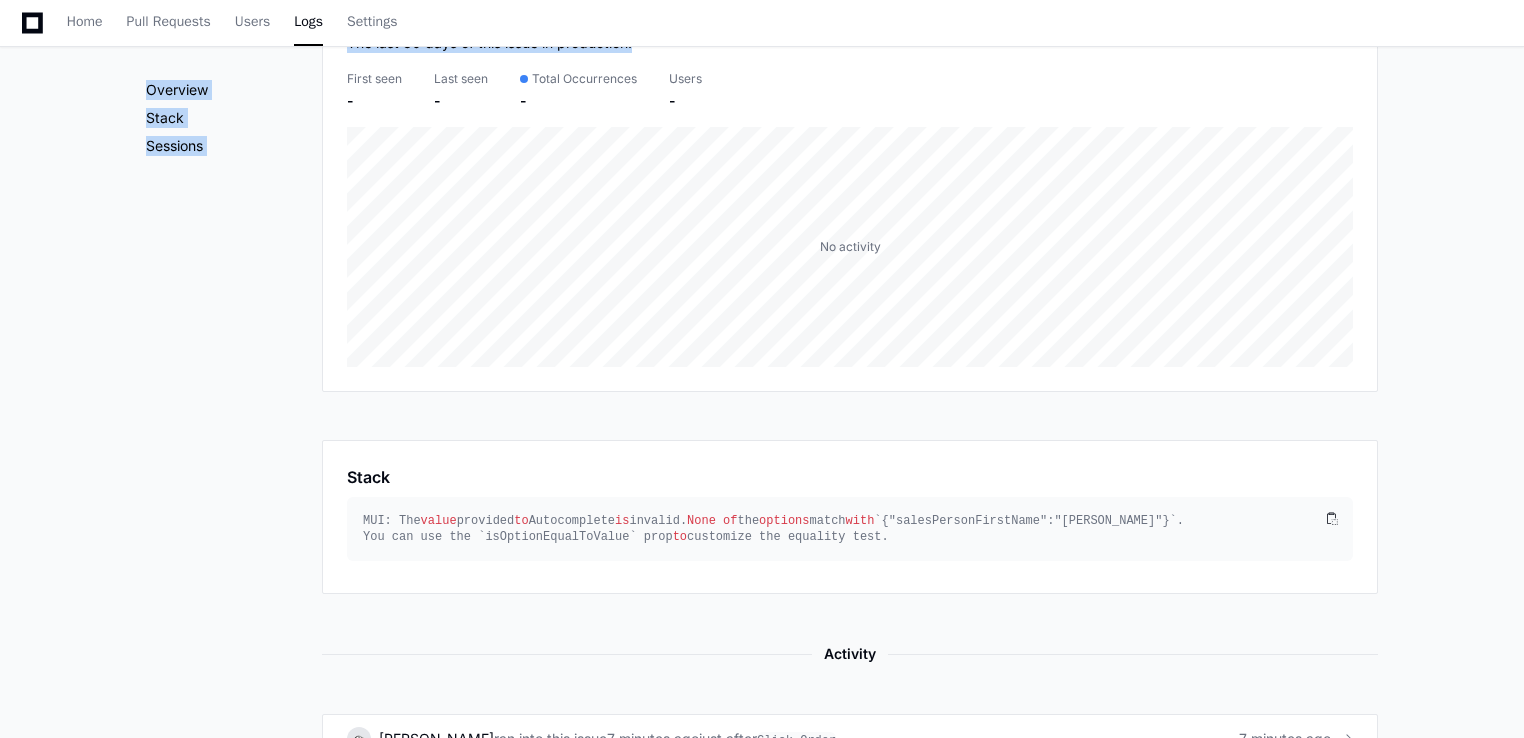 scroll, scrollTop: 366, scrollLeft: 0, axis: vertical 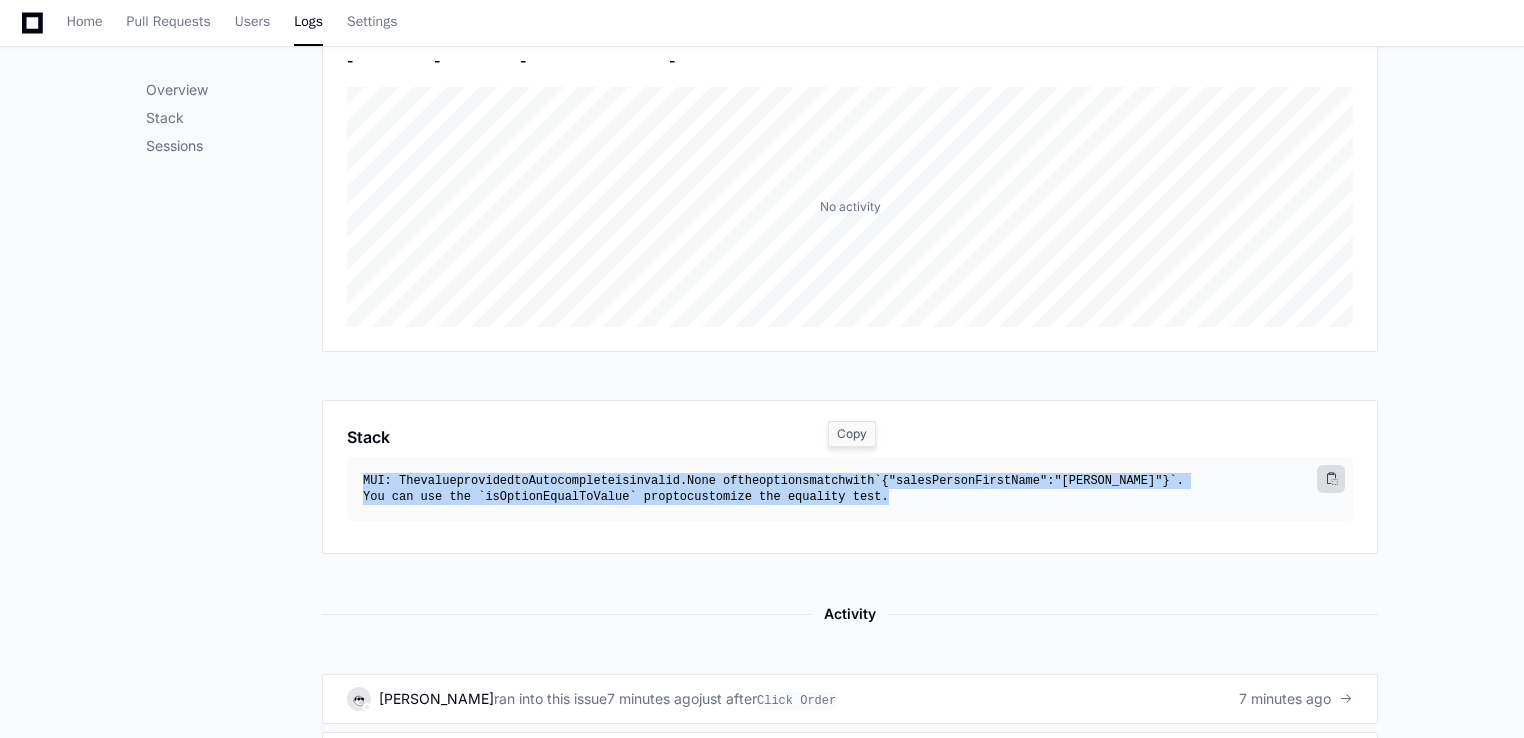 click 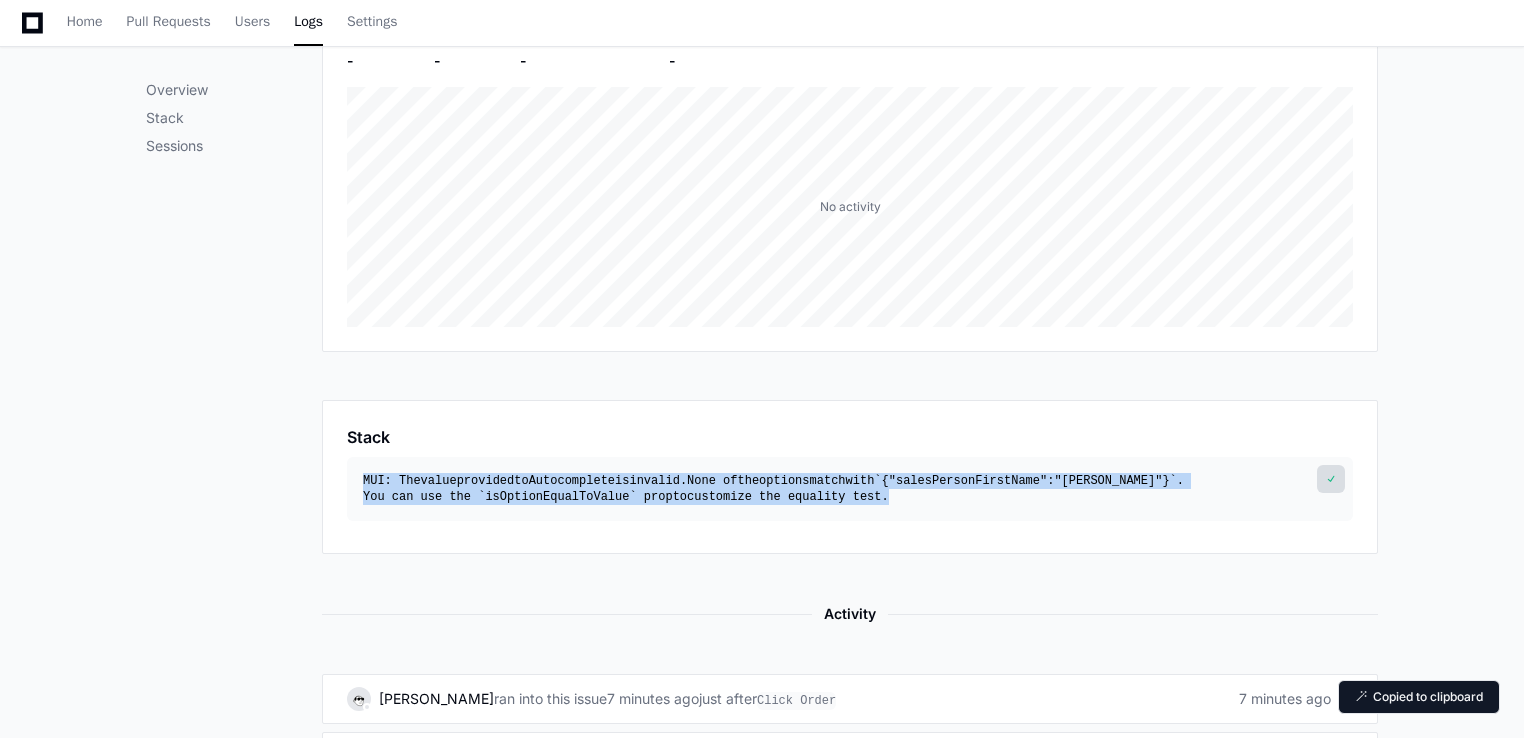scroll, scrollTop: 474, scrollLeft: 0, axis: vertical 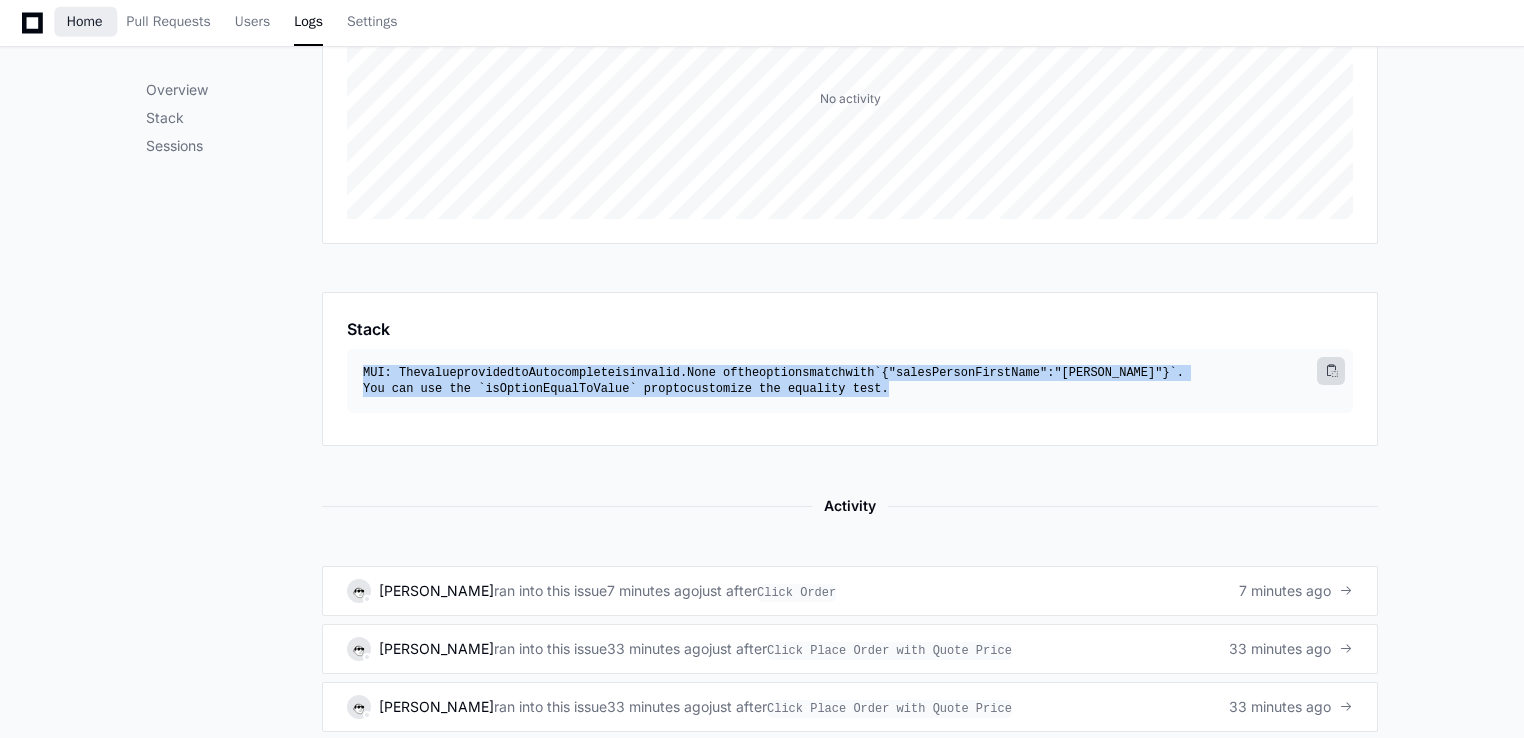 click on "Home" at bounding box center (85, 22) 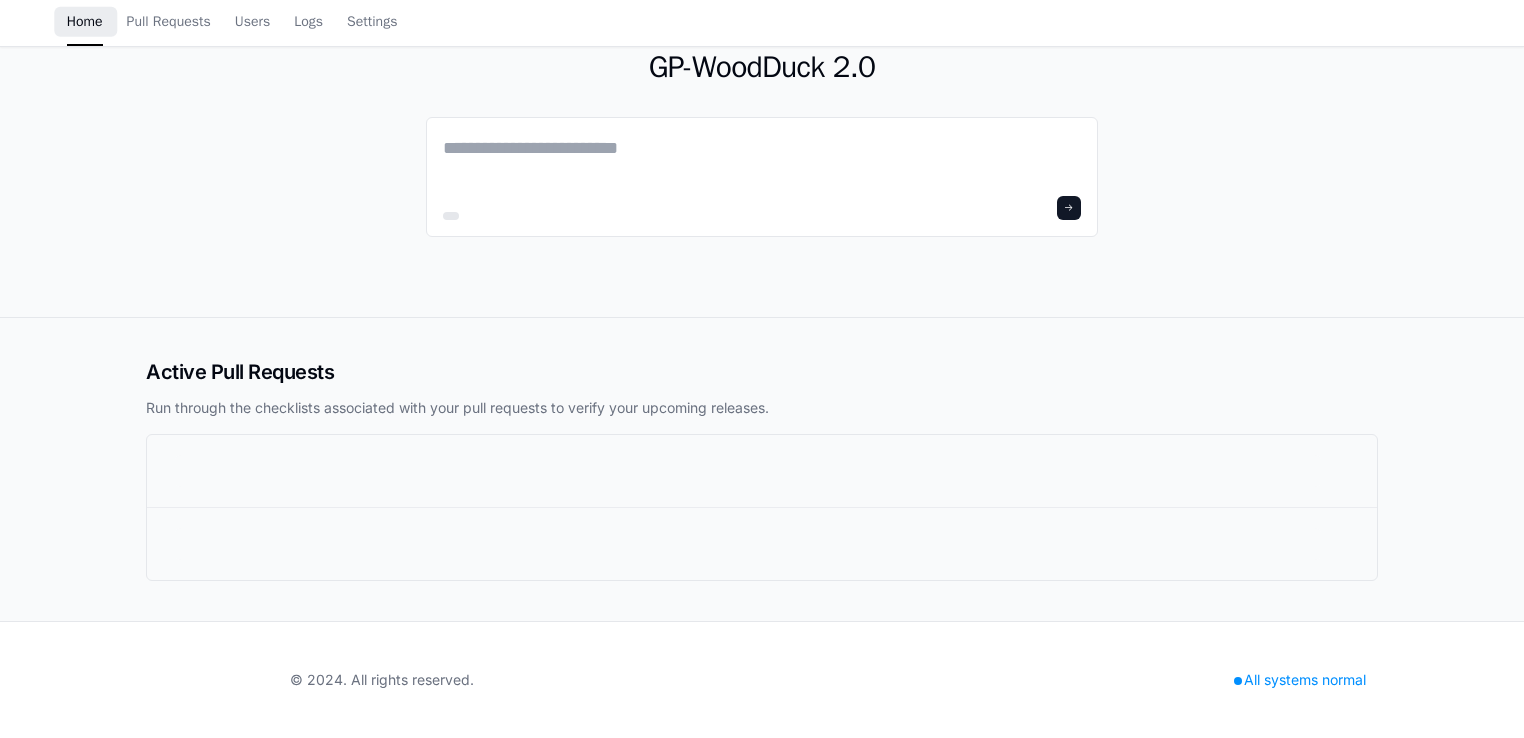 scroll, scrollTop: 0, scrollLeft: 0, axis: both 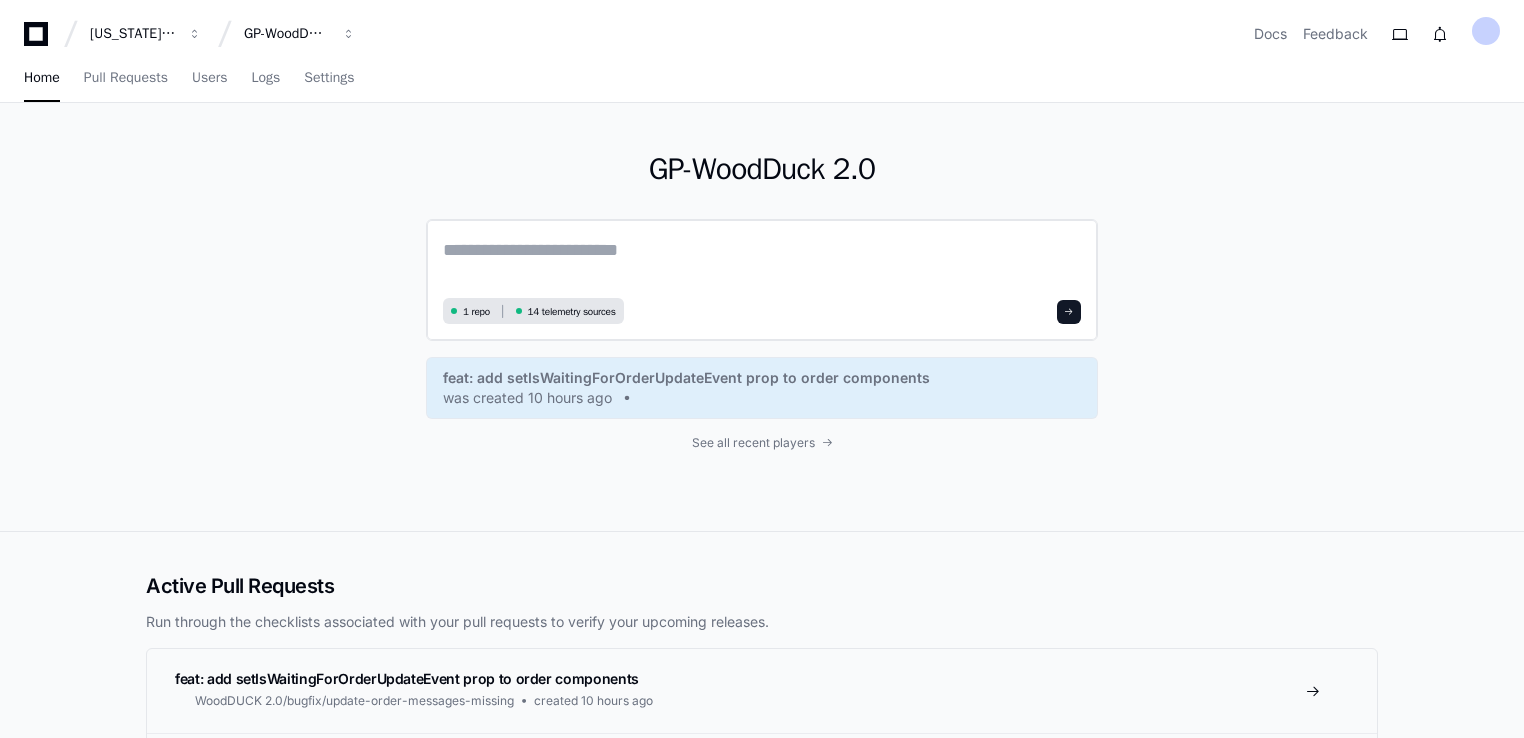 click 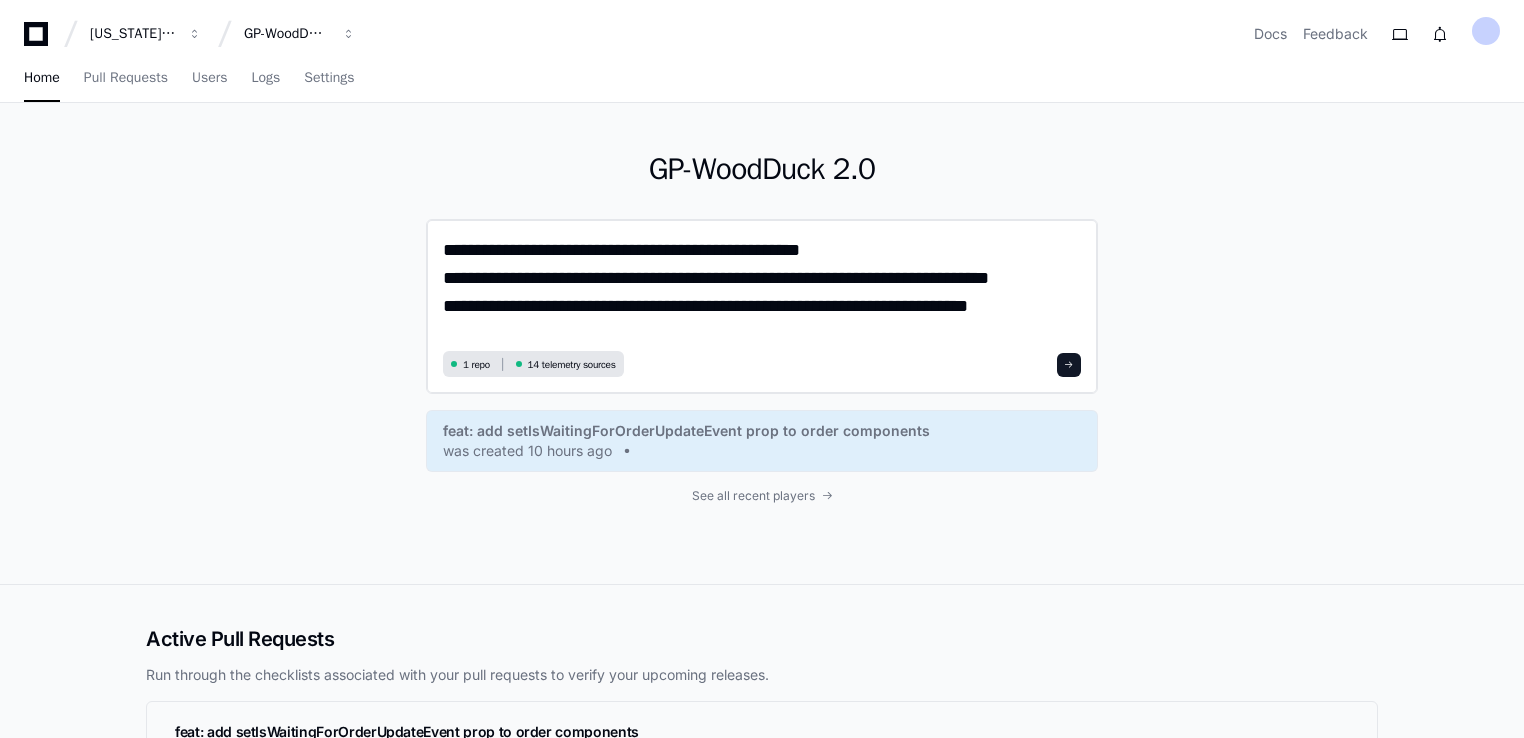 scroll, scrollTop: 0, scrollLeft: 0, axis: both 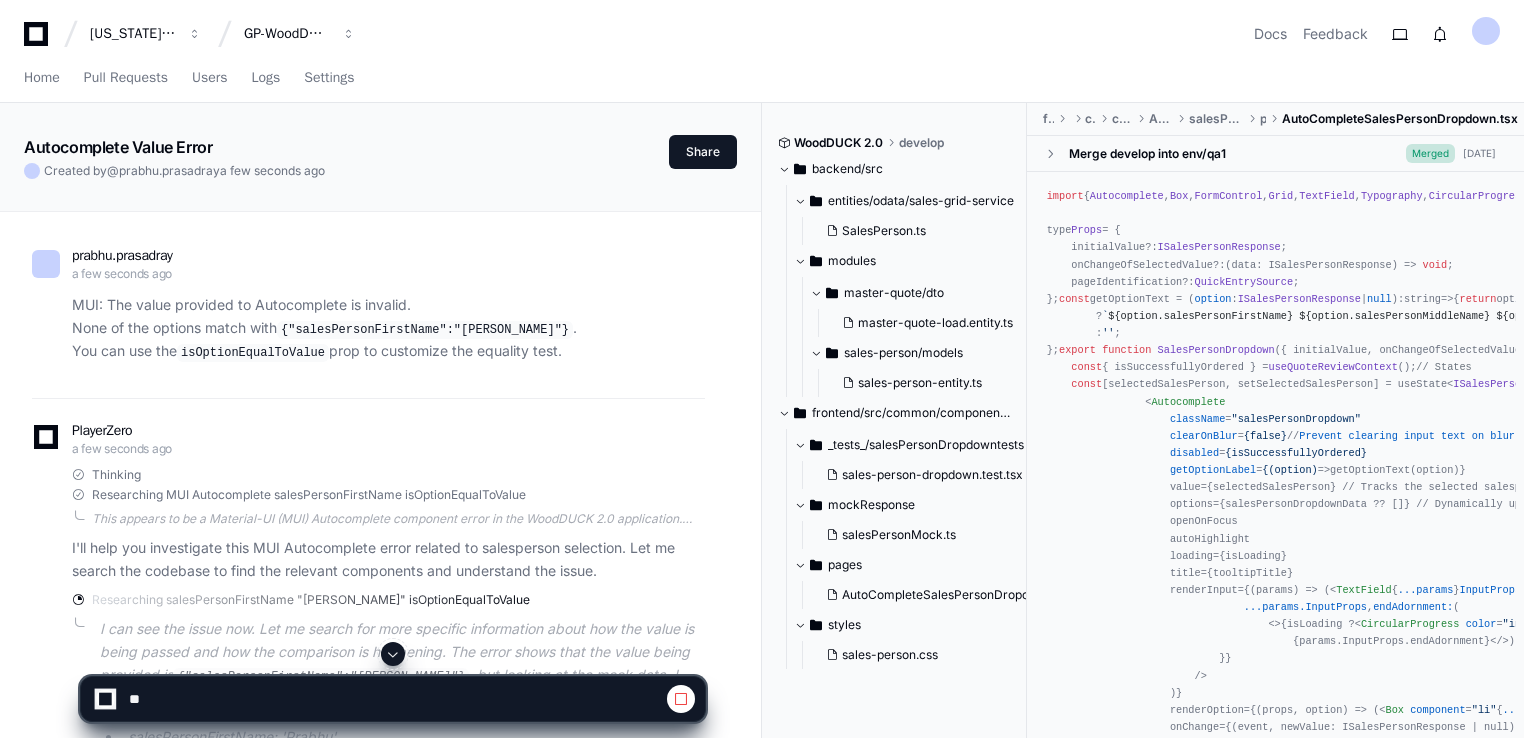 click 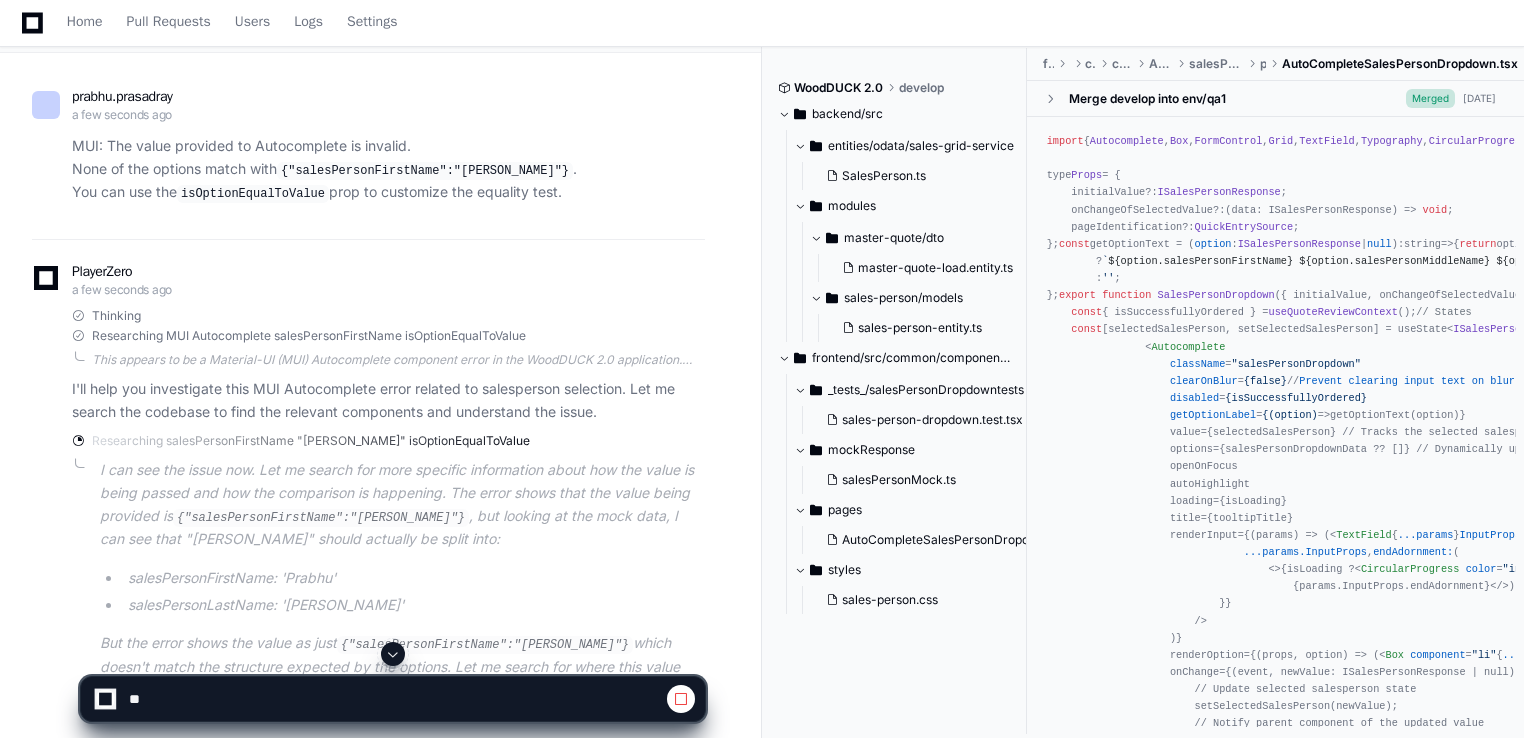 scroll, scrollTop: 324, scrollLeft: 0, axis: vertical 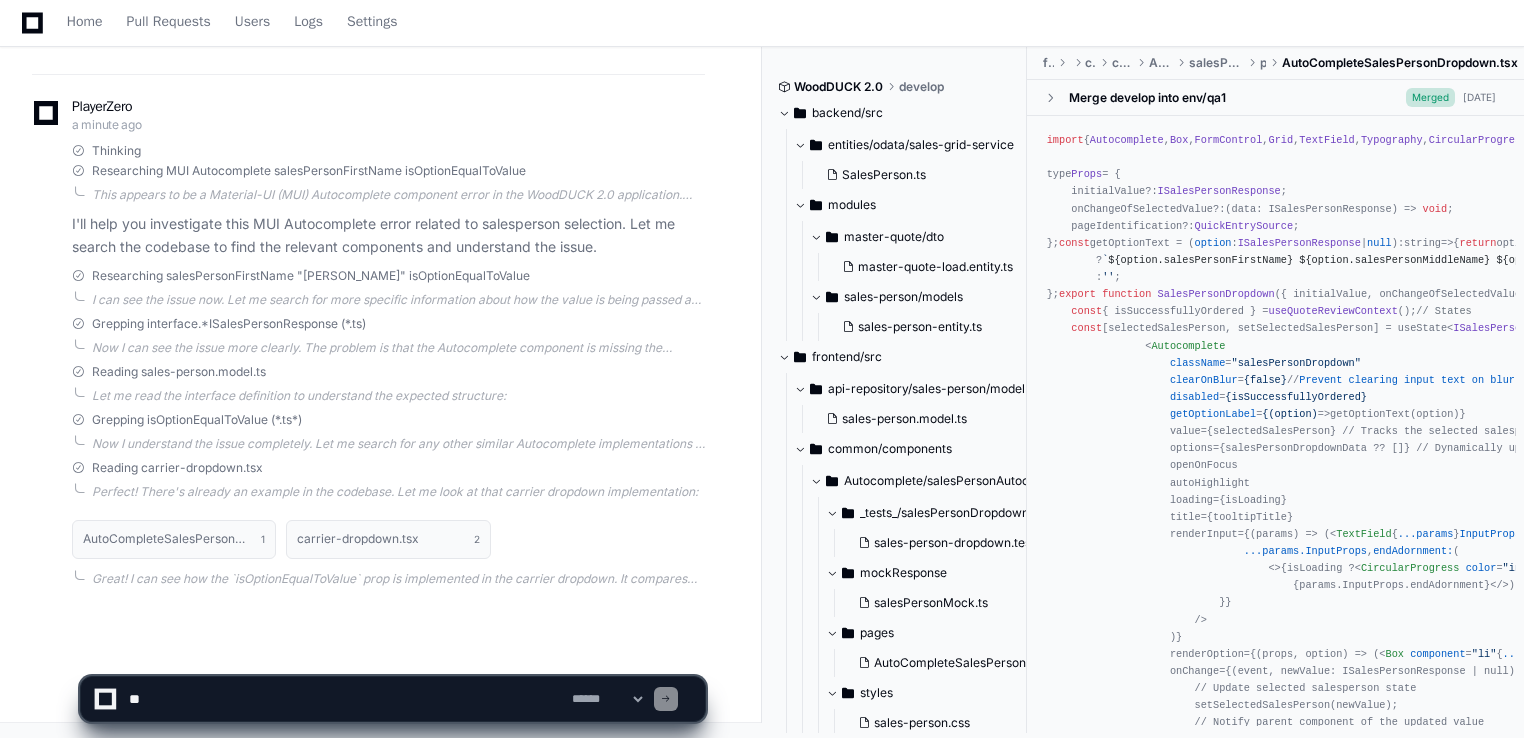type 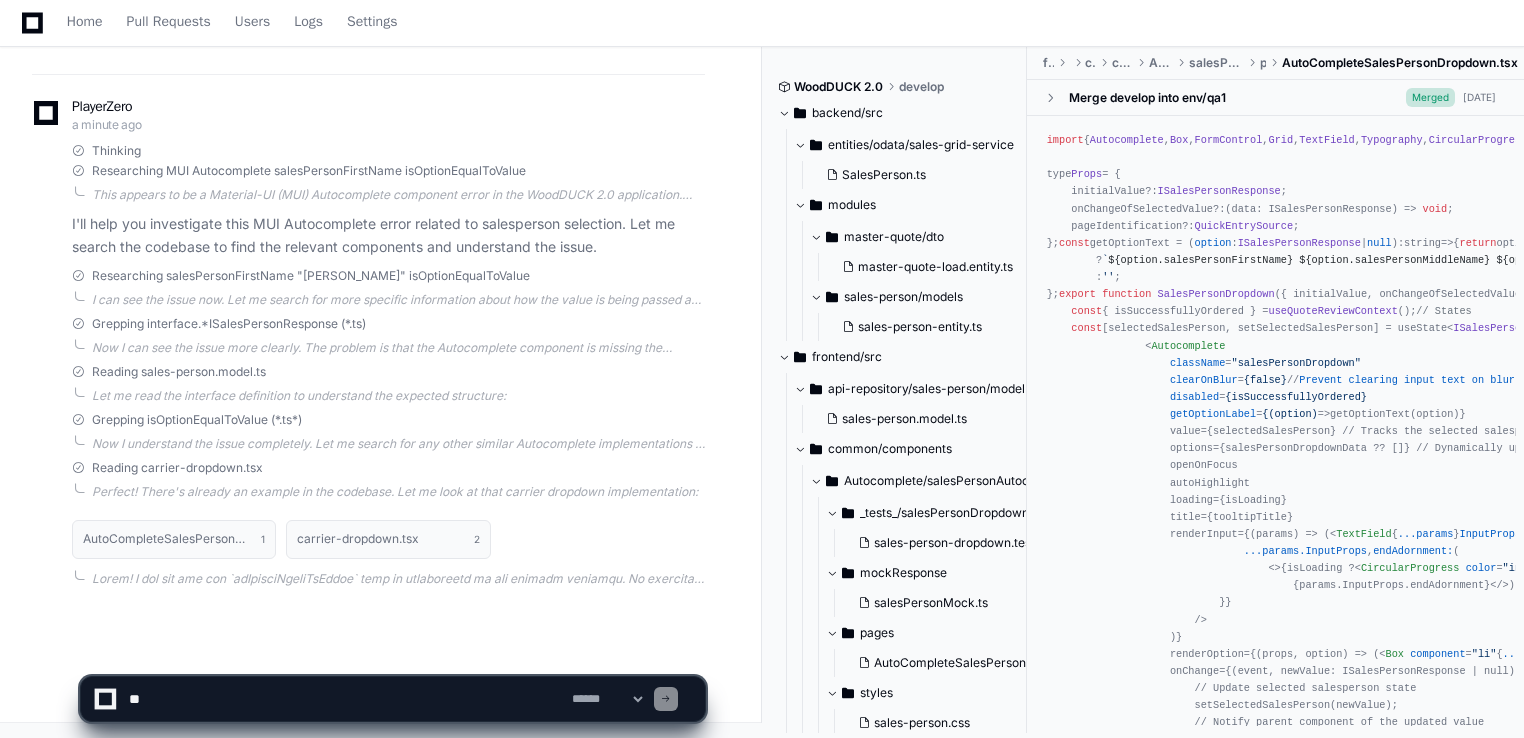click on "prabhu.prasadray a minute ago MUI: The value provided to Autocomplete is invalid.
None of the options match with  {"salesPersonFirstName":"Prabhu Prasad Ray"} .
You can use the  isOptionEqualToValue  prop to customize the equality test.
PlayerZero a minute ago Thinking Researching MUI Autocomplete salesPersonFirstName isOptionEqualToValue  This appears to be a Material-UI (MUI) Autocomplete component error in the WoodDUCK 2.0 application. The error suggests that the value provided to an Autocomplete component doesn't match any of the available options, and it's specifically related to a salesperson with the name "Prabhu Prasad Ray".
I should search the codebase to find:
1. Where this Autocomplete component is being used for salesperson selection
2. How the options are structured vs how the value is being set
3. Whether there's a mismatch in the object structure or comparison logic
Let me start by searching for relevant code.
Reading sales-person.model.ts 1" 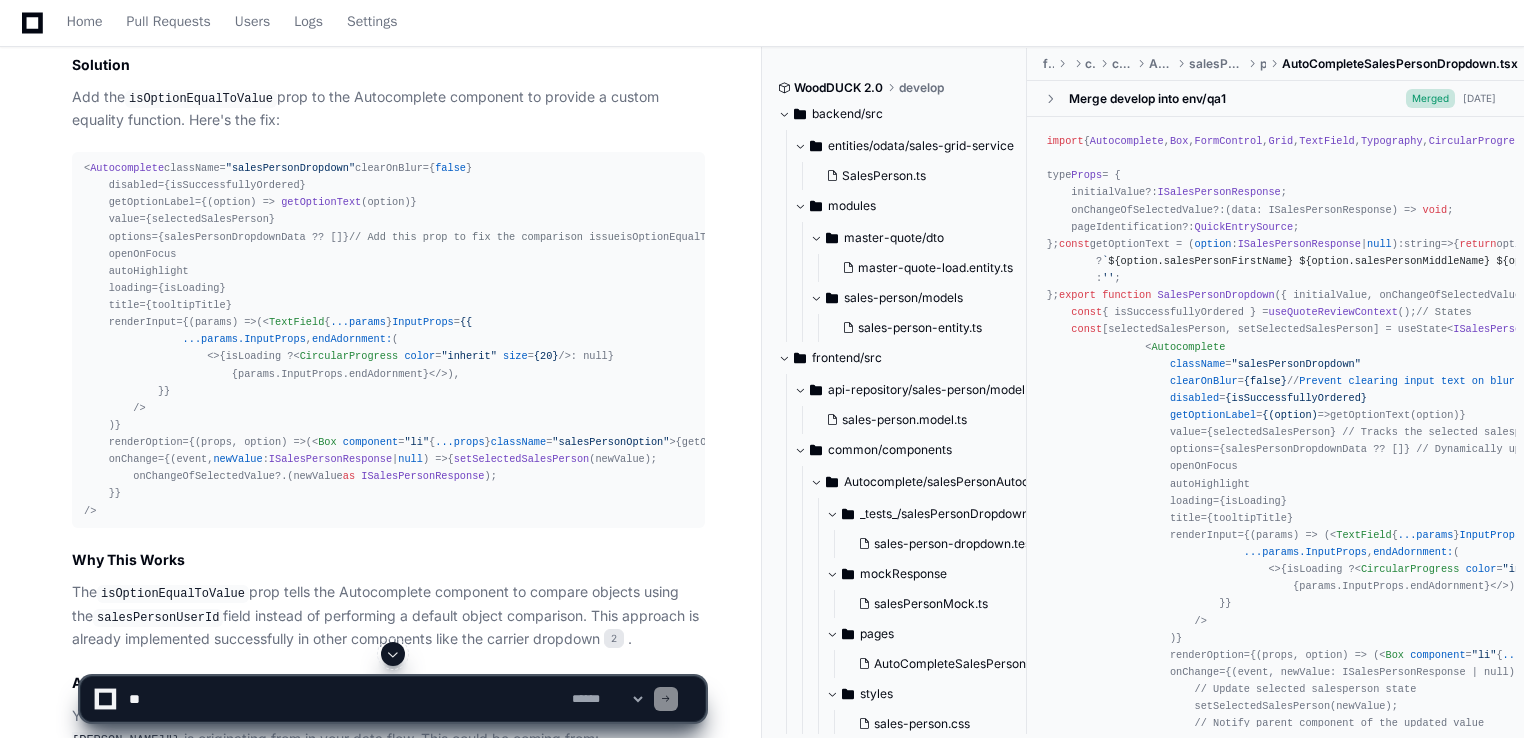 scroll, scrollTop: 1280, scrollLeft: 0, axis: vertical 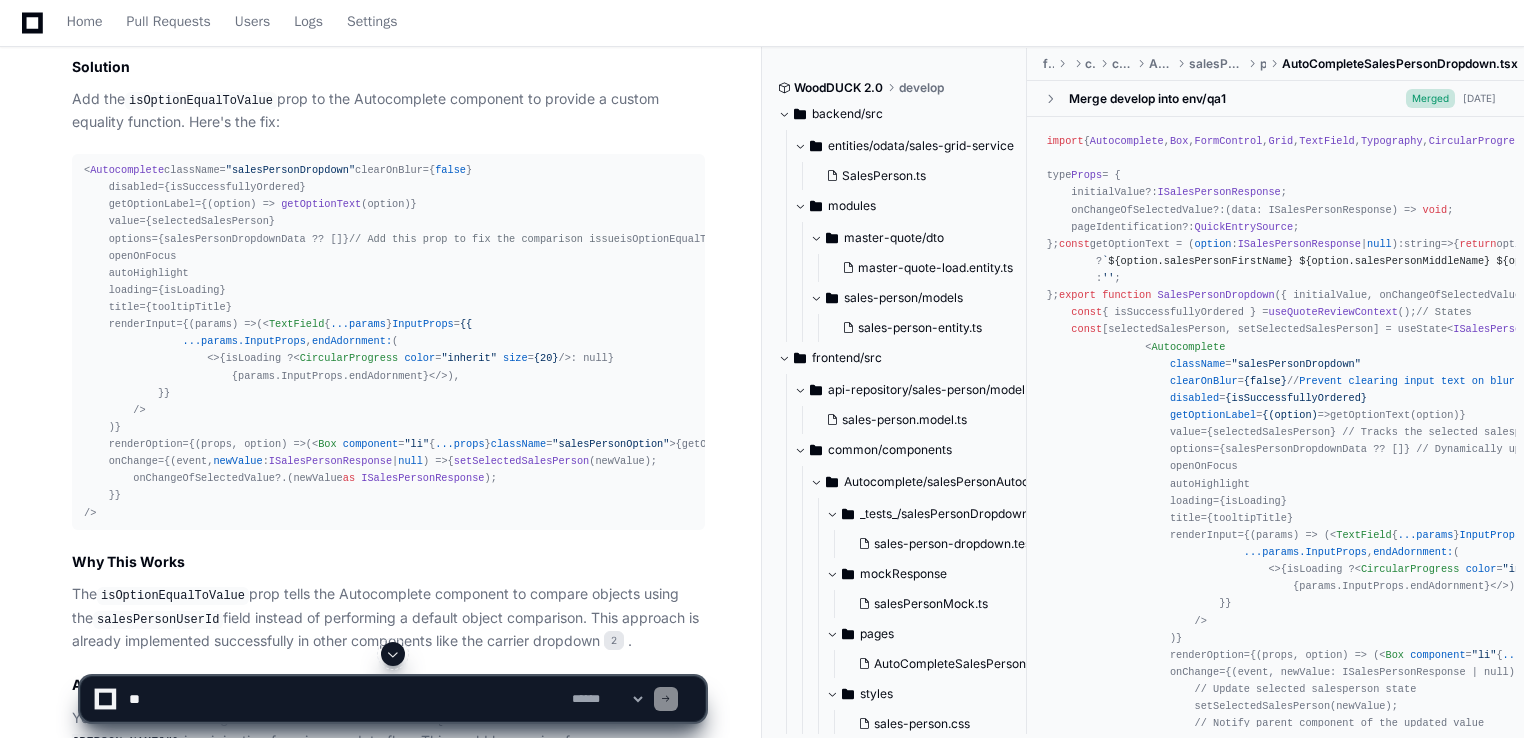 click on "< Autocomplete
className= "salesPersonDropdown"
clearOnBlur={ false }
disabled={isSuccessfullyOrdered}
getOptionLabel={ ( option ) =>   getOptionText (option)}
value={selectedSalesPerson}
options={salesPersonDropdownData ?? []}
// Add this prop to fix the comparison issue
isOptionEqualToValue={ ( option, value ) =>  option?. salesPersonUserId  === value?. salesPersonUserId }
openOnFocus
autoHighlight
loading={isLoading}
title={tooltipTitle}
renderInput={ ( params ) =>  (
< TextField
{ ...params }
InputProps = {{
...params.InputProps ,
endAdornment:  (
<>
{isLoading ?  < CircularProgress   color = "inherit"   size = {20}  />  : null}
{params.InputProps.endAdornment}
</>
),
}}
/>
)}
renderOption={ ( props, option ) =>  (
< Box   component = "li"" 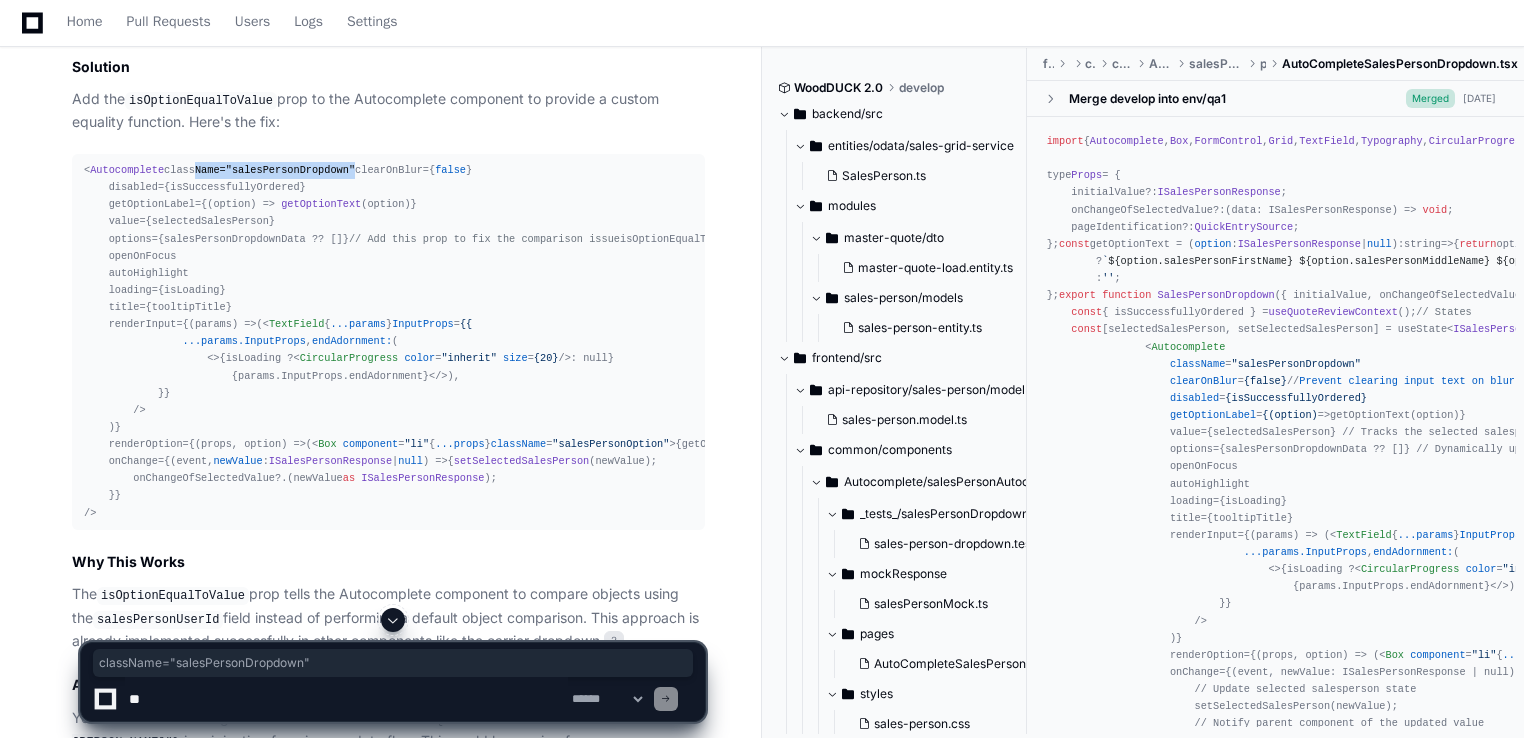 drag, startPoint x: 303, startPoint y: 265, endPoint x: 104, endPoint y: 269, distance: 199.04019 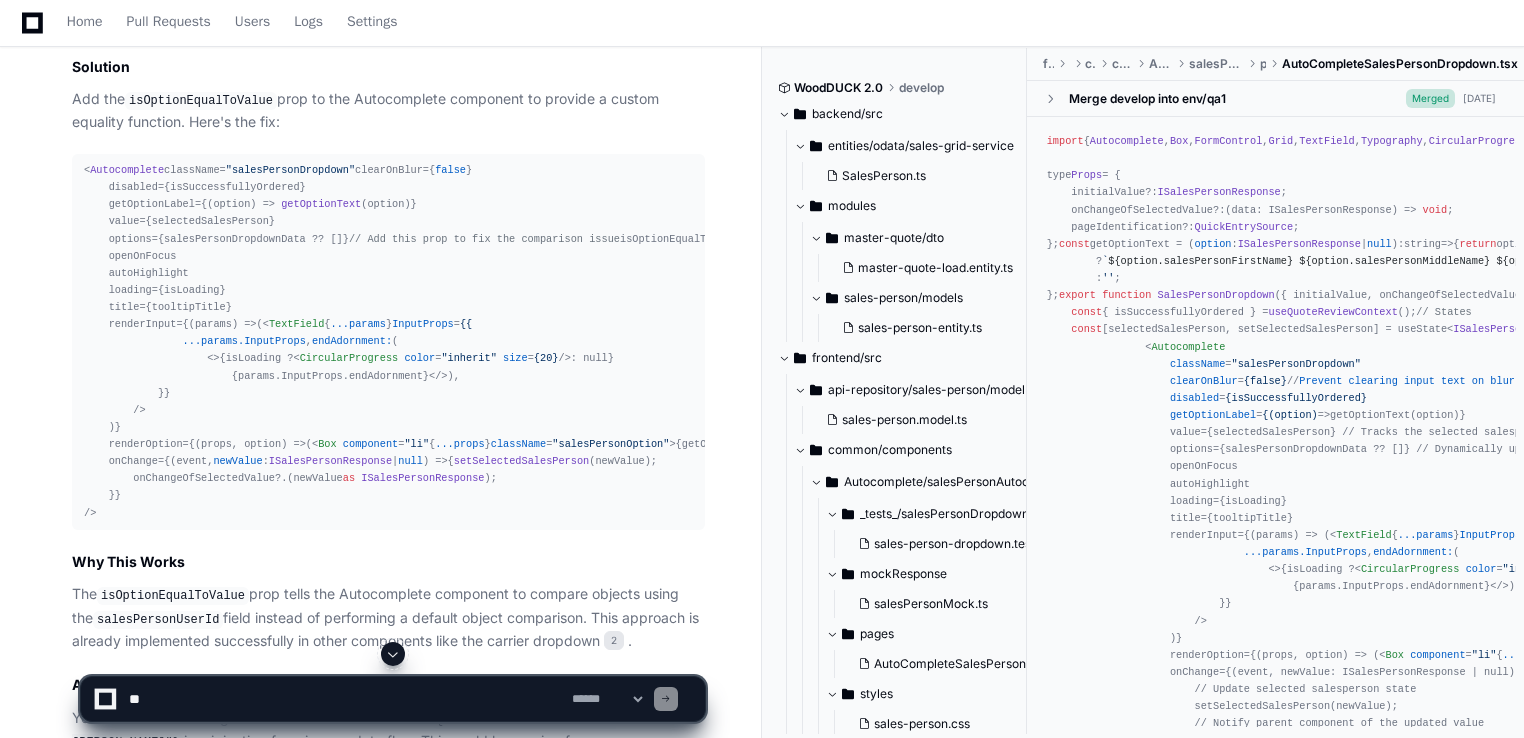 click on "< Autocomplete
className= "salesPersonDropdown"
clearOnBlur={ false }
disabled={isSuccessfullyOrdered}
getOptionLabel={ ( option ) =>   getOptionText (option)}
value={selectedSalesPerson}
options={salesPersonDropdownData ?? []}
// Add this prop to fix the comparison issue
isOptionEqualToValue={ ( option, value ) =>  option?. salesPersonUserId  === value?. salesPersonUserId }
openOnFocus
autoHighlight
loading={isLoading}
title={tooltipTitle}
renderInput={ ( params ) =>  (
< TextField
{ ...params }
InputProps = {{
...params.InputProps ,
endAdornment:  (
<>
{isLoading ?  < CircularProgress   color = "inherit"   size = {20}  />  : null}
{params.InputProps.endAdornment}
</>
),
}}
/>
)}
renderOption={ ( props, option ) =>  (
< Box   component = "li"" 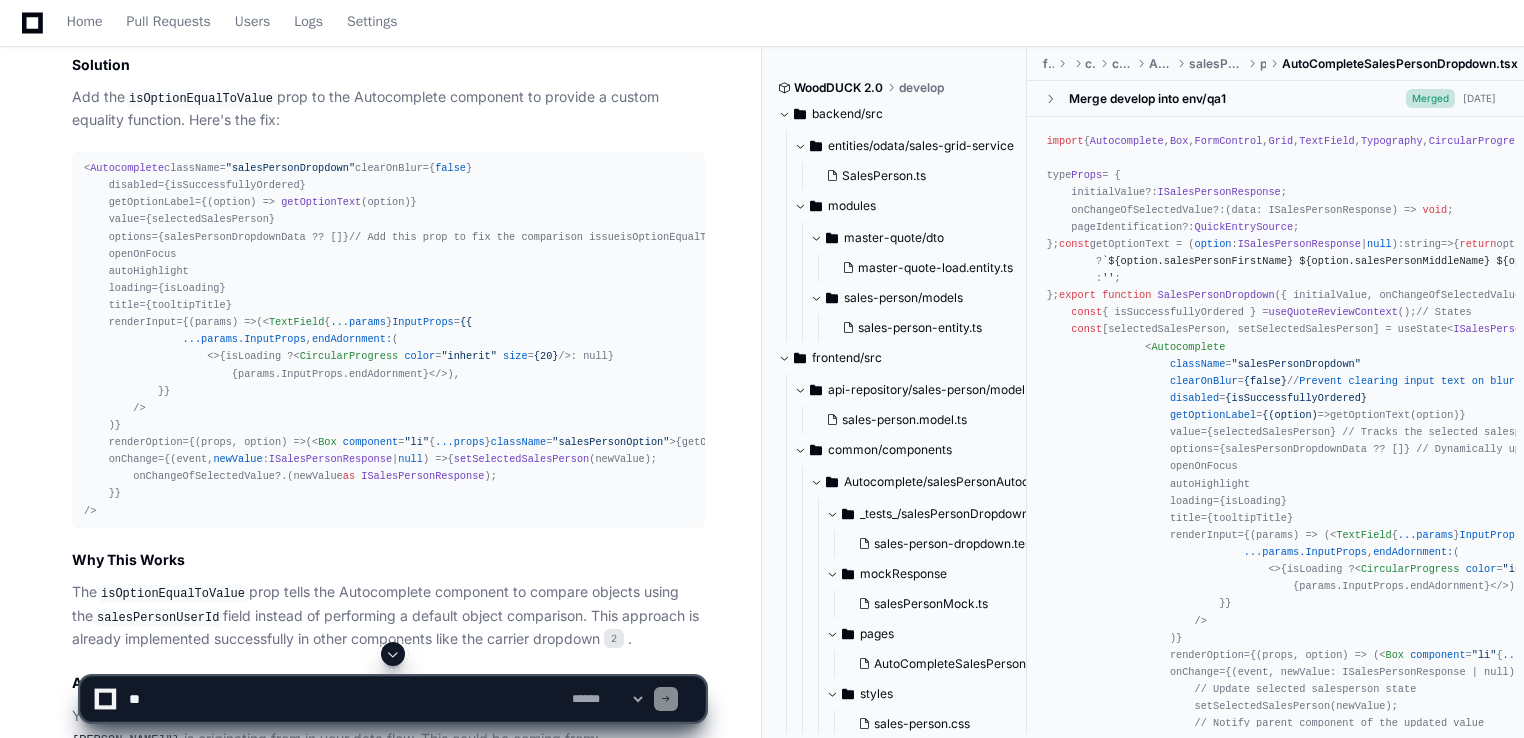 scroll, scrollTop: 1280, scrollLeft: 0, axis: vertical 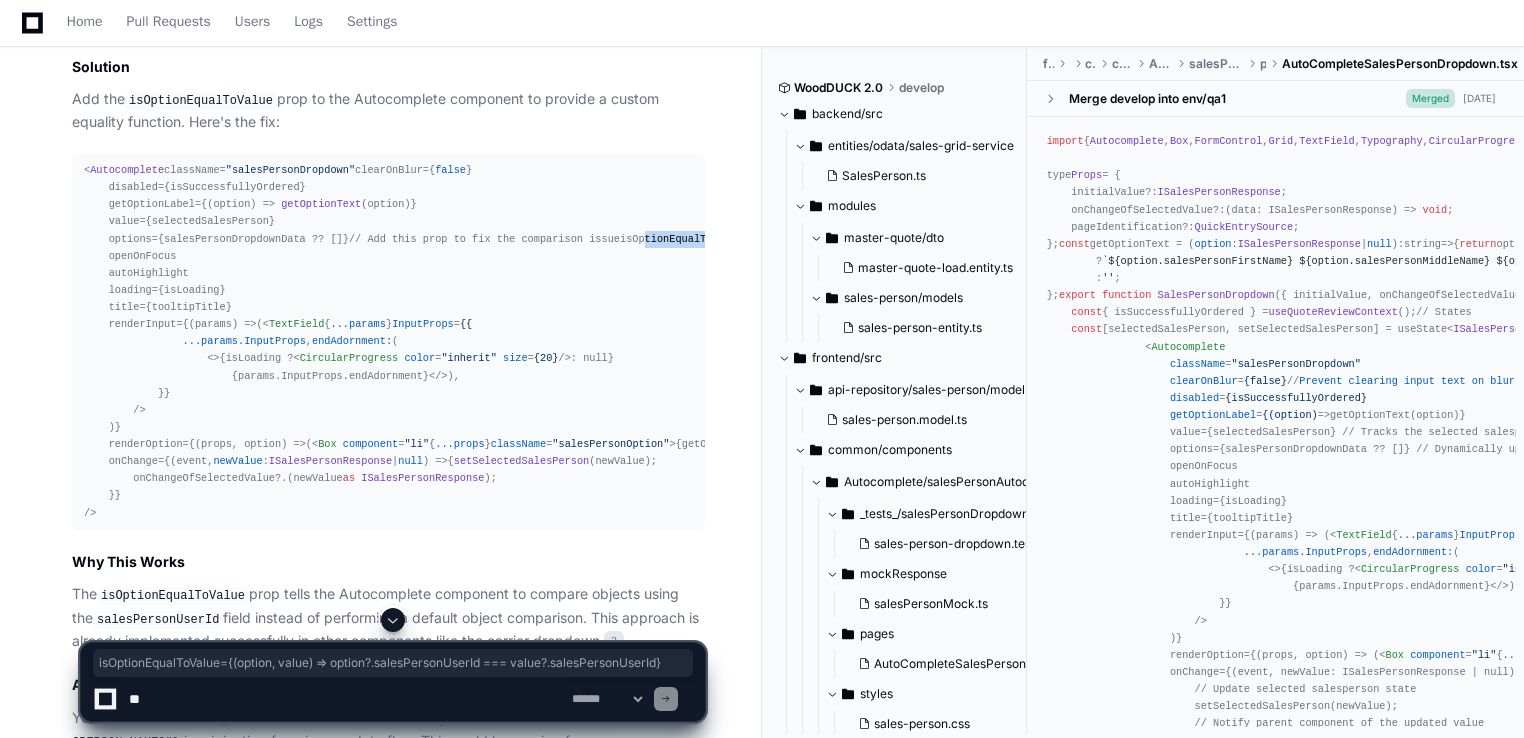 drag, startPoint x: 99, startPoint y: 389, endPoint x: 650, endPoint y: 390, distance: 551.0009 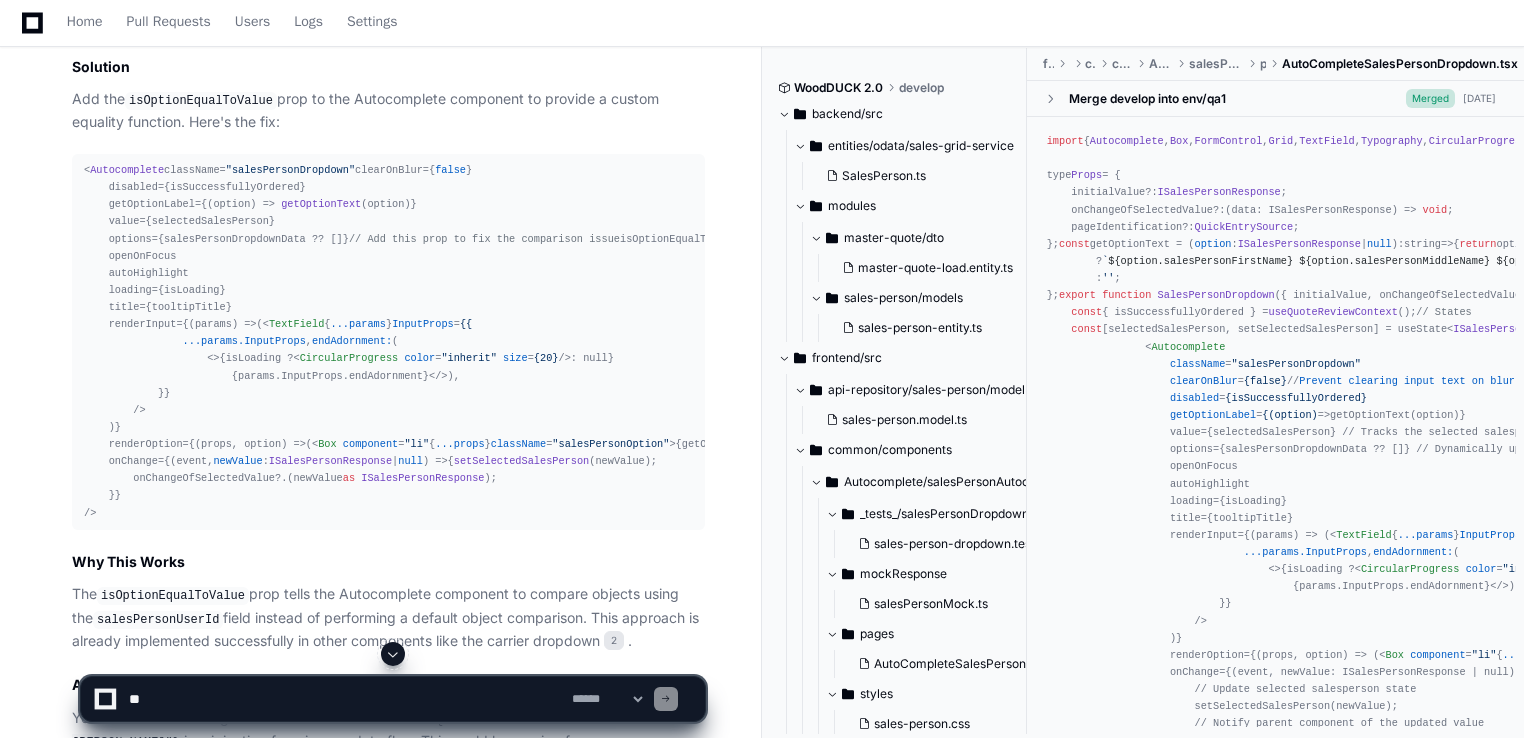 click on "< Autocomplete
className= "salesPersonDropdown"
clearOnBlur={ false }
disabled={isSuccessfullyOrdered}
getOptionLabel={ ( option ) =>   getOptionText (option)}
value={selectedSalesPerson}
options={salesPersonDropdownData ?? []}
// Add this prop to fix the comparison issue
isOptionEqualToValue={ ( option, value ) =>  option?. salesPersonUserId  === value?. salesPersonUserId }
openOnFocus
autoHighlight
loading={isLoading}
title={tooltipTitle}
renderInput={ ( params ) =>  (
< TextField
{ ...params }
InputProps = {{
...params.InputProps ,
endAdornment:  (
<>
{isLoading ?  < CircularProgress   color = "inherit"   size = {20}  />  : null}
{params.InputProps.endAdornment}
</>
),
}}
/>
)}
renderOption={ ( props, option ) =>  (
< Box   component = "li"" 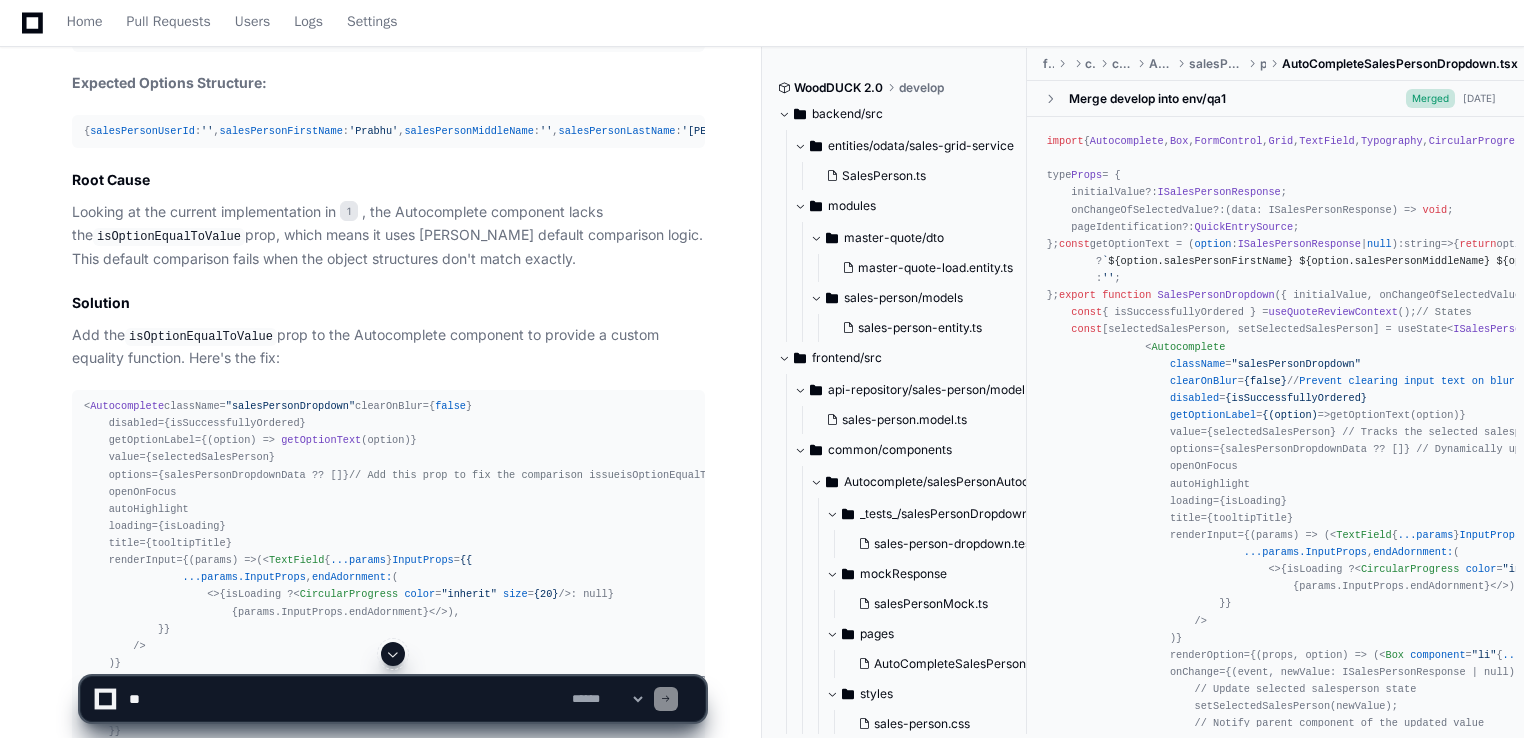 scroll, scrollTop: 960, scrollLeft: 0, axis: vertical 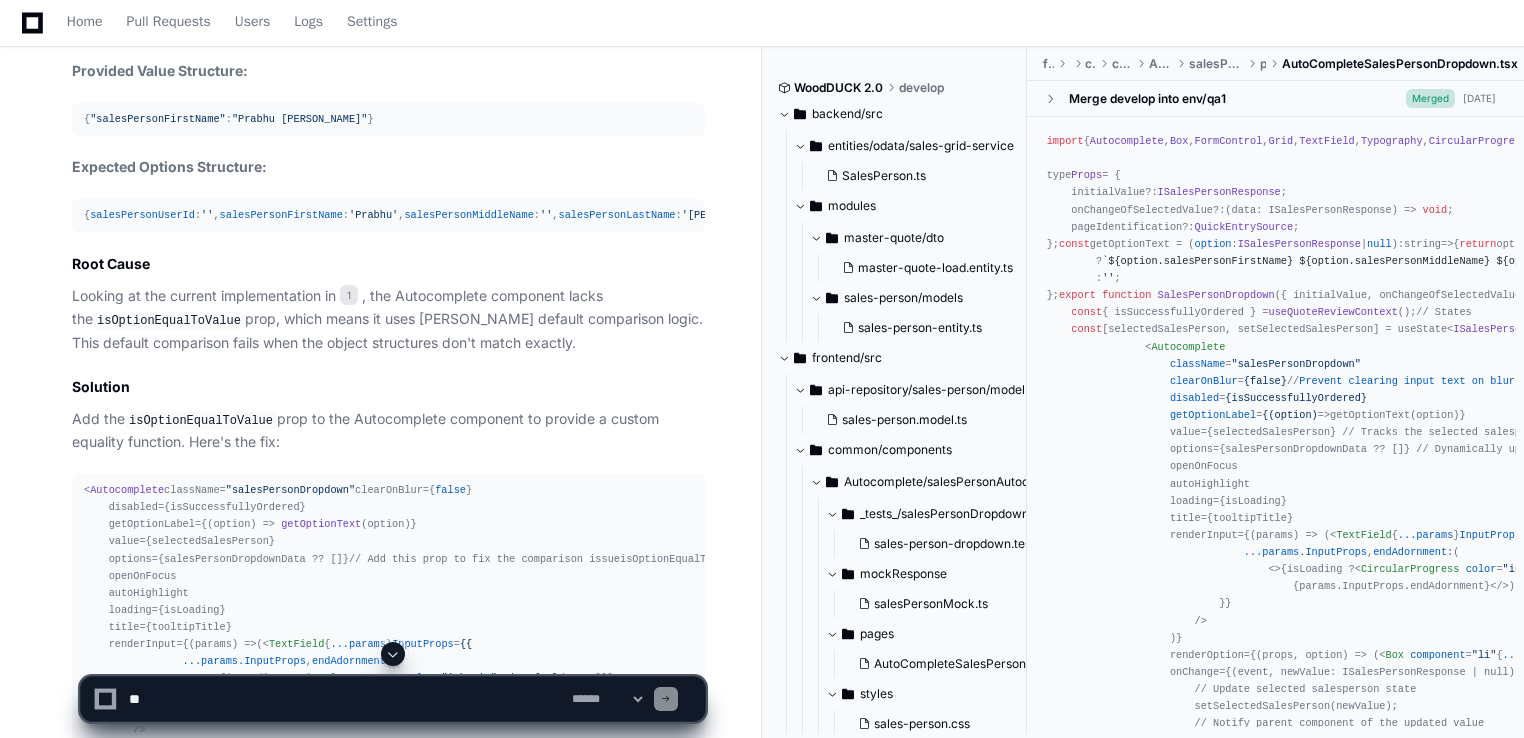 click on "< Autocomplete
className= "salesPersonDropdown"
clearOnBlur={ false }
disabled={isSuccessfullyOrdered}
getOptionLabel={ ( option ) =>   getOptionText (option)}
value={selectedSalesPerson}
options={salesPersonDropdownData ?? []}
// Add this prop to fix the comparison issue
isOptionEqualToValue={ ( option, value ) =>  option?. salesPersonUserId  === value?. salesPersonUserId }
openOnFocus
autoHighlight
loading={isLoading}
title={tooltipTitle}
renderInput={ ( params ) =>  (
< TextField
{ ...params }
InputProps = {{
...params.InputProps ,
endAdornment:  (
<>
{isLoading ?  < CircularProgress   color = "inherit"   size = {20}  />  : null}
{params.InputProps.endAdornment}
</>
),
}}
/>
)}
renderOption={ ( props, option ) =>  (
< Box   component = "li"" 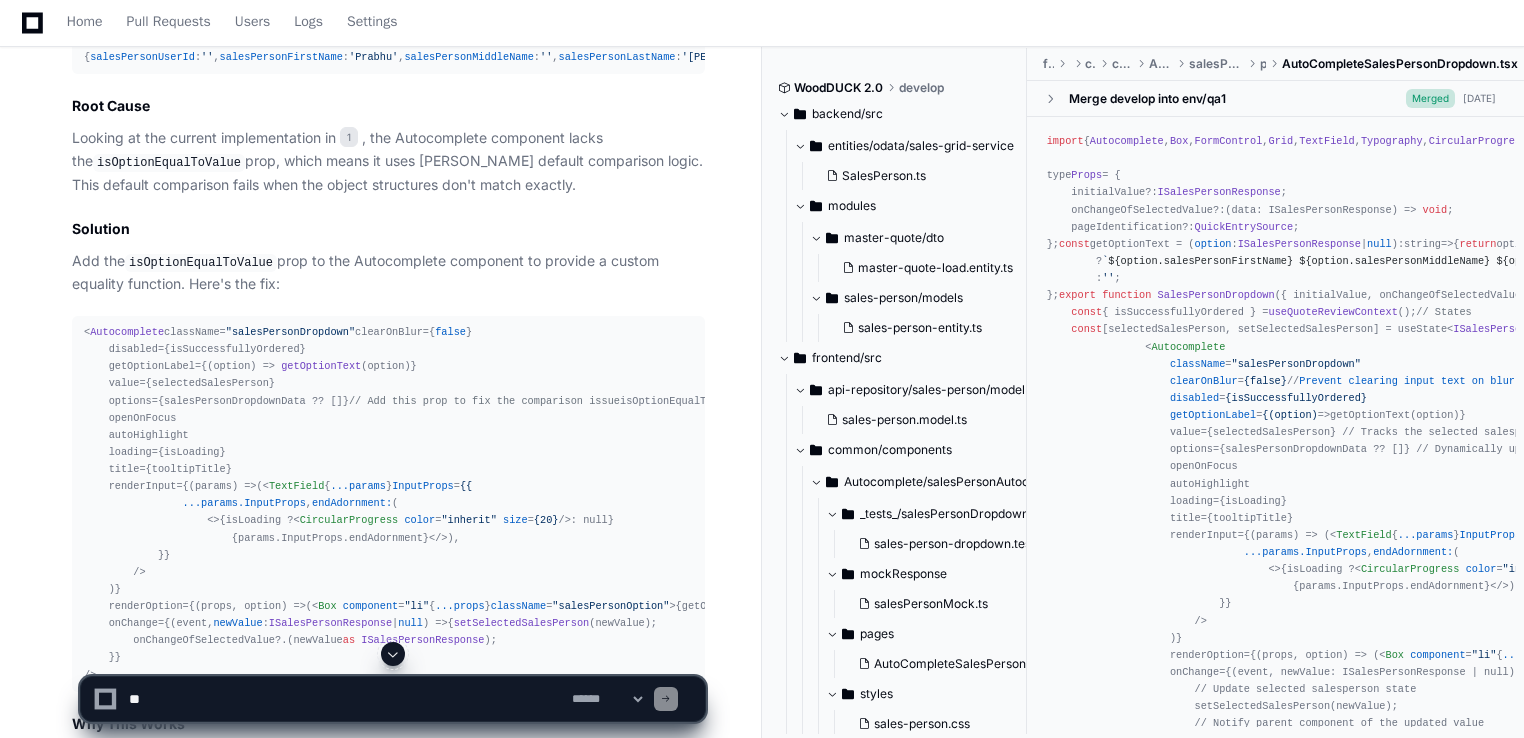 scroll, scrollTop: 1120, scrollLeft: 0, axis: vertical 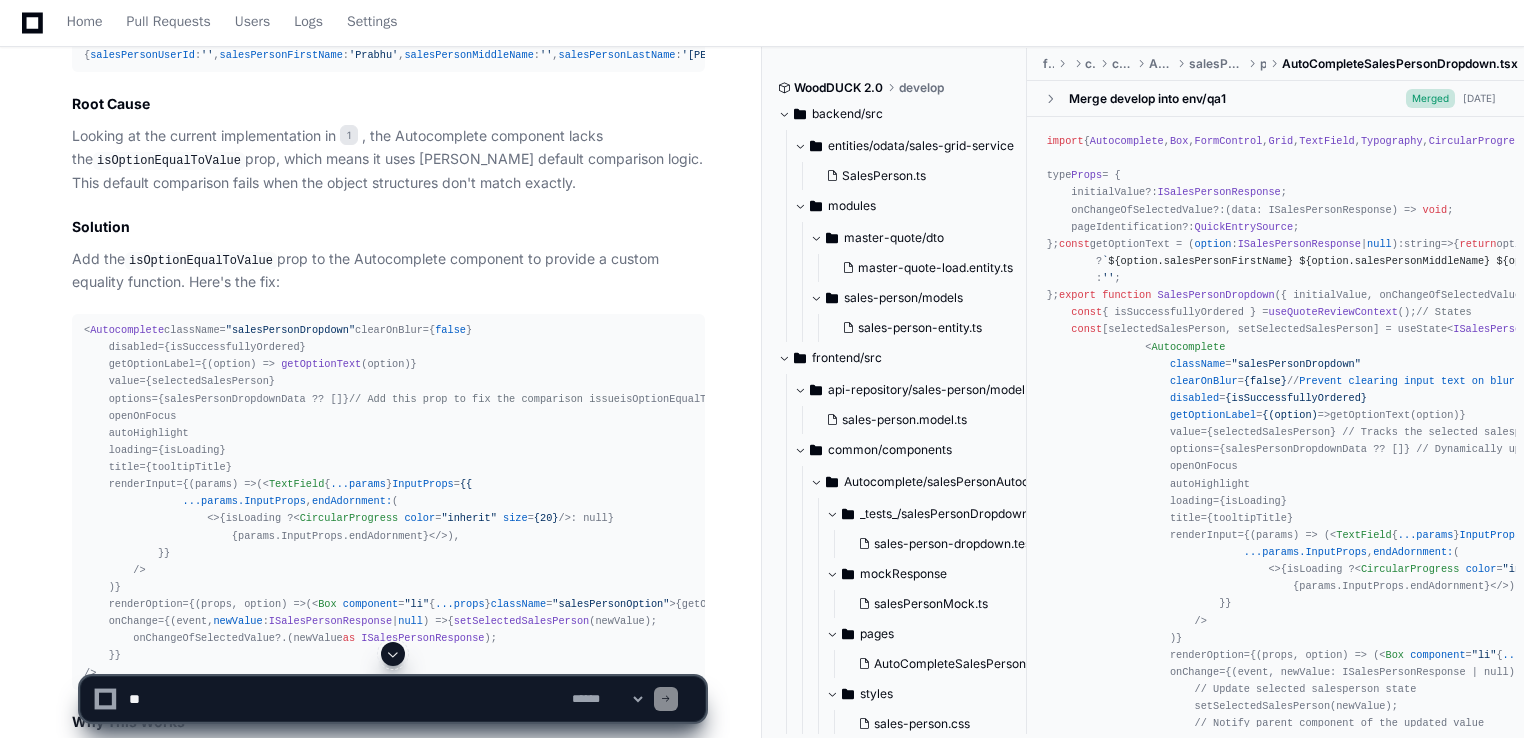 click on "< Autocomplete
className= "salesPersonDropdown"
clearOnBlur={ false }
disabled={isSuccessfullyOrdered}
getOptionLabel={ ( option ) =>   getOptionText (option)}
value={selectedSalesPerson}
options={salesPersonDropdownData ?? []}
// Add this prop to fix the comparison issue
isOptionEqualToValue={ ( option, value ) =>  option?. salesPersonUserId  === value?. salesPersonUserId }
openOnFocus
autoHighlight
loading={isLoading}
title={tooltipTitle}
renderInput={ ( params ) =>  (
< TextField
{ ...params }
InputProps = {{
...params.InputProps ,
endAdornment:  (
<>
{isLoading ?  < CircularProgress   color = "inherit"   size = {20}  />  : null}
{params.InputProps.endAdornment}
</>
),
}}
/>
)}
renderOption={ ( props, option ) =>  (
< Box   component = "li"" 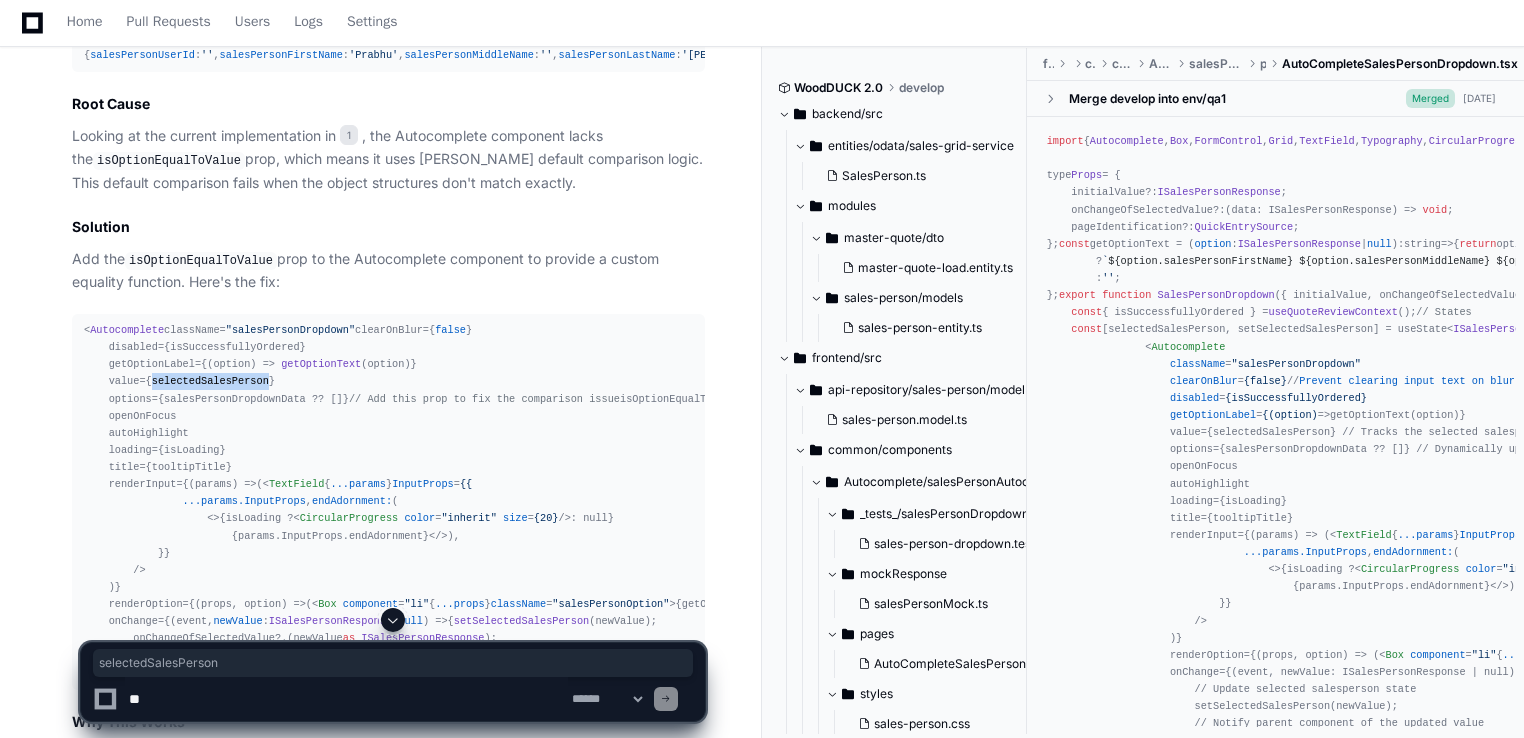 click on "< Autocomplete
className= "salesPersonDropdown"
clearOnBlur={ false }
disabled={isSuccessfullyOrdered}
getOptionLabel={ ( option ) =>   getOptionText (option)}
value={selectedSalesPerson}
options={salesPersonDropdownData ?? []}
// Add this prop to fix the comparison issue
isOptionEqualToValue={ ( option, value ) =>  option?. salesPersonUserId  === value?. salesPersonUserId }
openOnFocus
autoHighlight
loading={isLoading}
title={tooltipTitle}
renderInput={ ( params ) =>  (
< TextField
{ ...params }
InputProps = {{
...params.InputProps ,
endAdornment:  (
<>
{isLoading ?  < CircularProgress   color = "inherit"   size = {20}  />  : null}
{params.InputProps.endAdornment}
</>
),
}}
/>
)}
renderOption={ ( props, option ) =>  (
< Box   component = "li"" 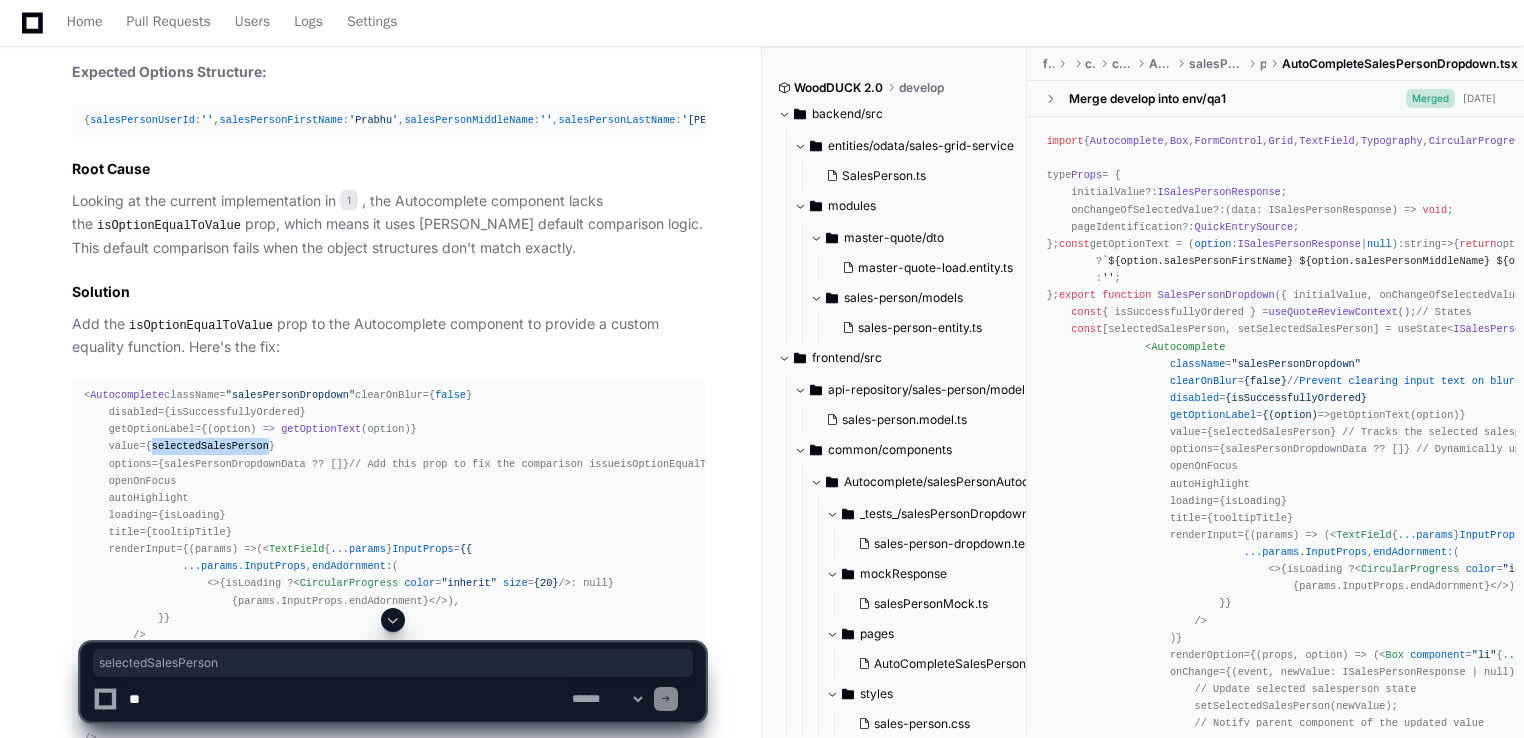 scroll, scrollTop: 1960, scrollLeft: 0, axis: vertical 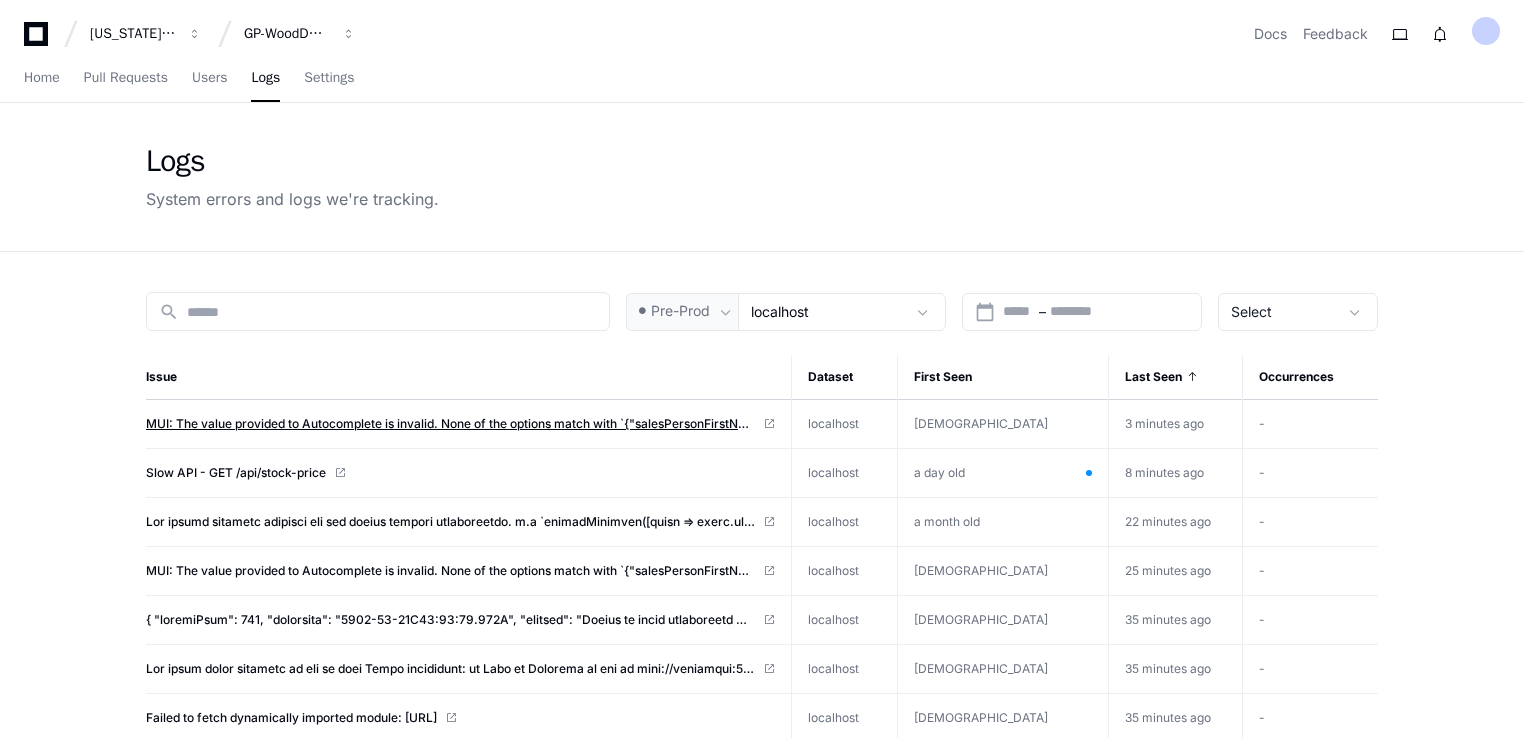 click on "MUI: The value provided to Autocomplete is invalid.
None of the options match with `{"salesPersonFirstName":"[PERSON_NAME]"}`.
You can use the `isOptionEqualToValue` prop to customize the equality test." 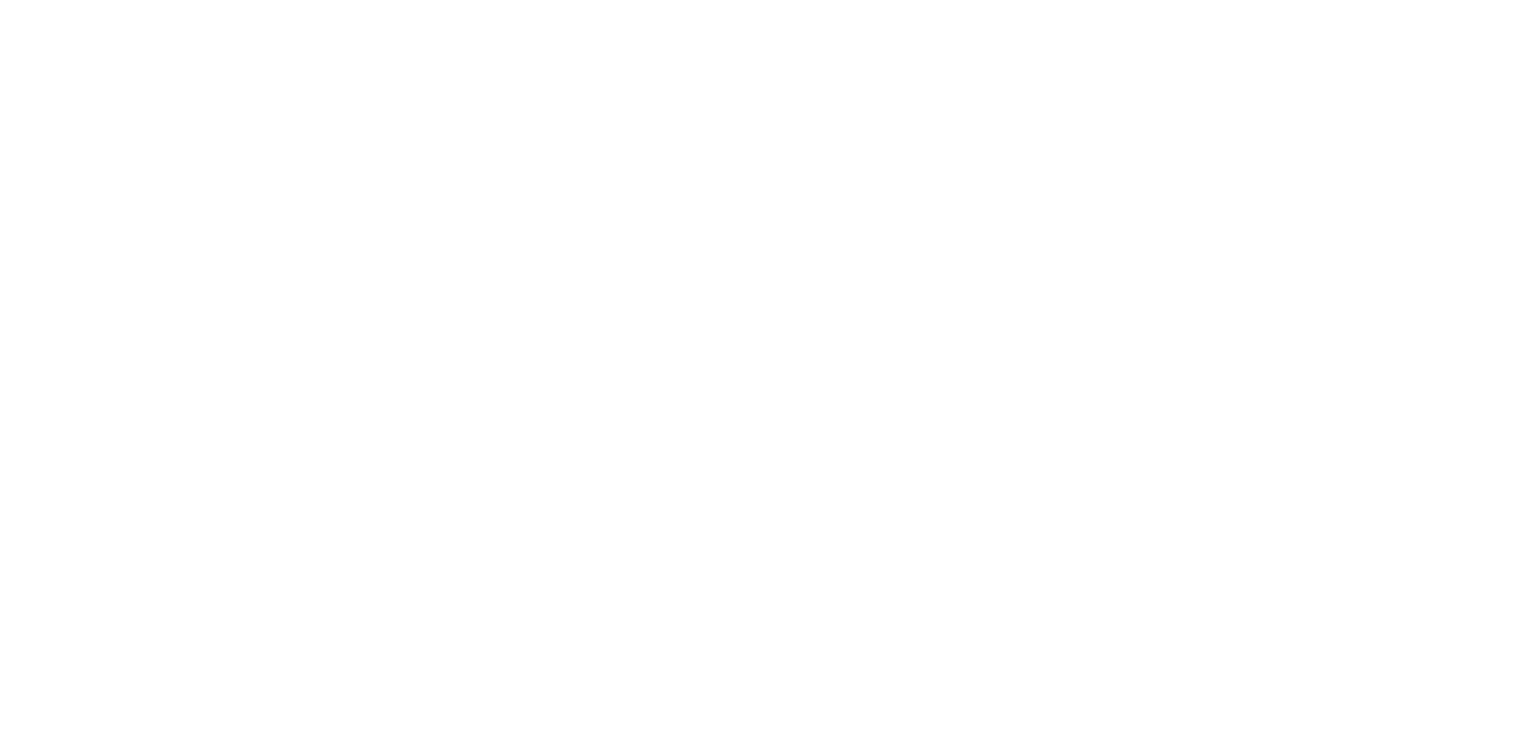 scroll, scrollTop: 0, scrollLeft: 0, axis: both 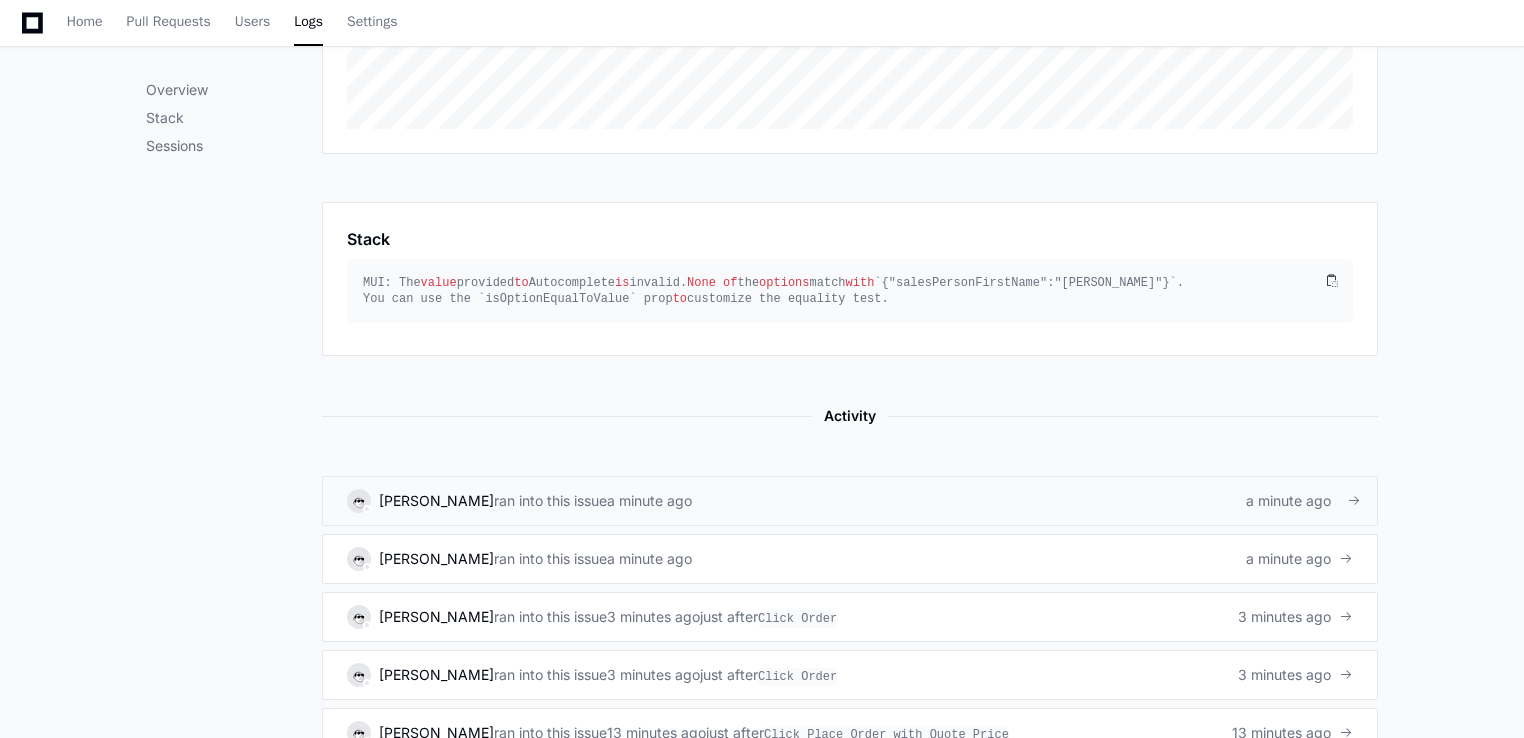 click on "a minute ago" 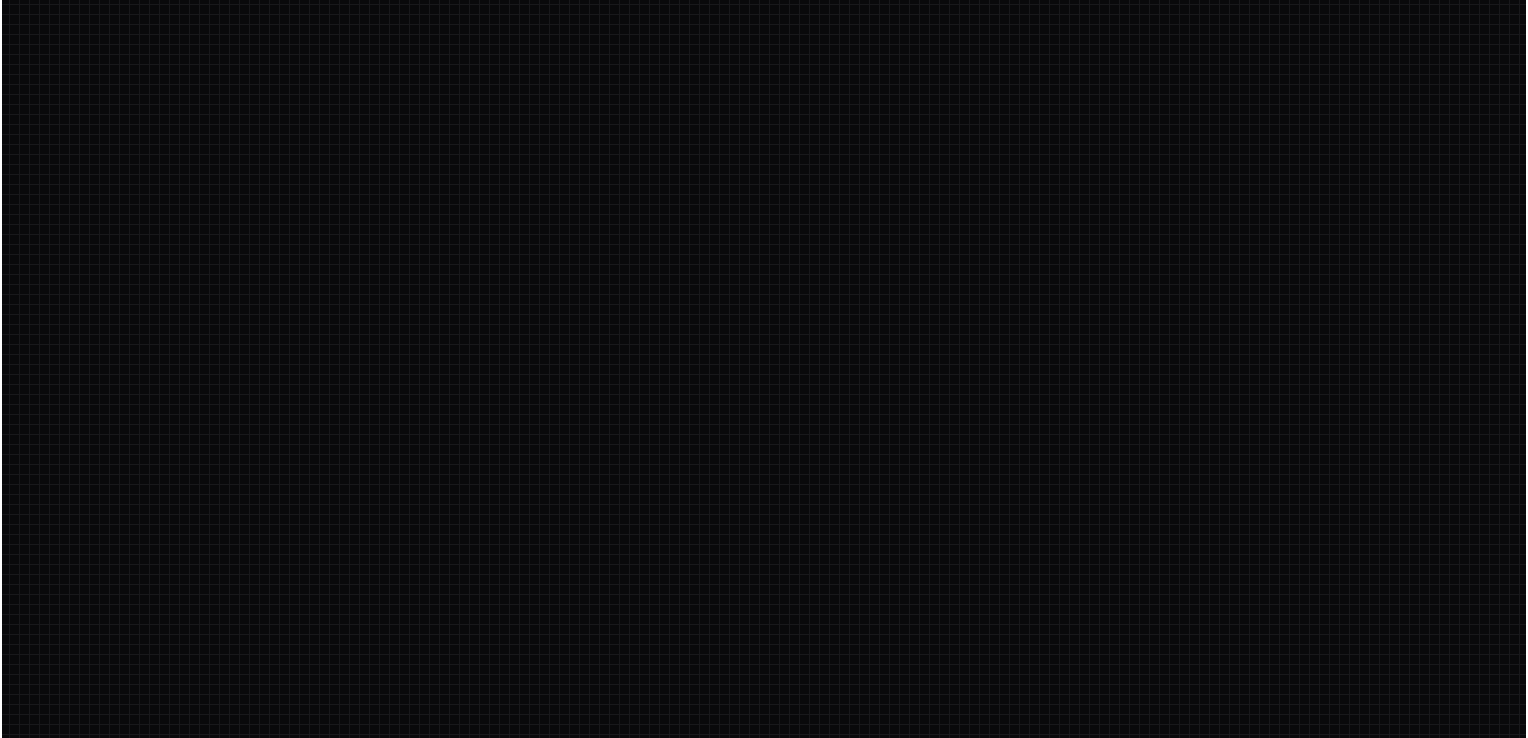 scroll, scrollTop: 0, scrollLeft: 0, axis: both 